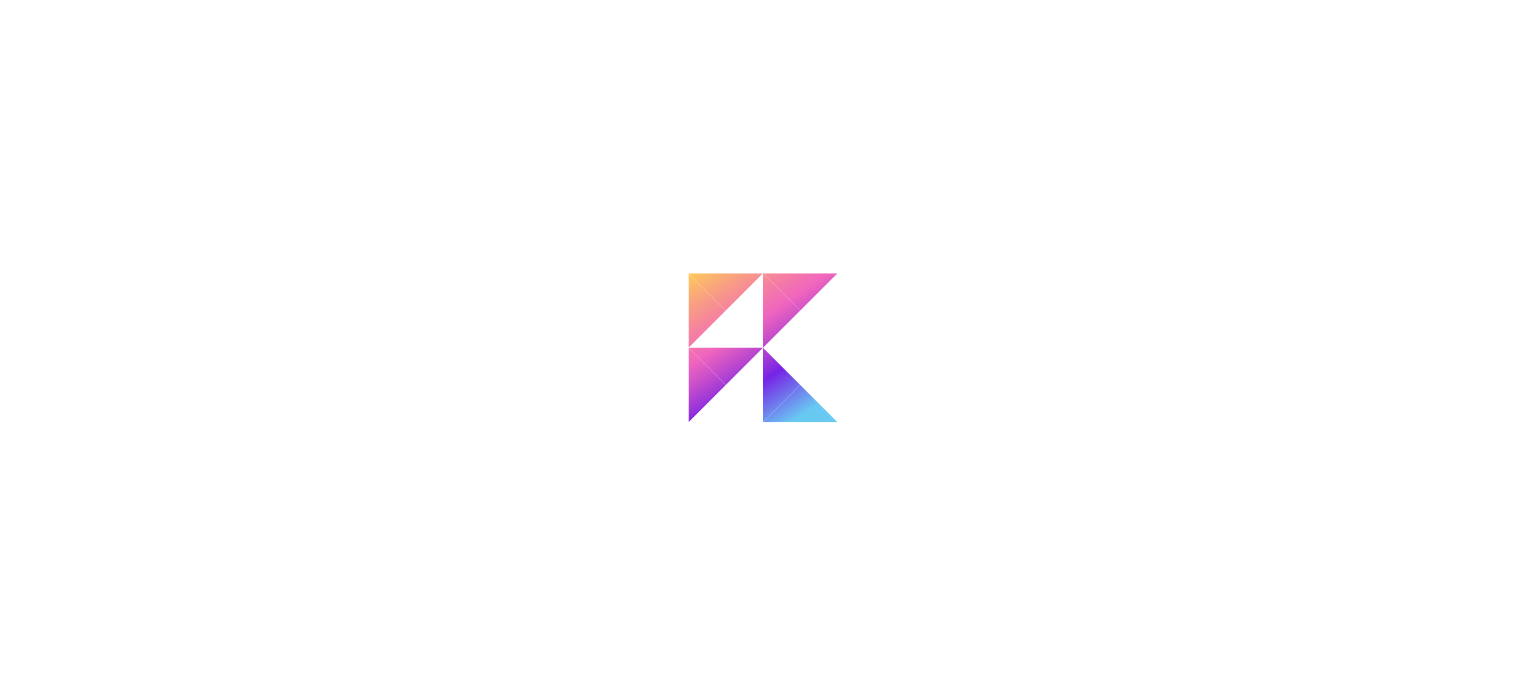 scroll, scrollTop: 0, scrollLeft: 0, axis: both 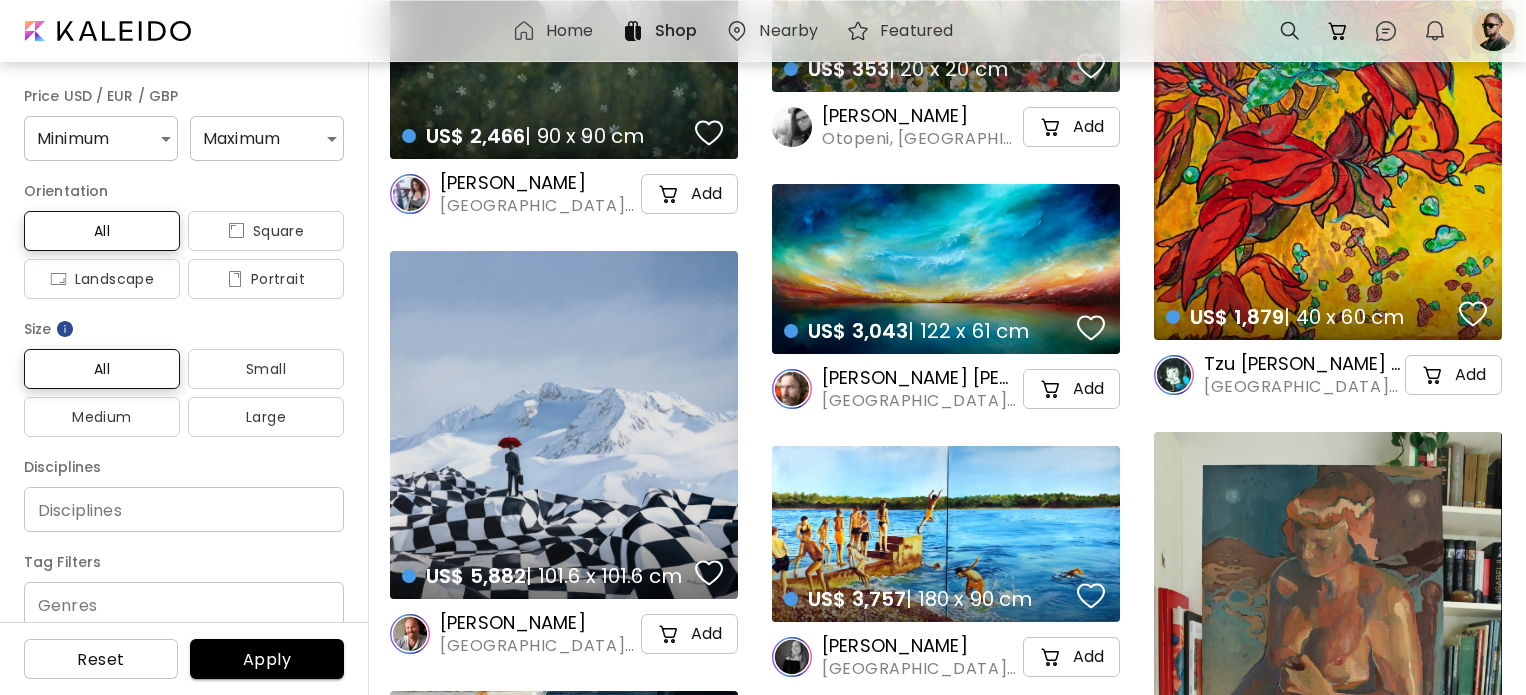 click at bounding box center [1494, 31] 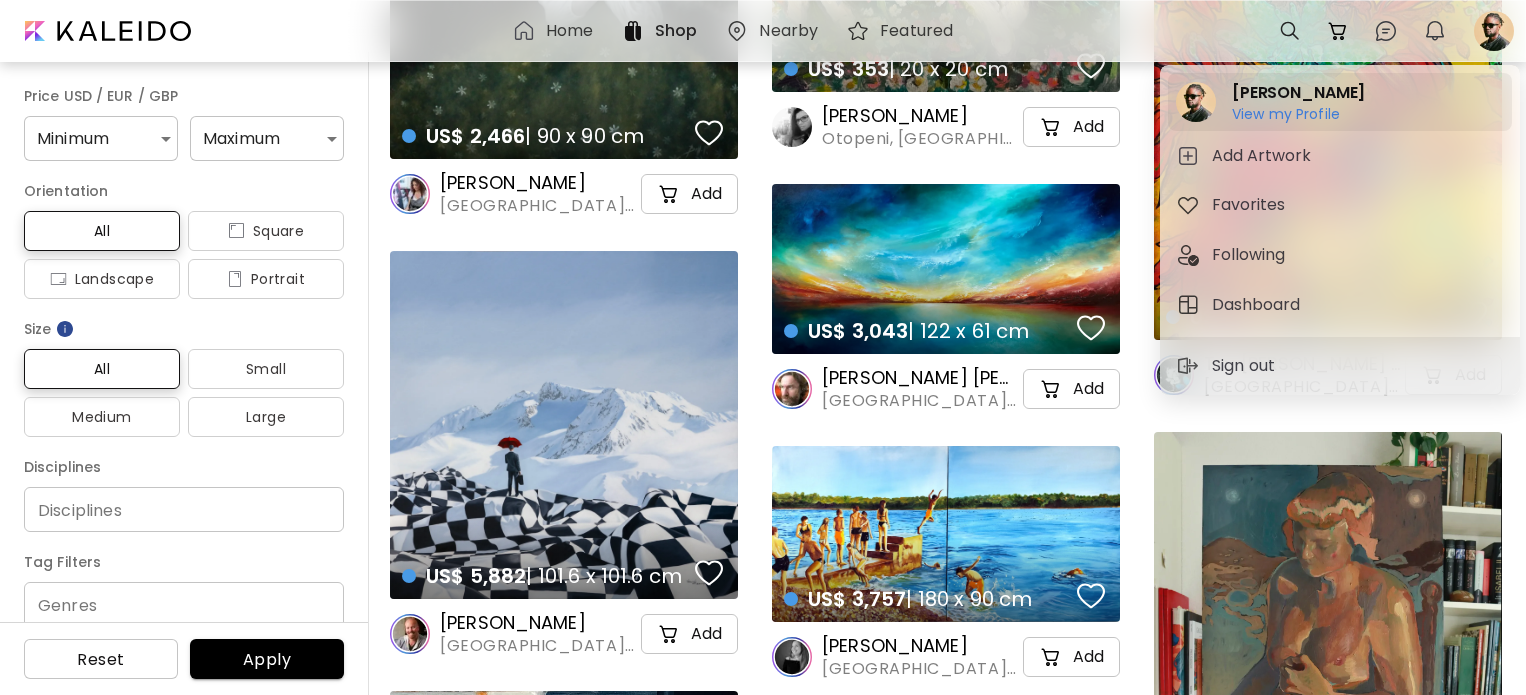 click on "View my Profile" at bounding box center [1286, 132] 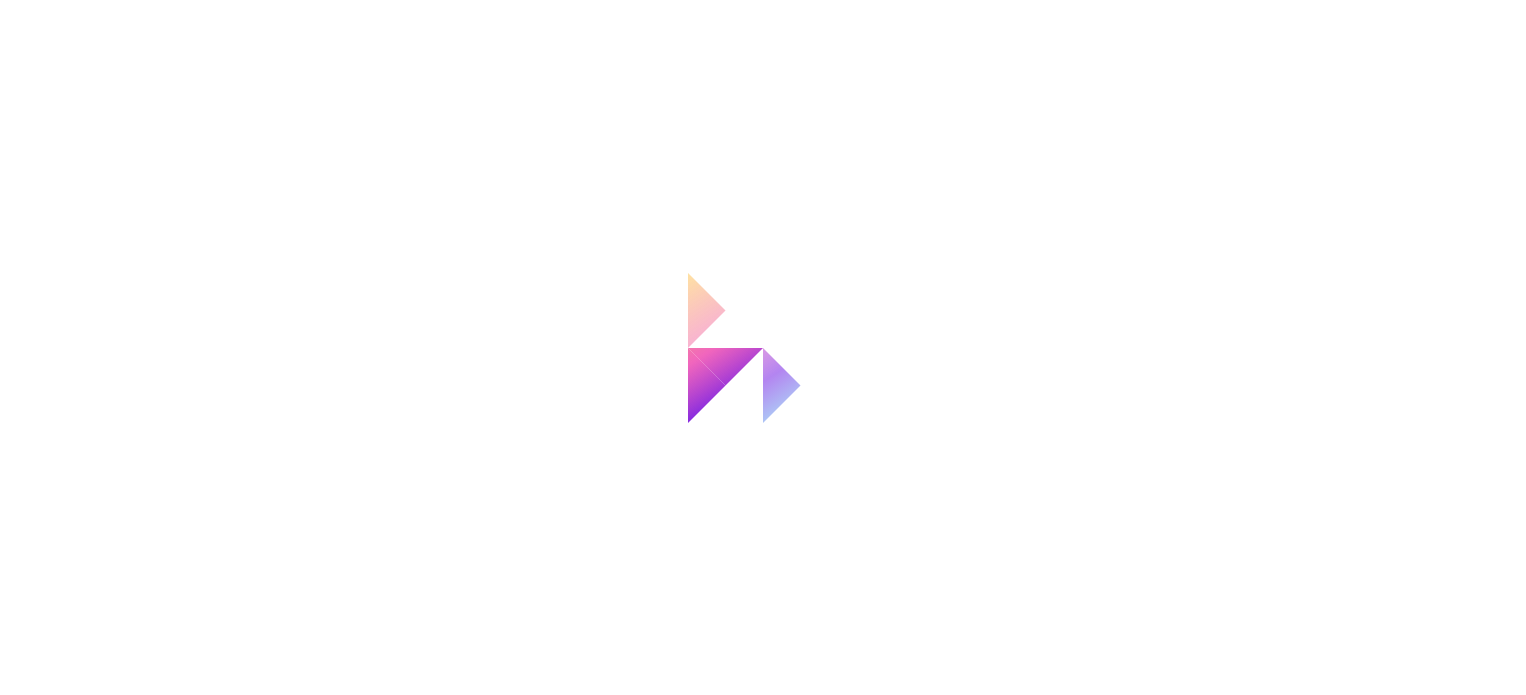 scroll, scrollTop: 0, scrollLeft: 0, axis: both 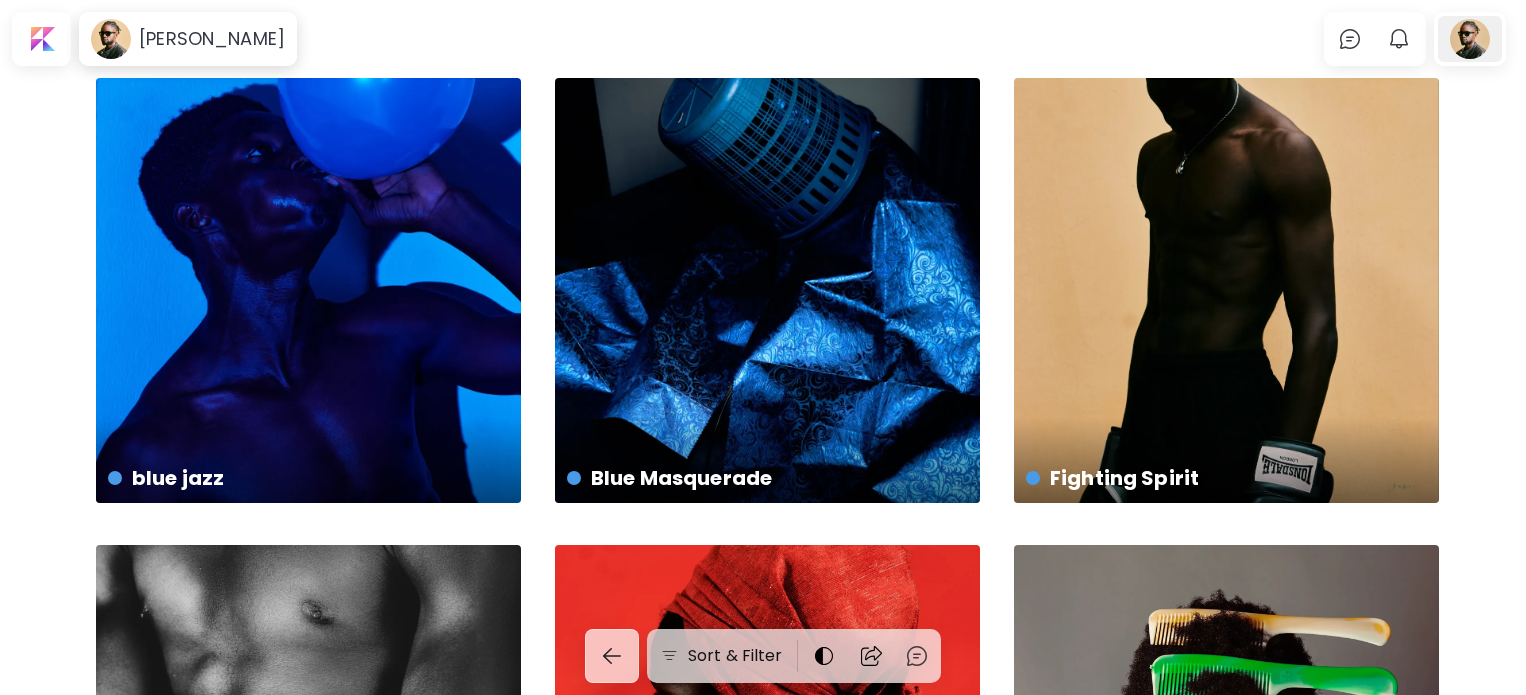 click at bounding box center (1470, 39) 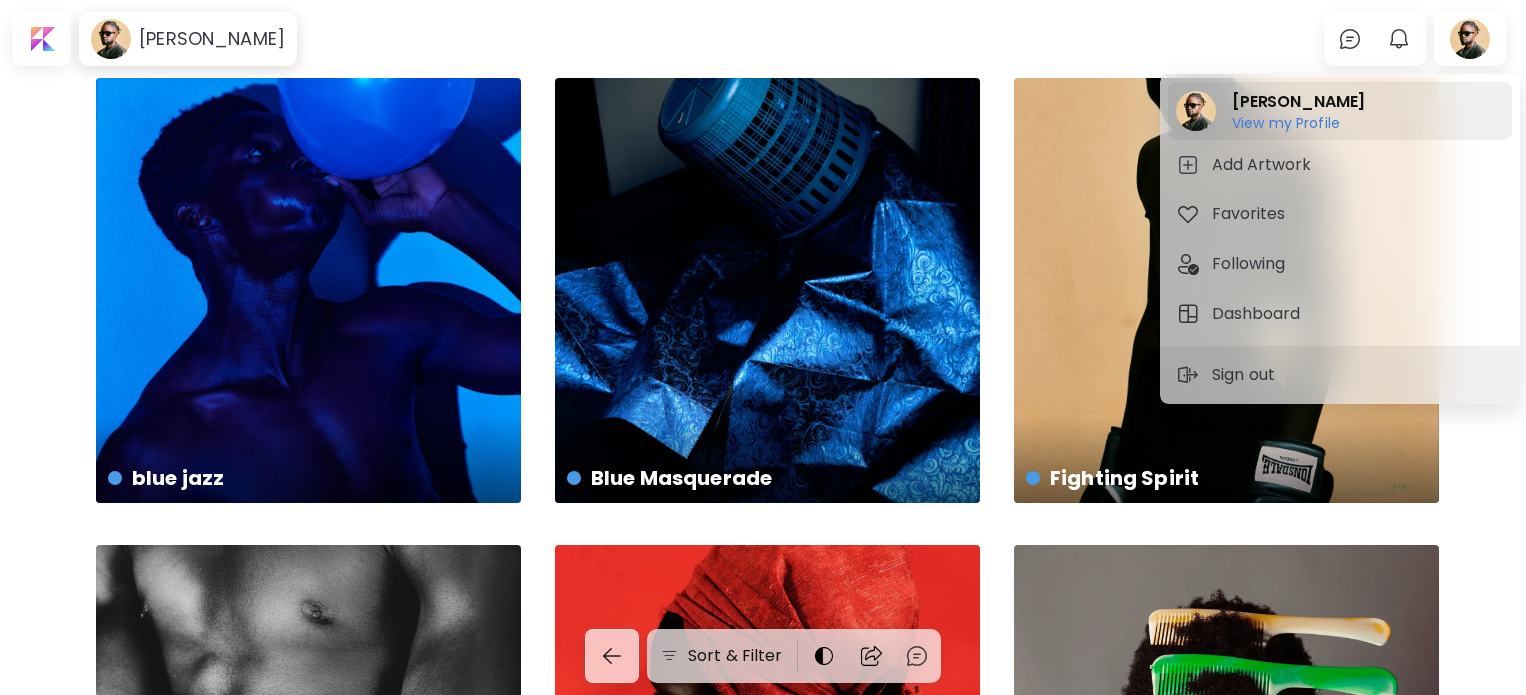 click on "Seyi Adekola View my Profile View my Profile" at bounding box center (1340, 111) 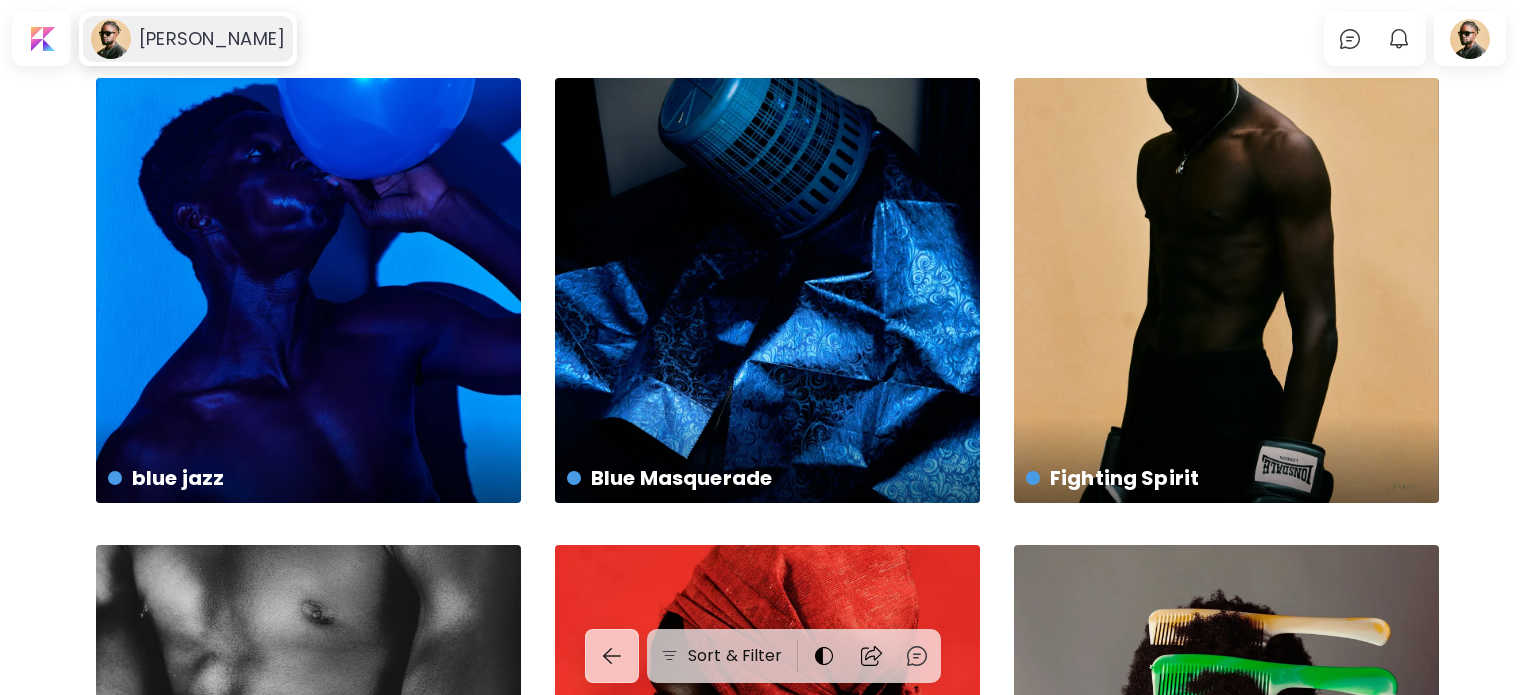 click on "[PERSON_NAME]" at bounding box center [188, 39] 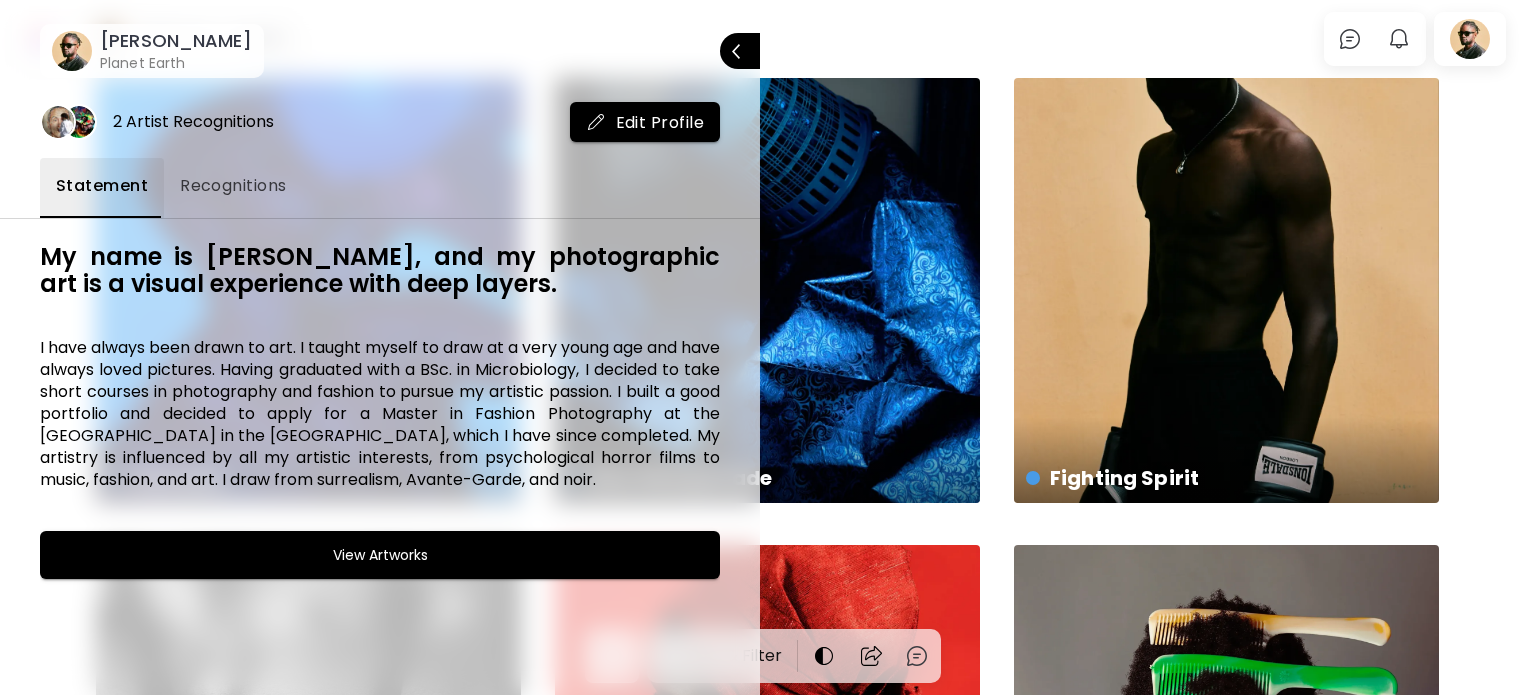 click on "View Artworks" at bounding box center (380, 555) 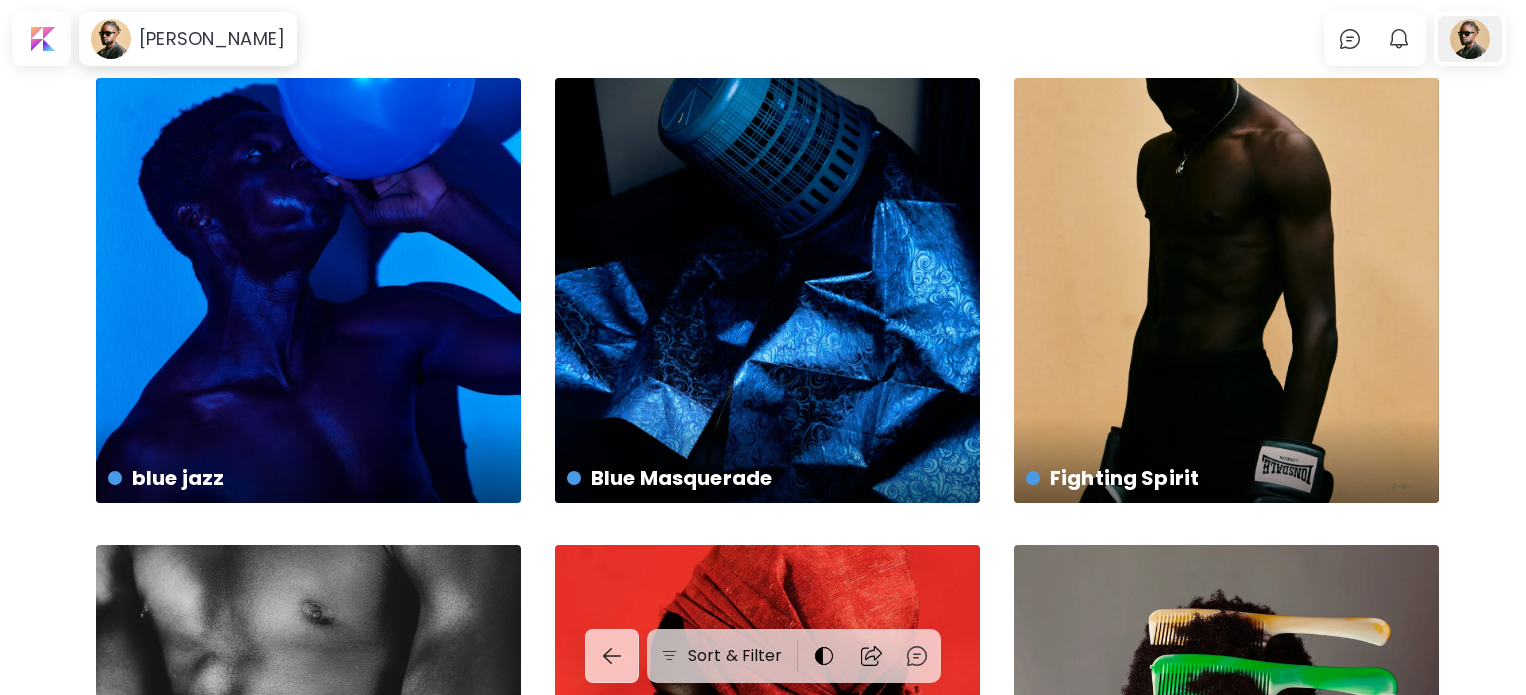 click at bounding box center [1470, 39] 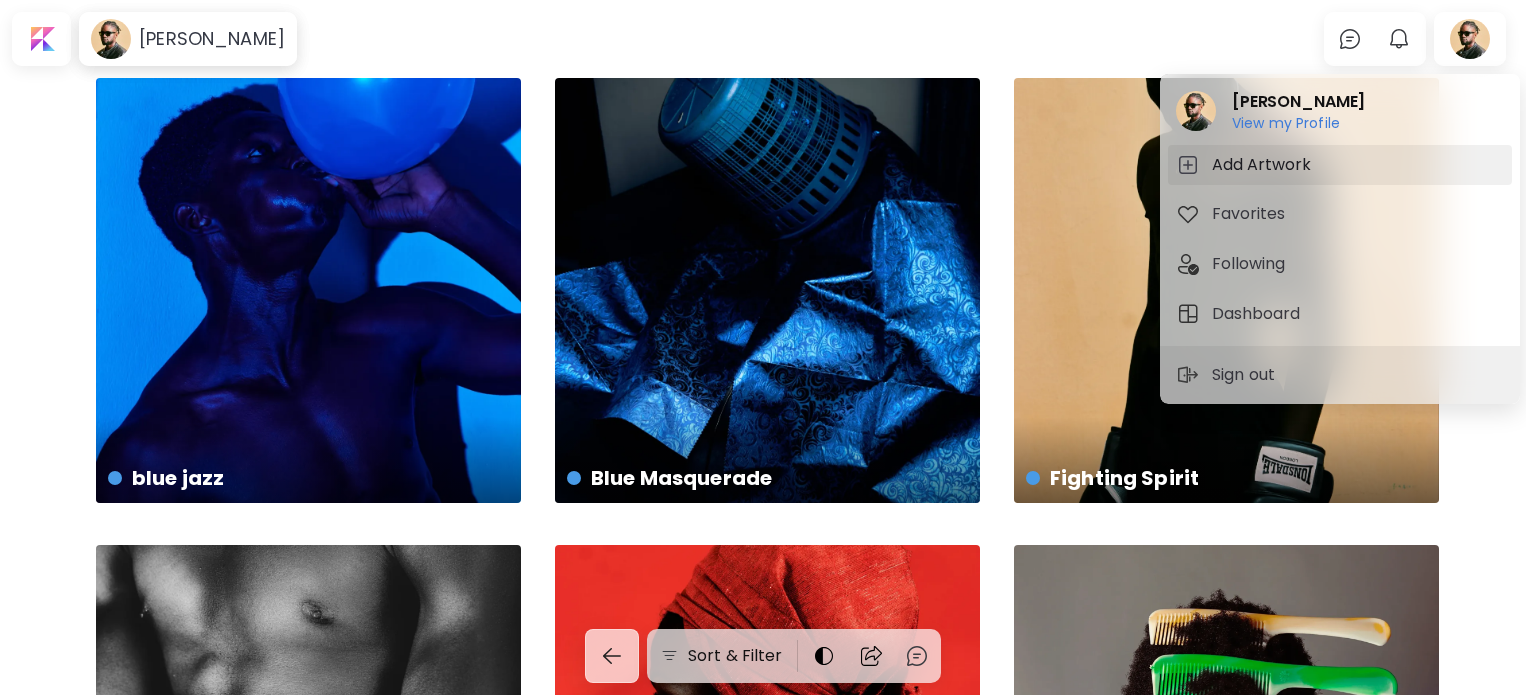 click on "Add Artwork" at bounding box center [1264, 165] 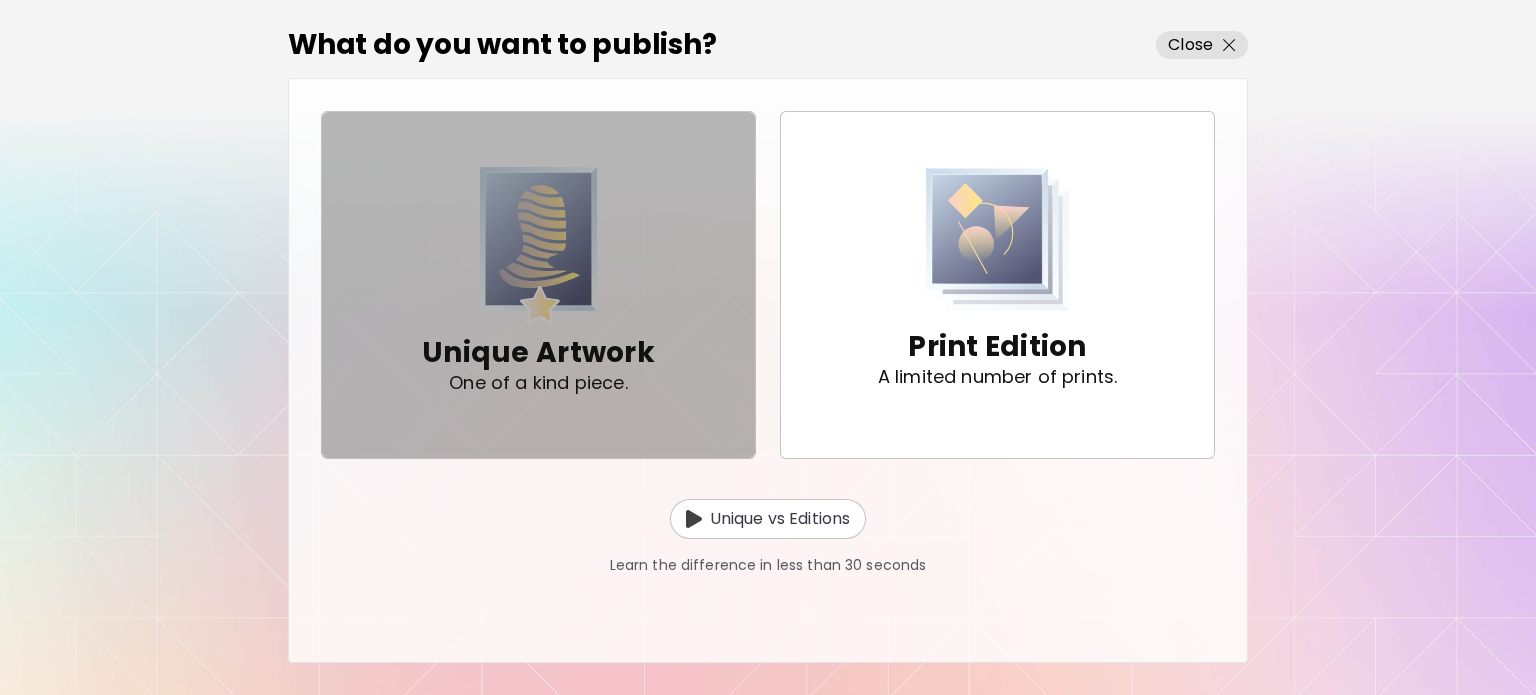 click at bounding box center (539, 245) 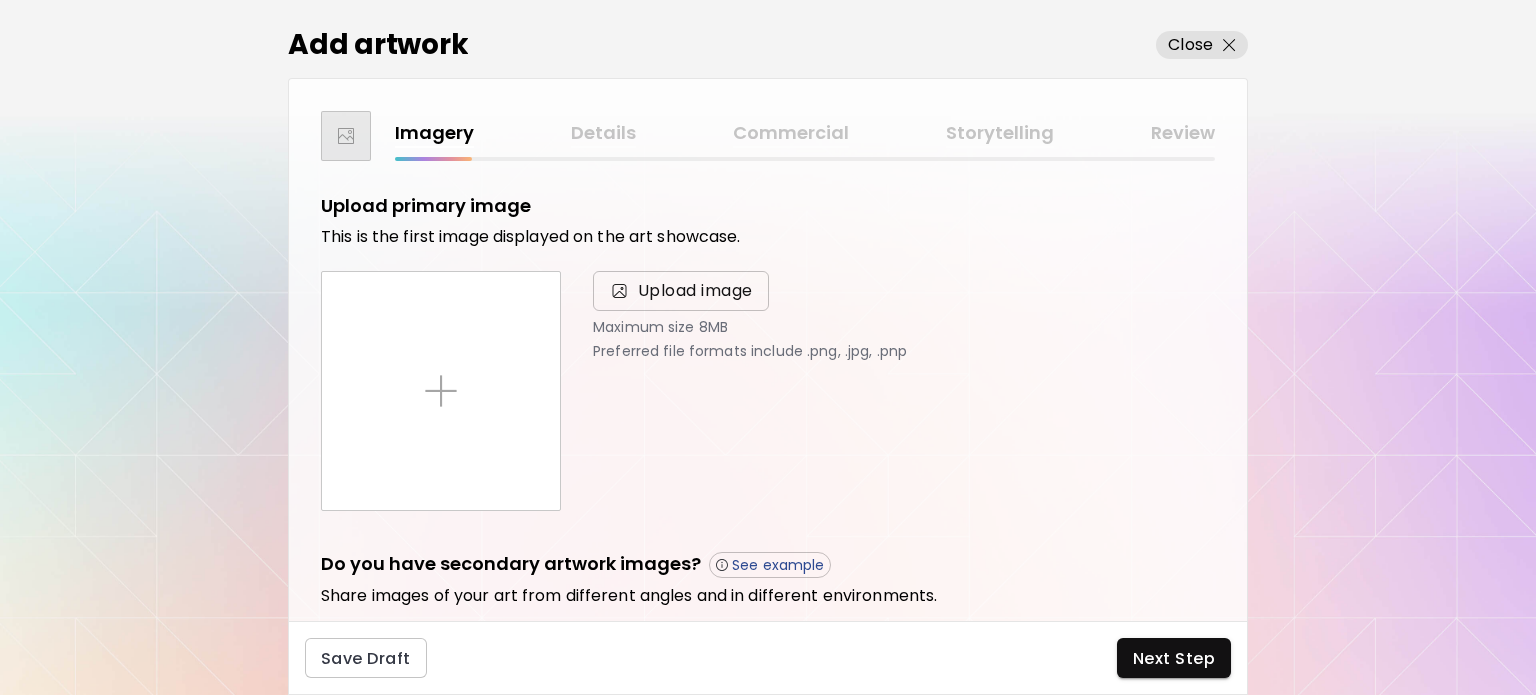 click on "Upload image" at bounding box center (695, 291) 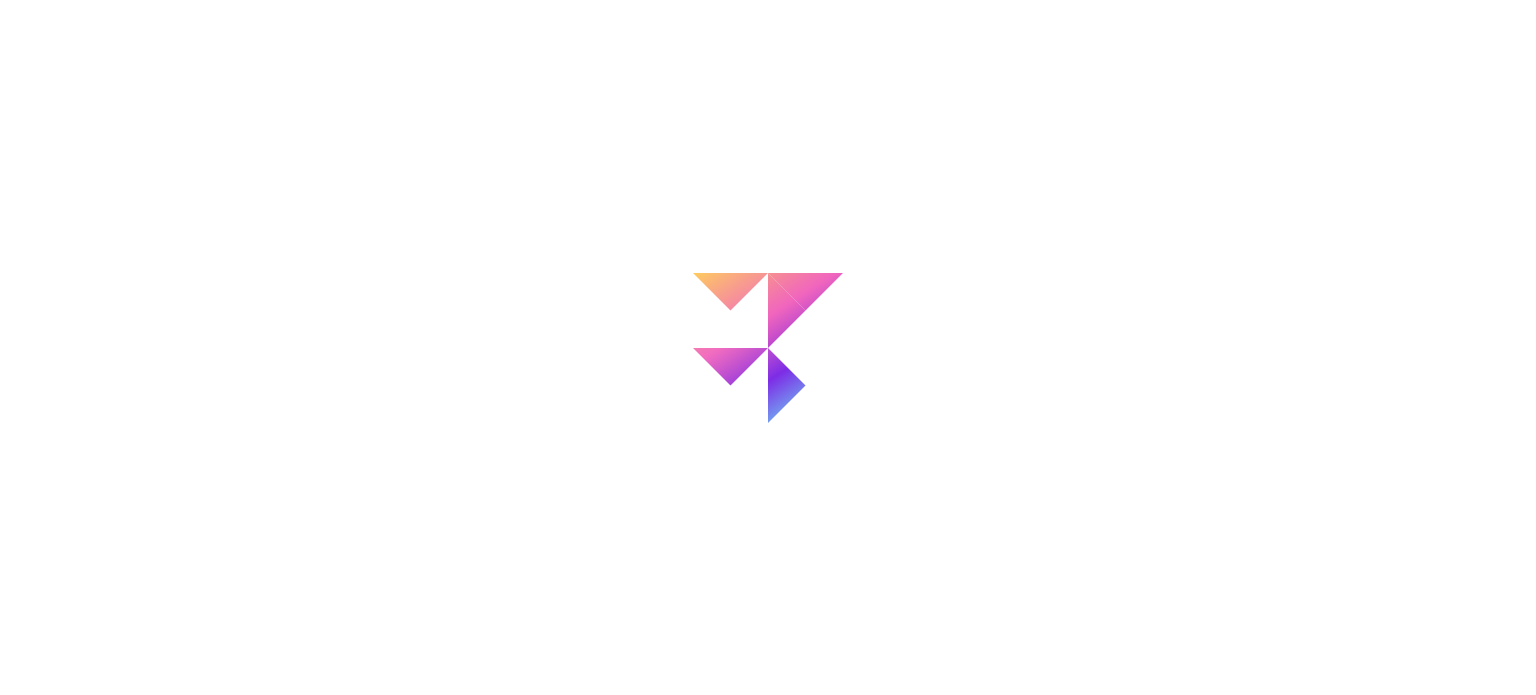 scroll, scrollTop: 0, scrollLeft: 0, axis: both 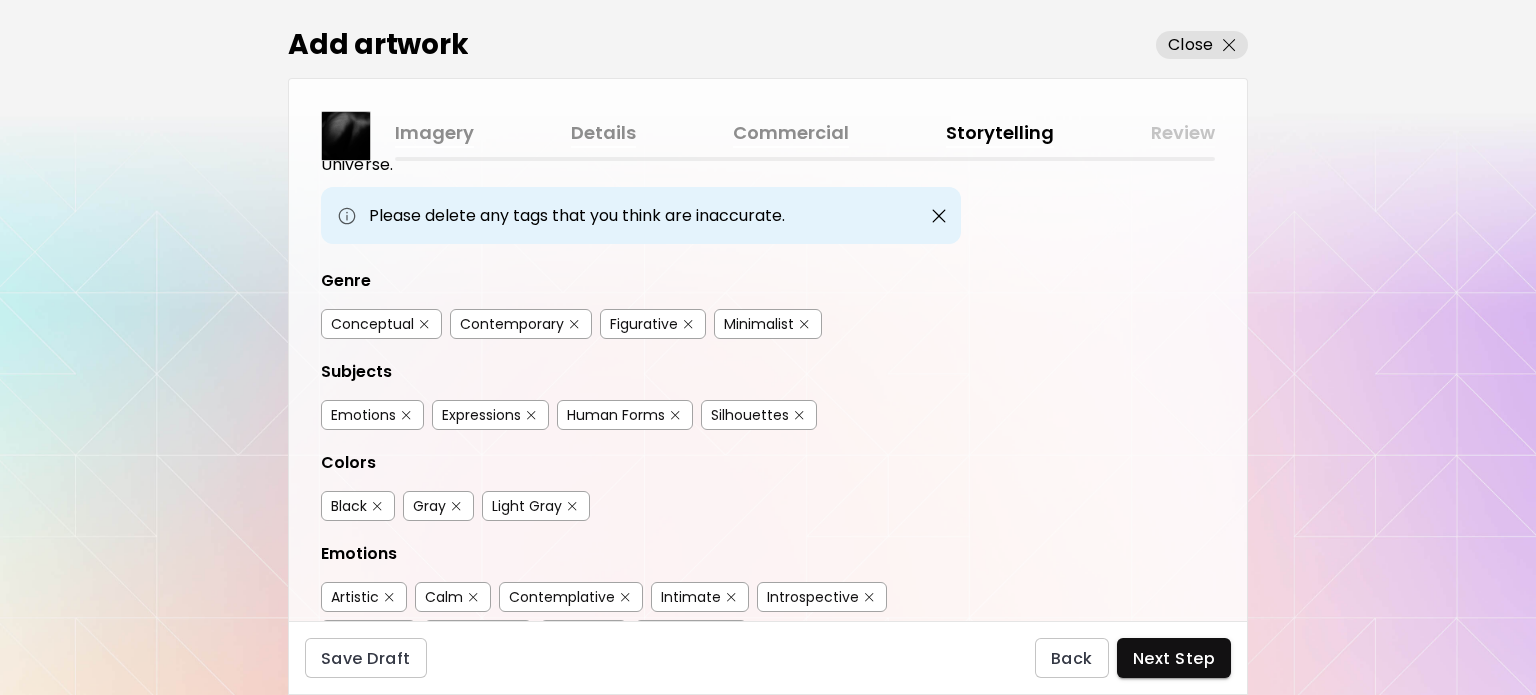 click at bounding box center [574, 324] 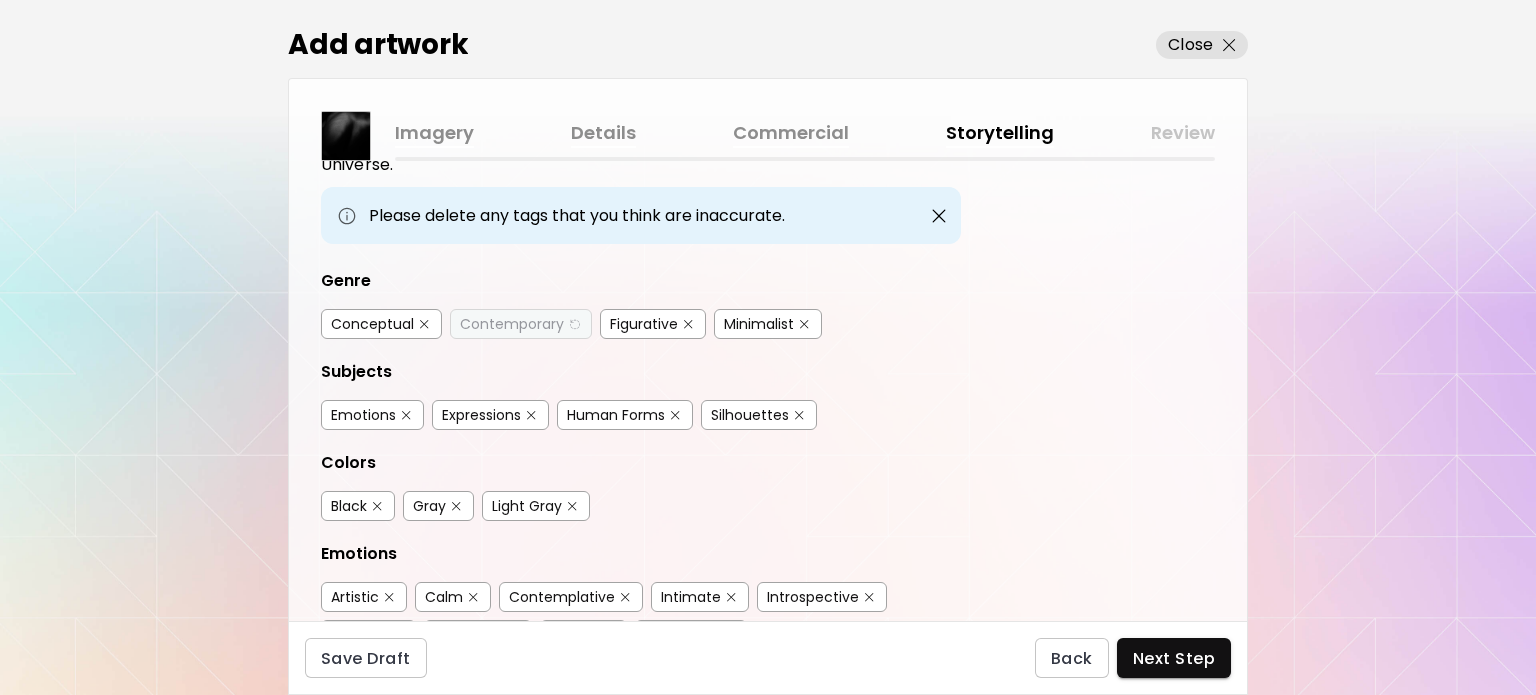 click at bounding box center (688, 324) 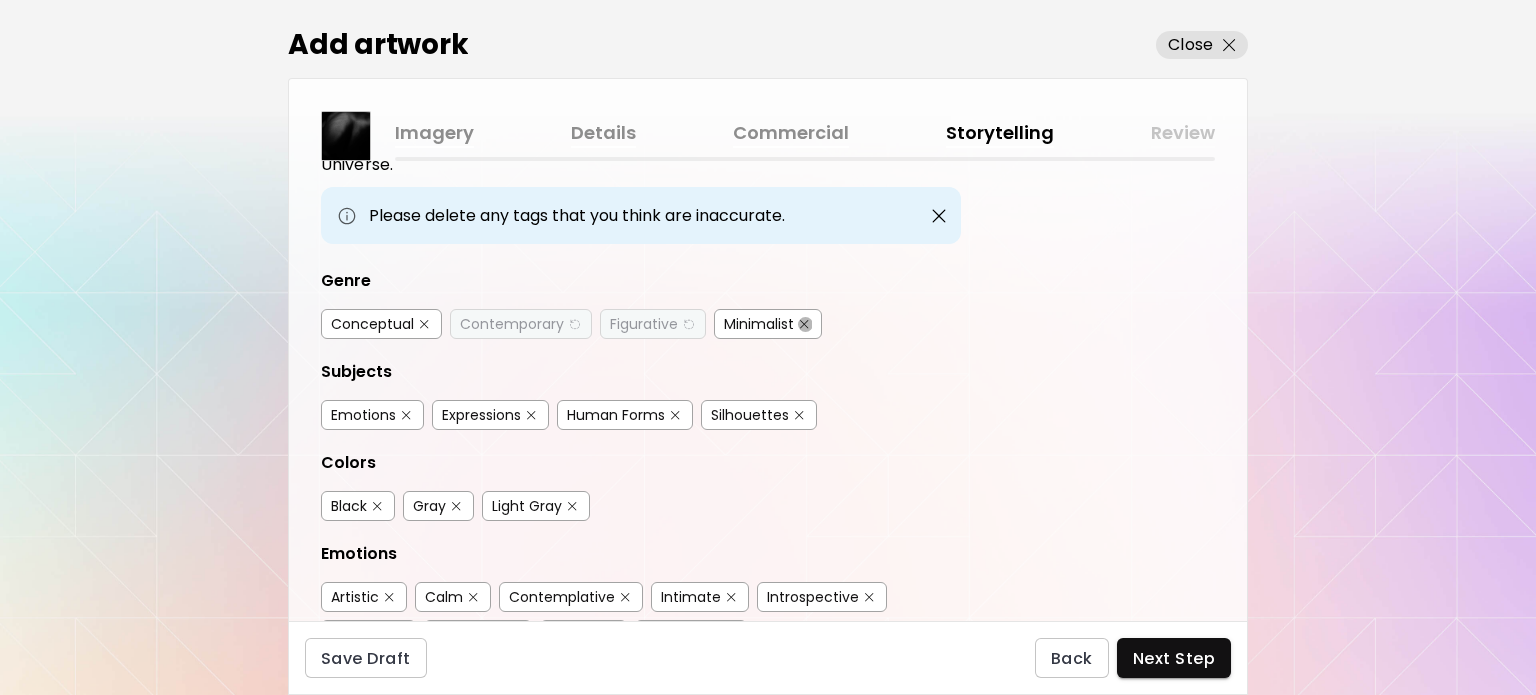 click at bounding box center [804, 324] 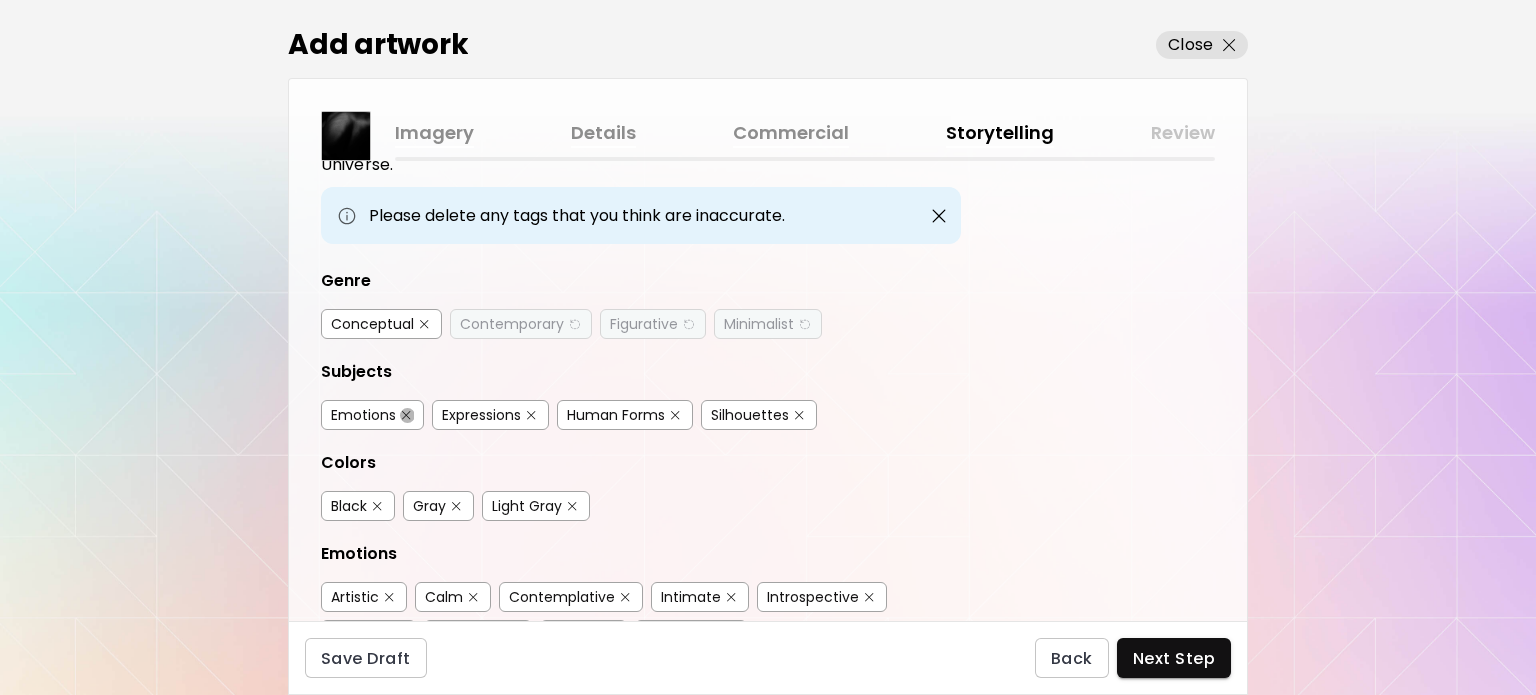 click at bounding box center [406, 415] 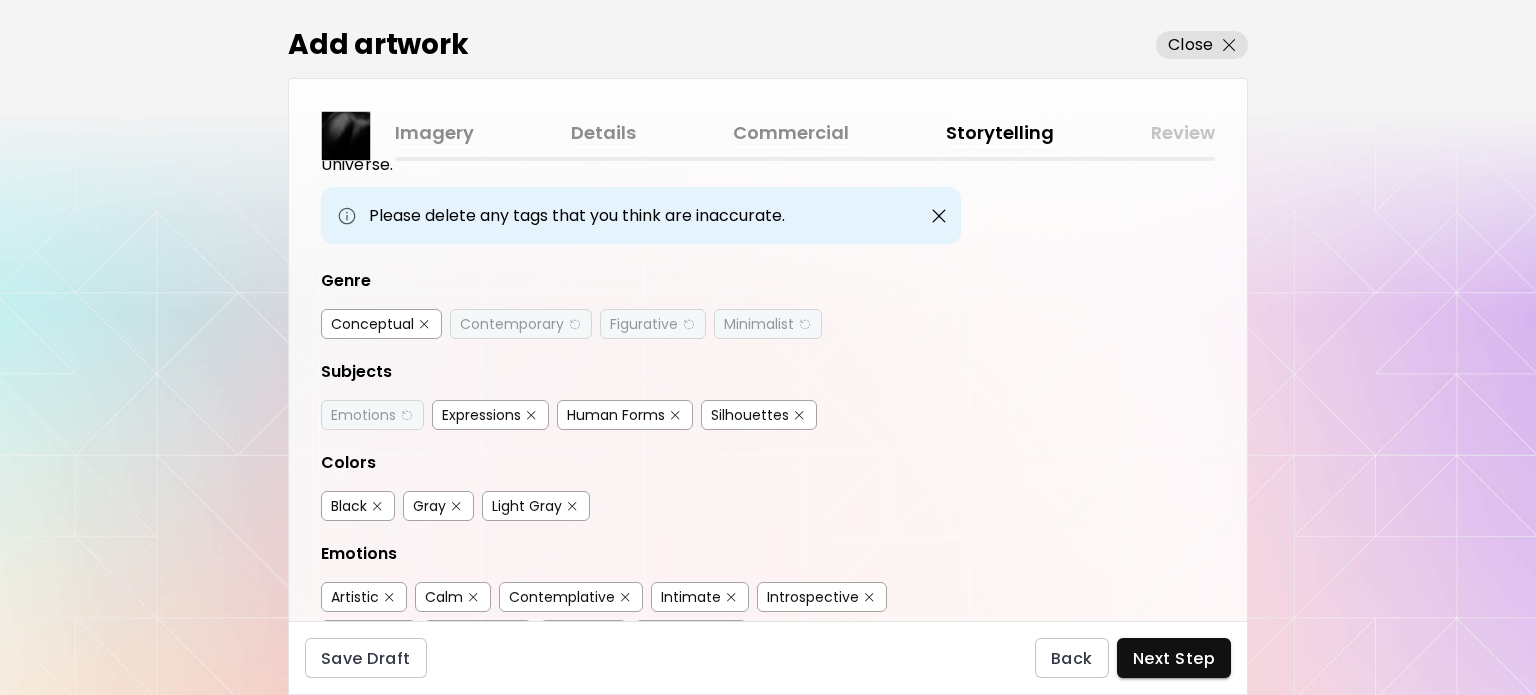 click at bounding box center [531, 415] 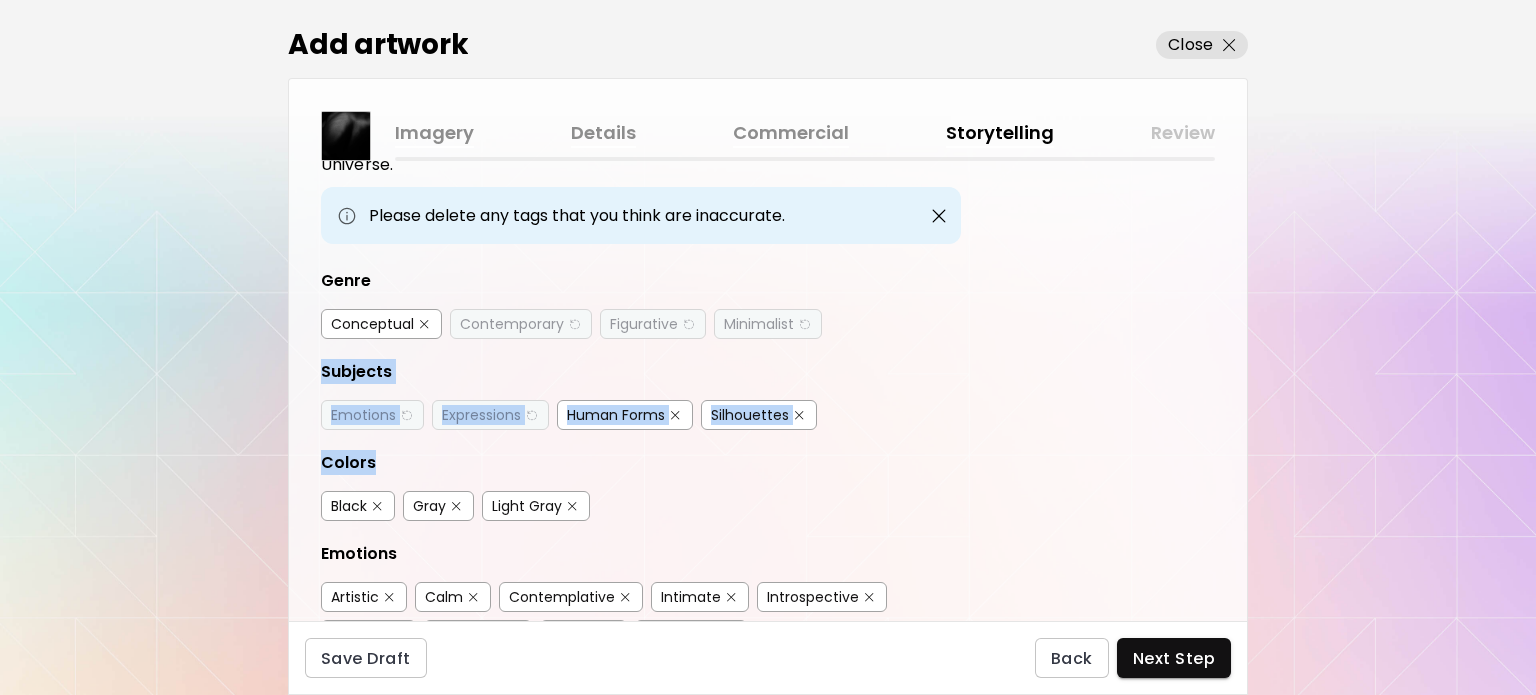 drag, startPoint x: 1247, startPoint y: 338, endPoint x: 1124, endPoint y: 451, distance: 167.02695 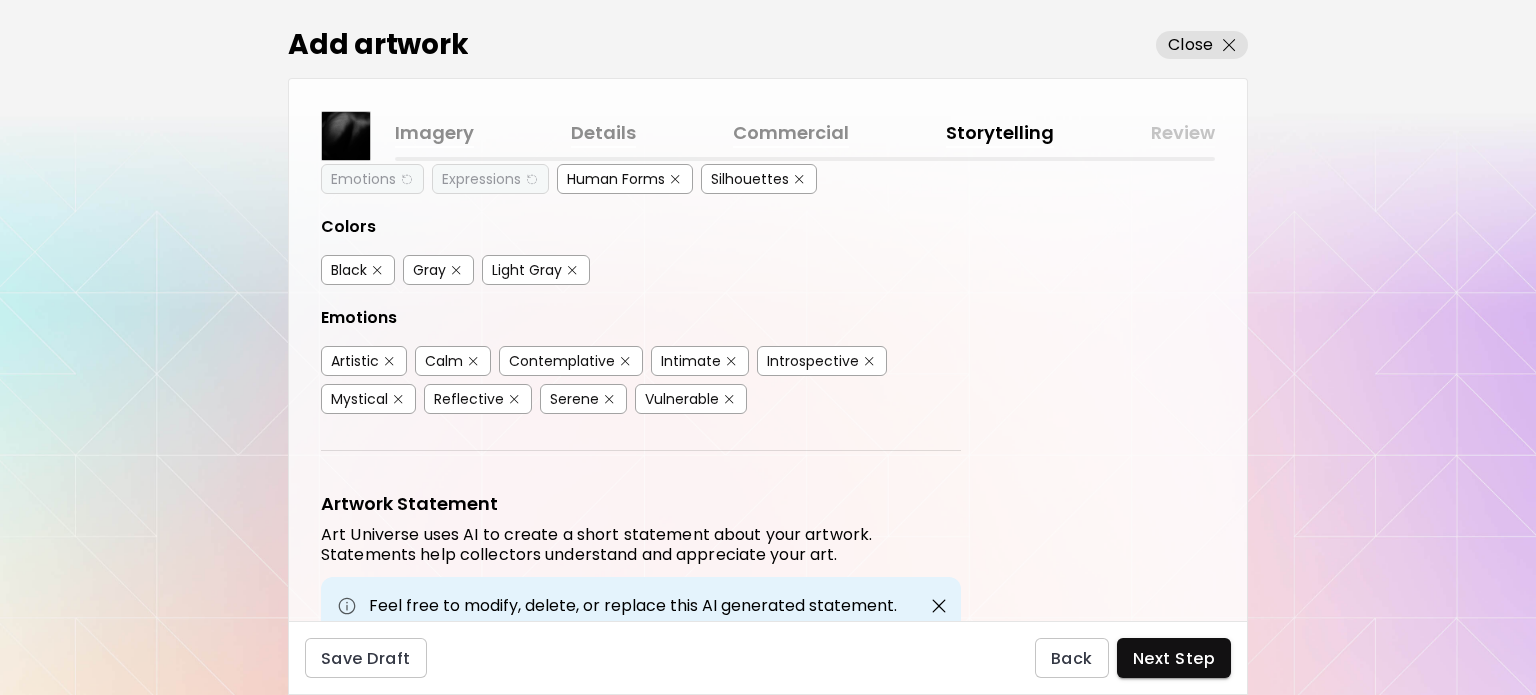 scroll, scrollTop: 352, scrollLeft: 0, axis: vertical 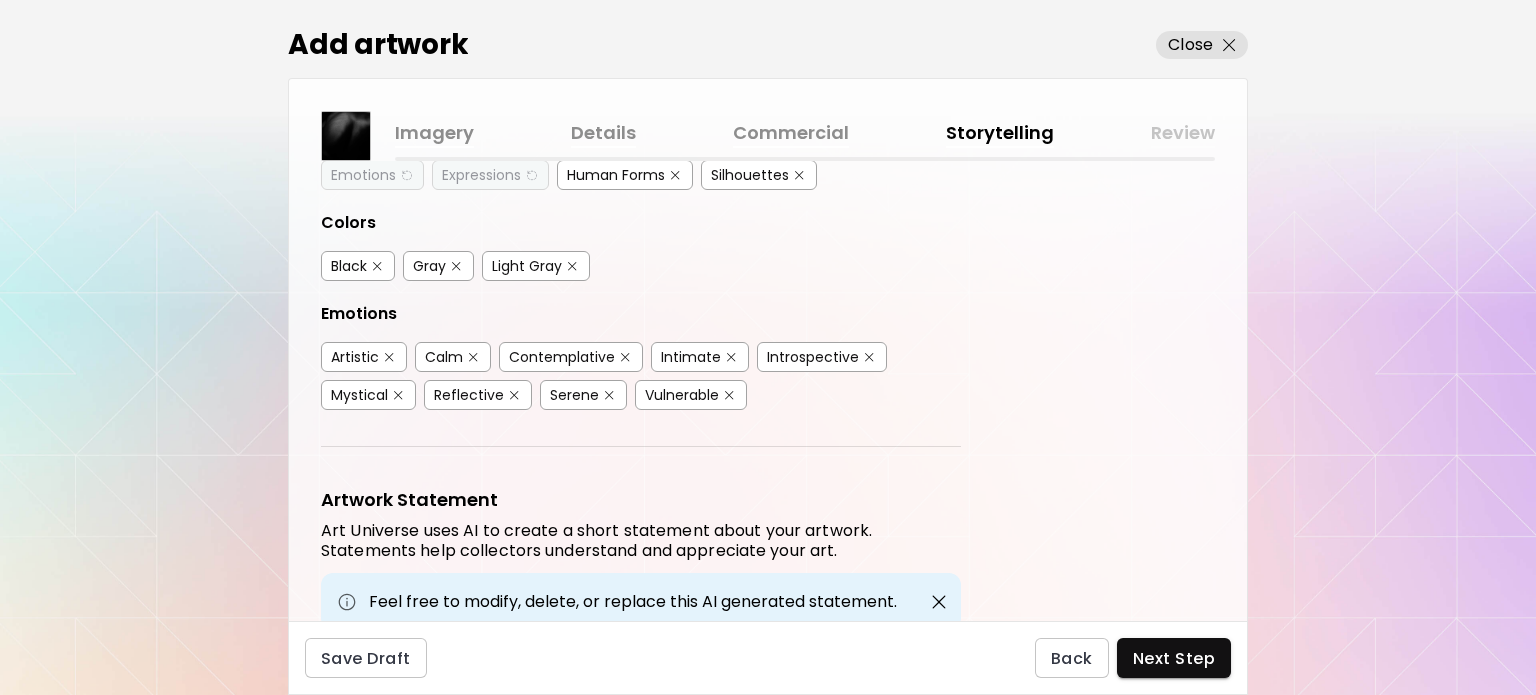 click at bounding box center [398, 395] 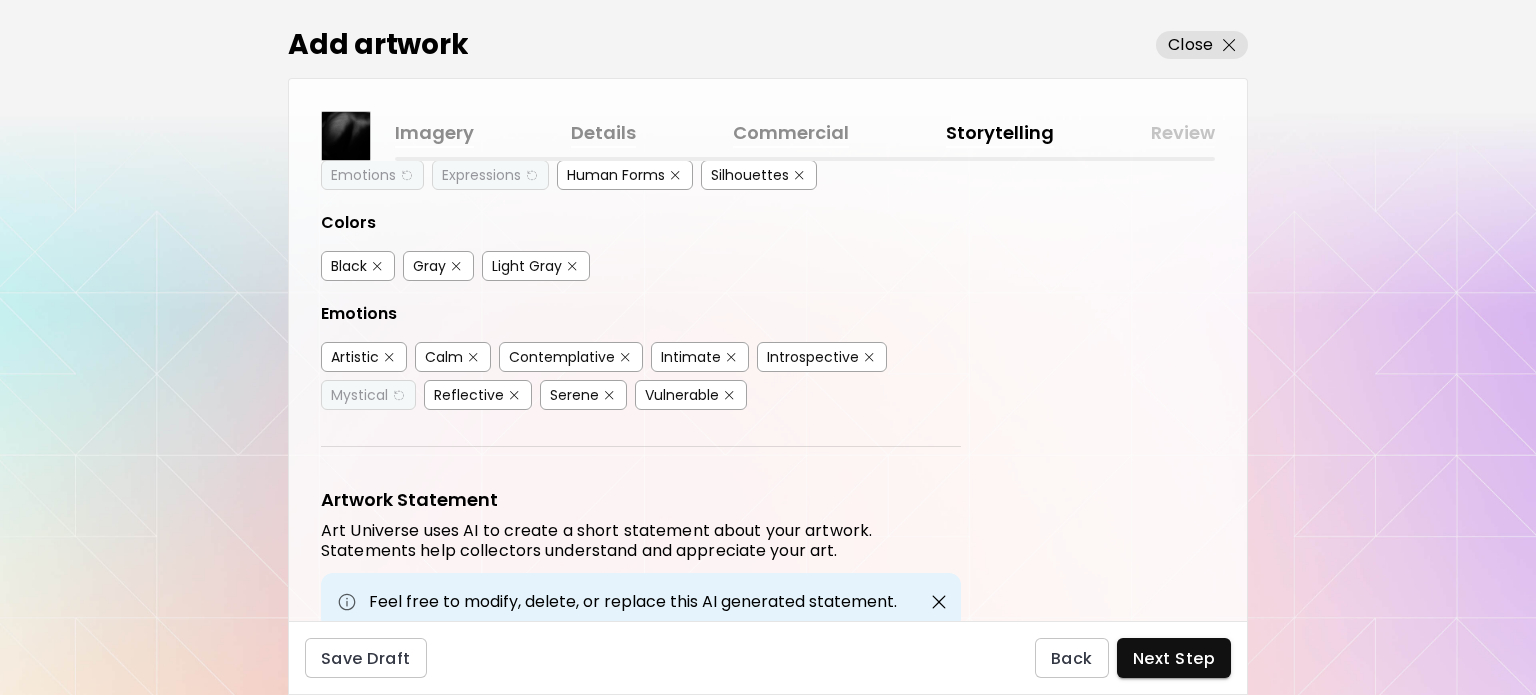 click on "Serene" at bounding box center (583, 395) 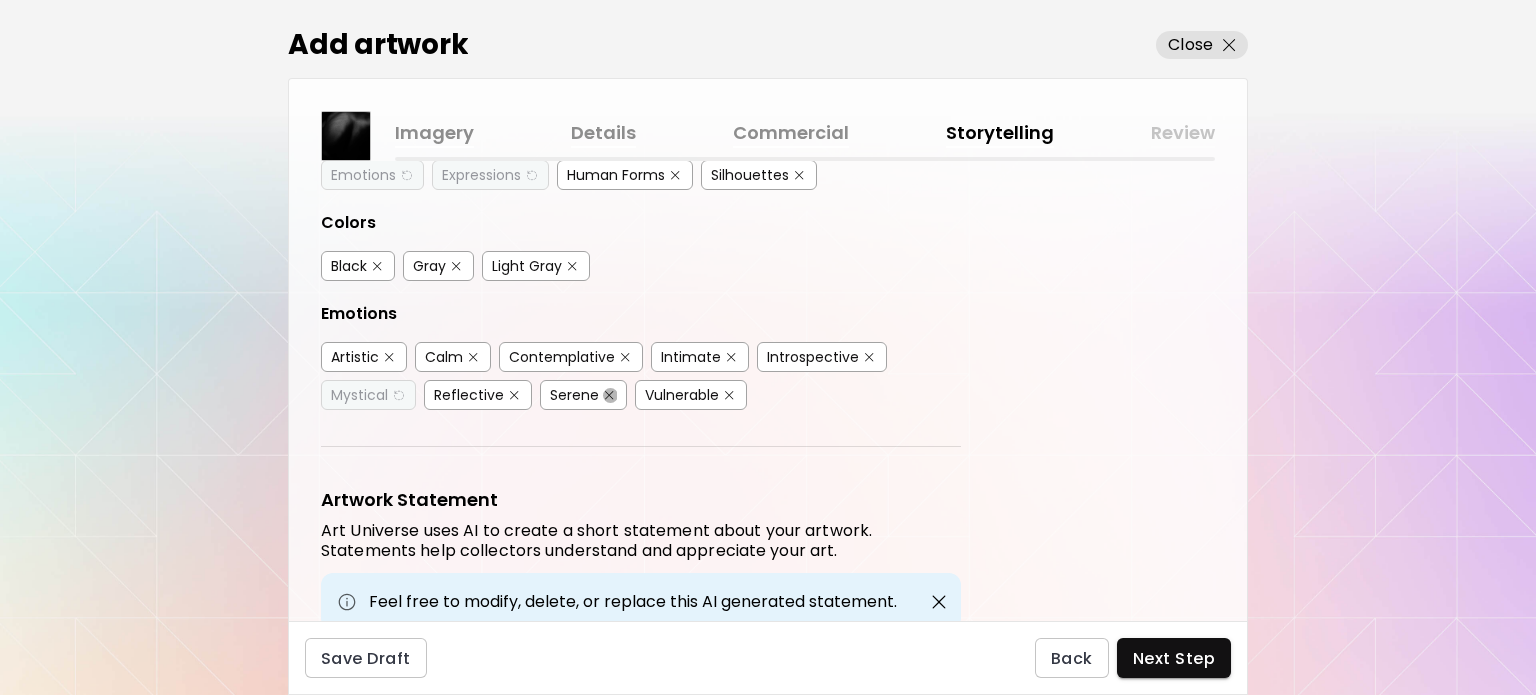 click at bounding box center [609, 395] 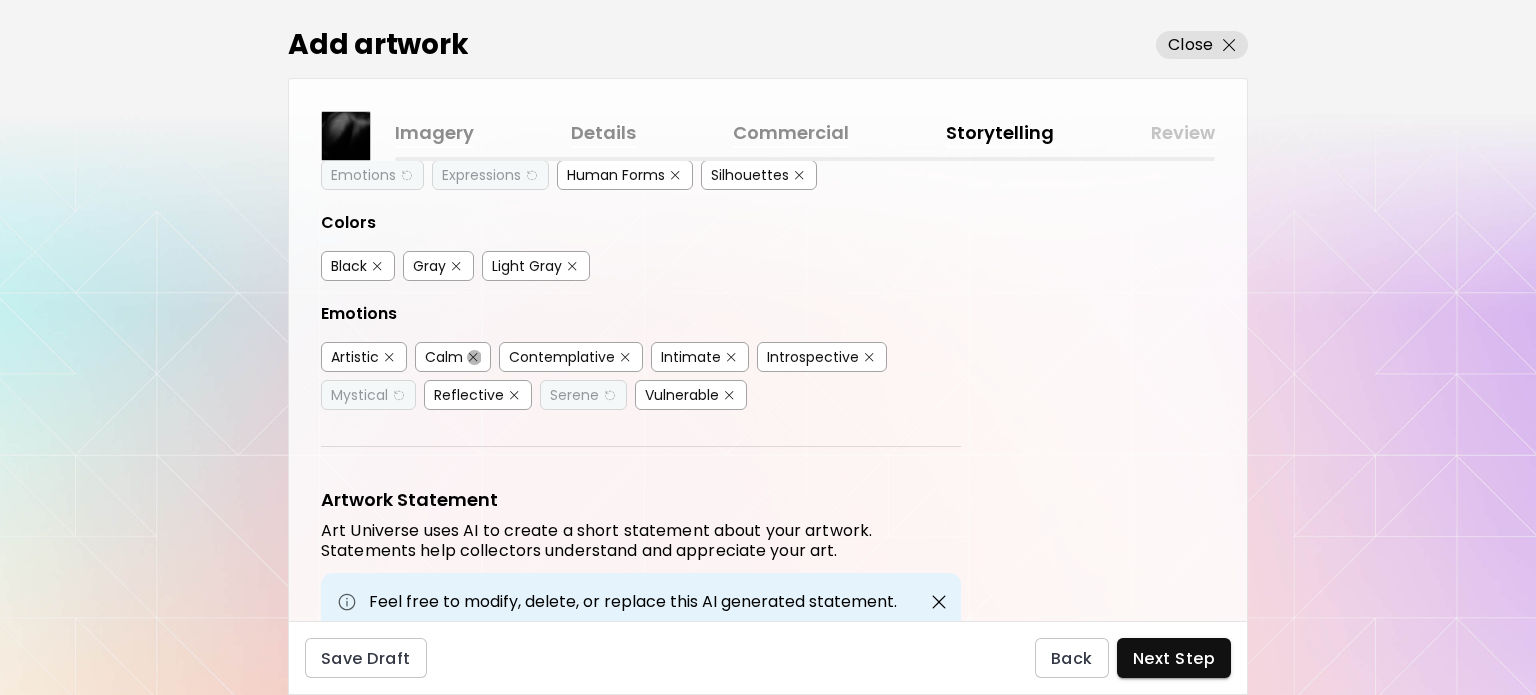 click at bounding box center [473, 357] 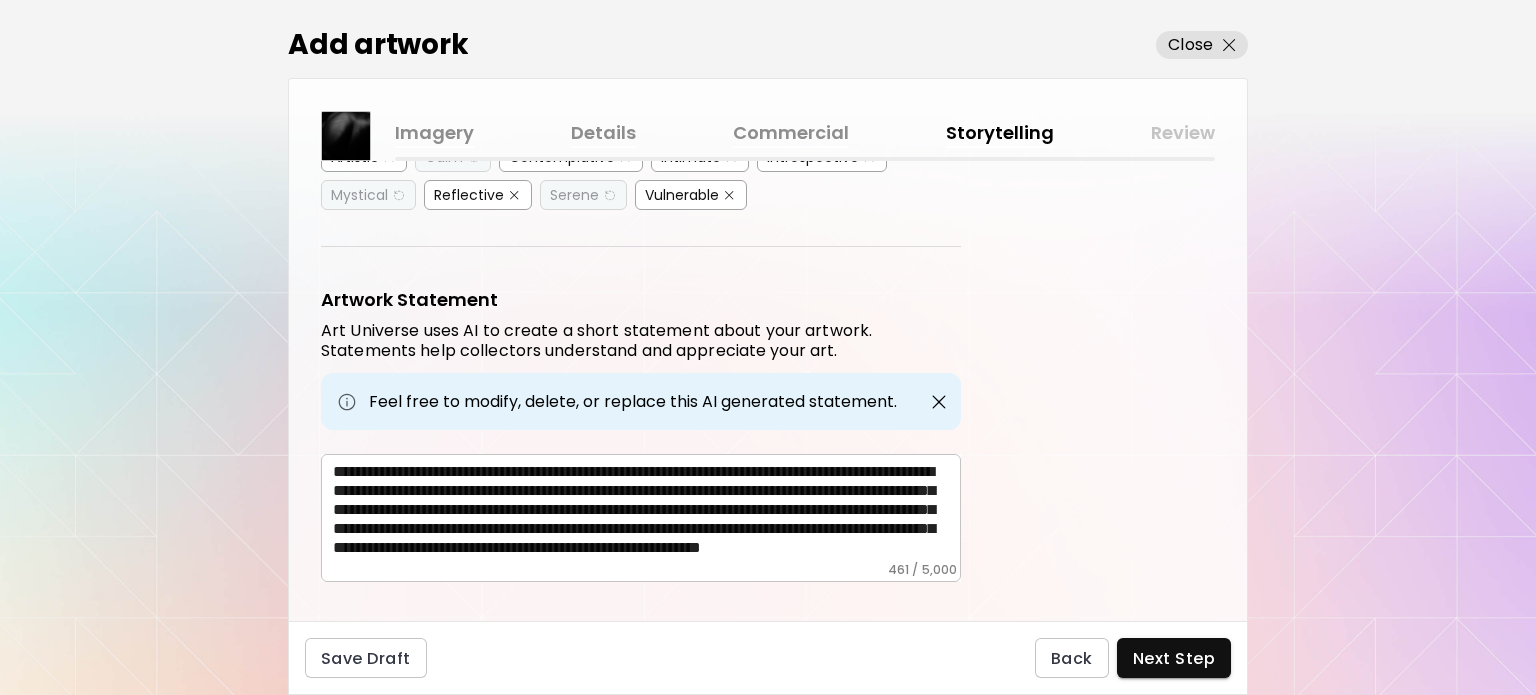 scroll, scrollTop: 576, scrollLeft: 0, axis: vertical 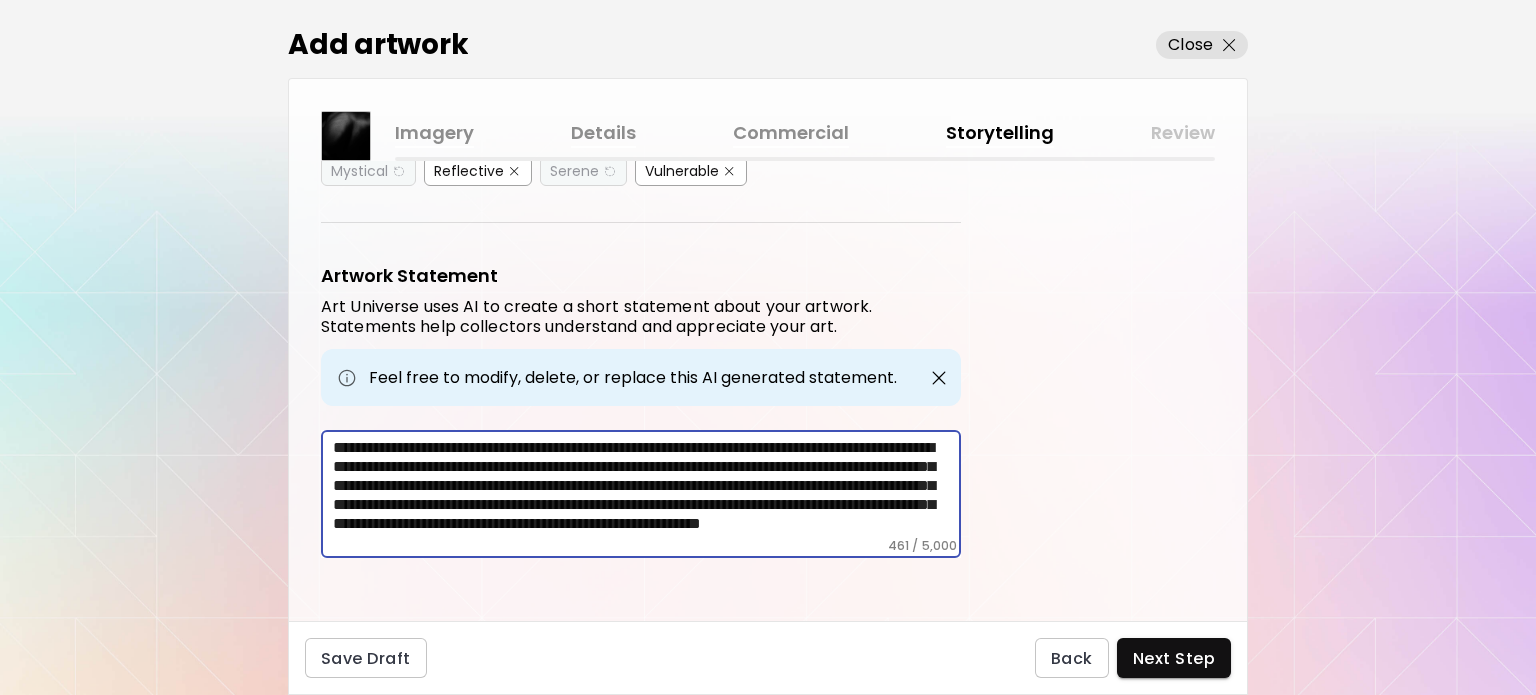 drag, startPoint x: 808, startPoint y: 452, endPoint x: 488, endPoint y: 460, distance: 320.09998 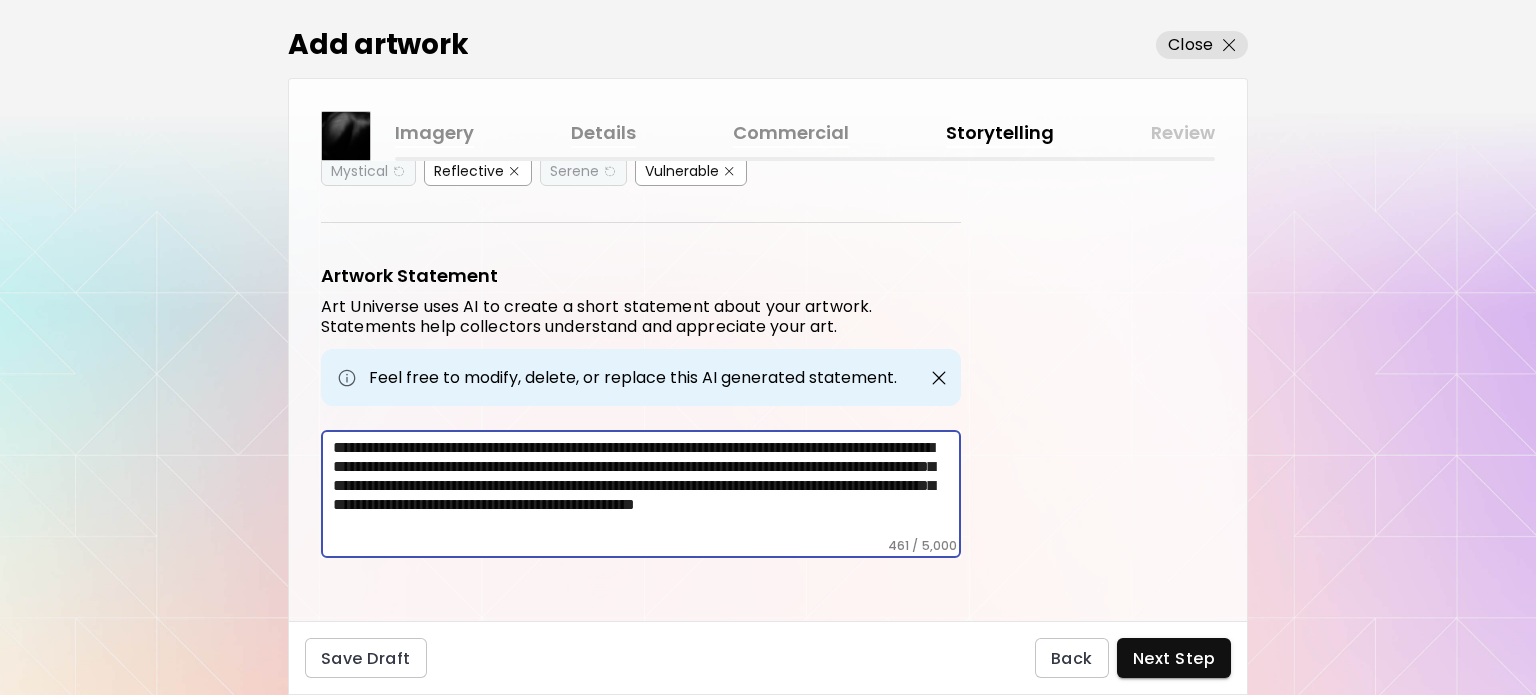 scroll, scrollTop: 572, scrollLeft: 0, axis: vertical 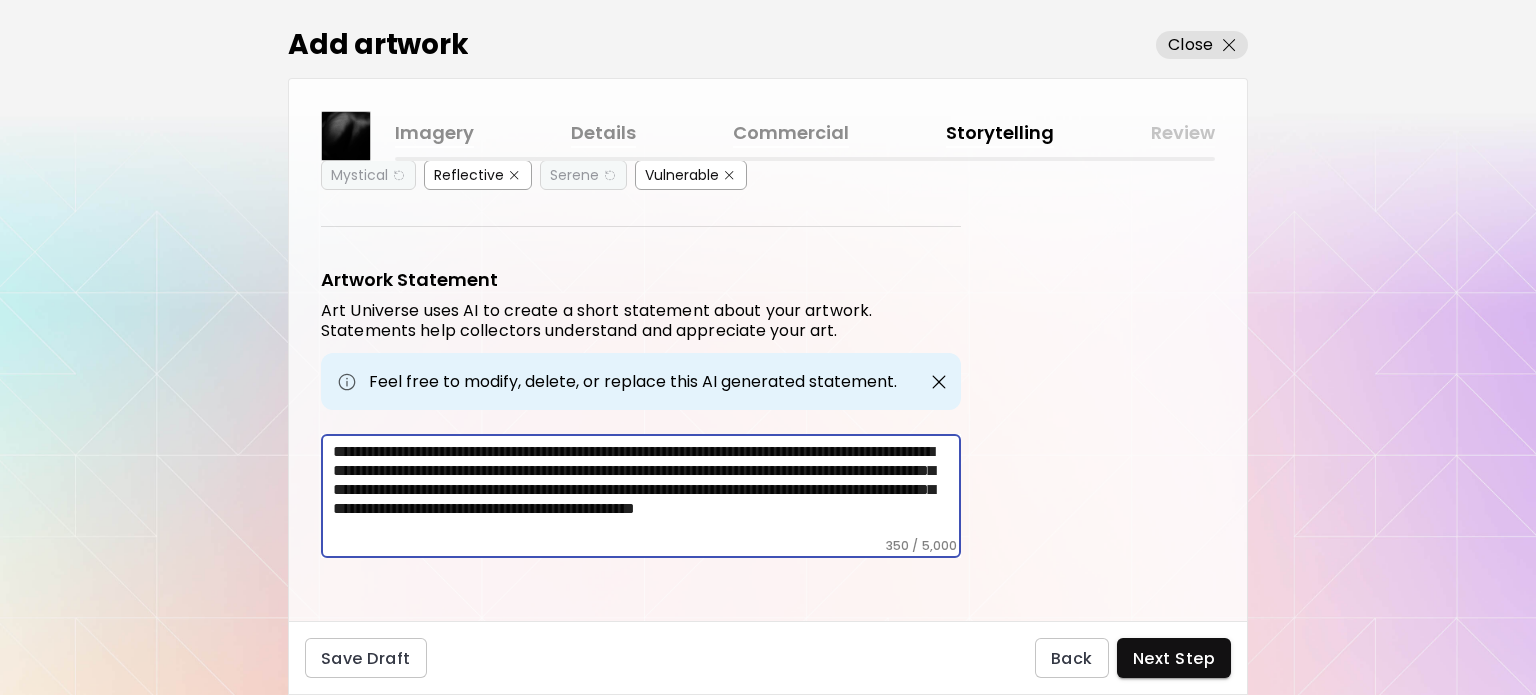 click on "**********" at bounding box center [647, 490] 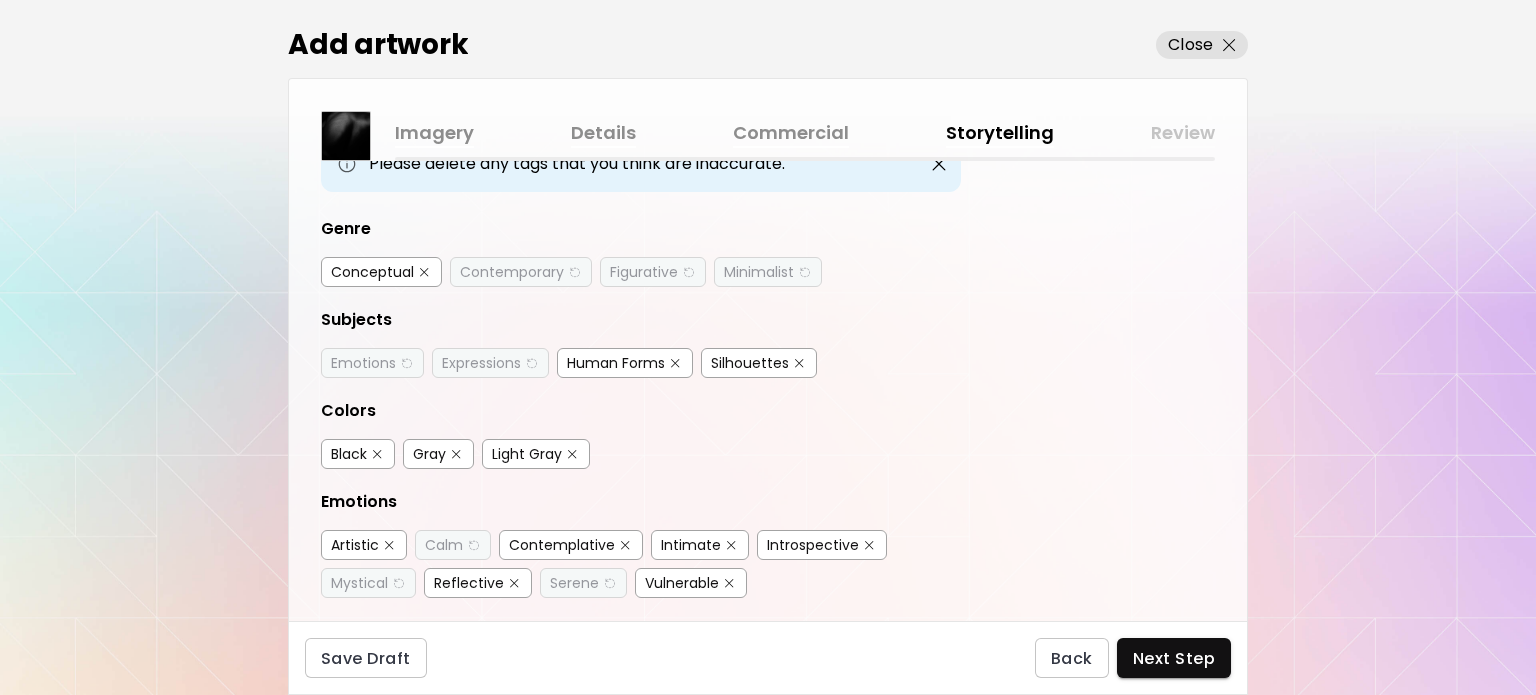 scroll, scrollTop: 572, scrollLeft: 0, axis: vertical 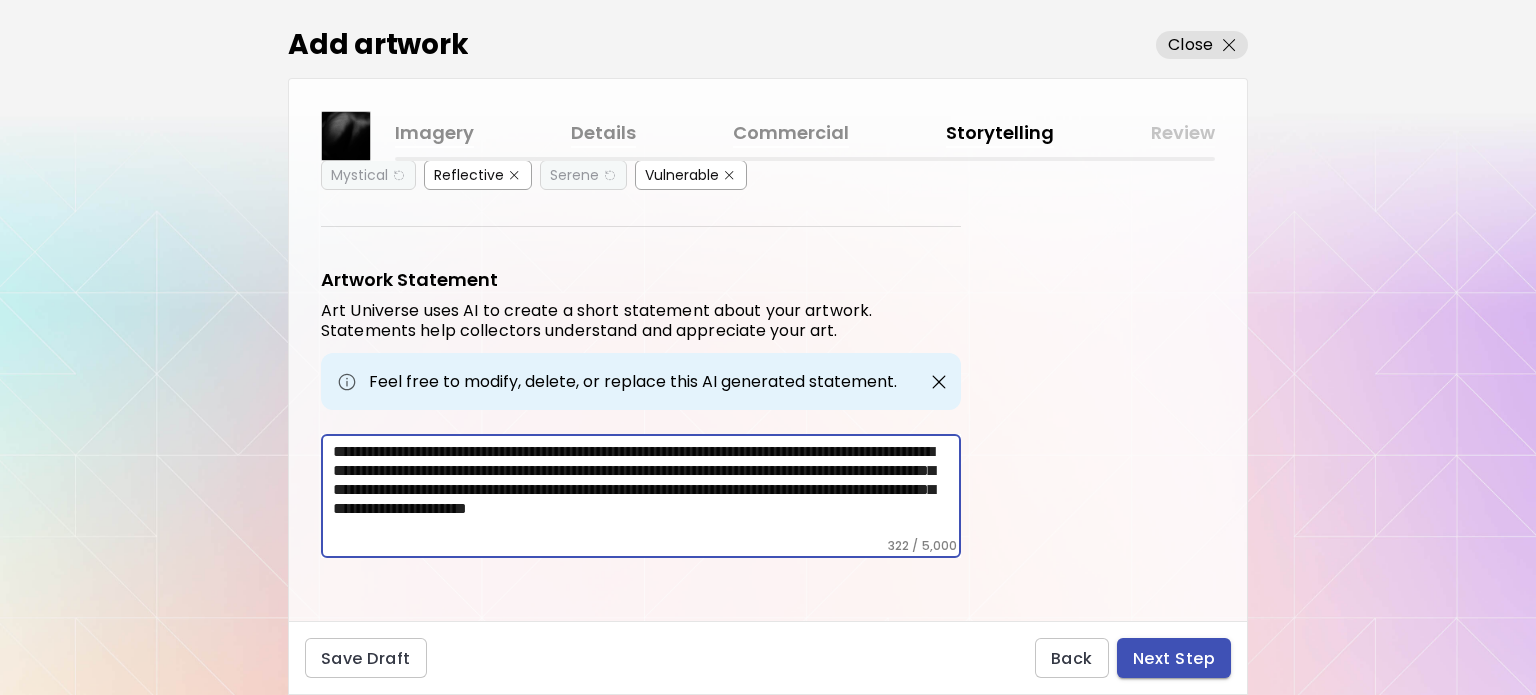 type on "**********" 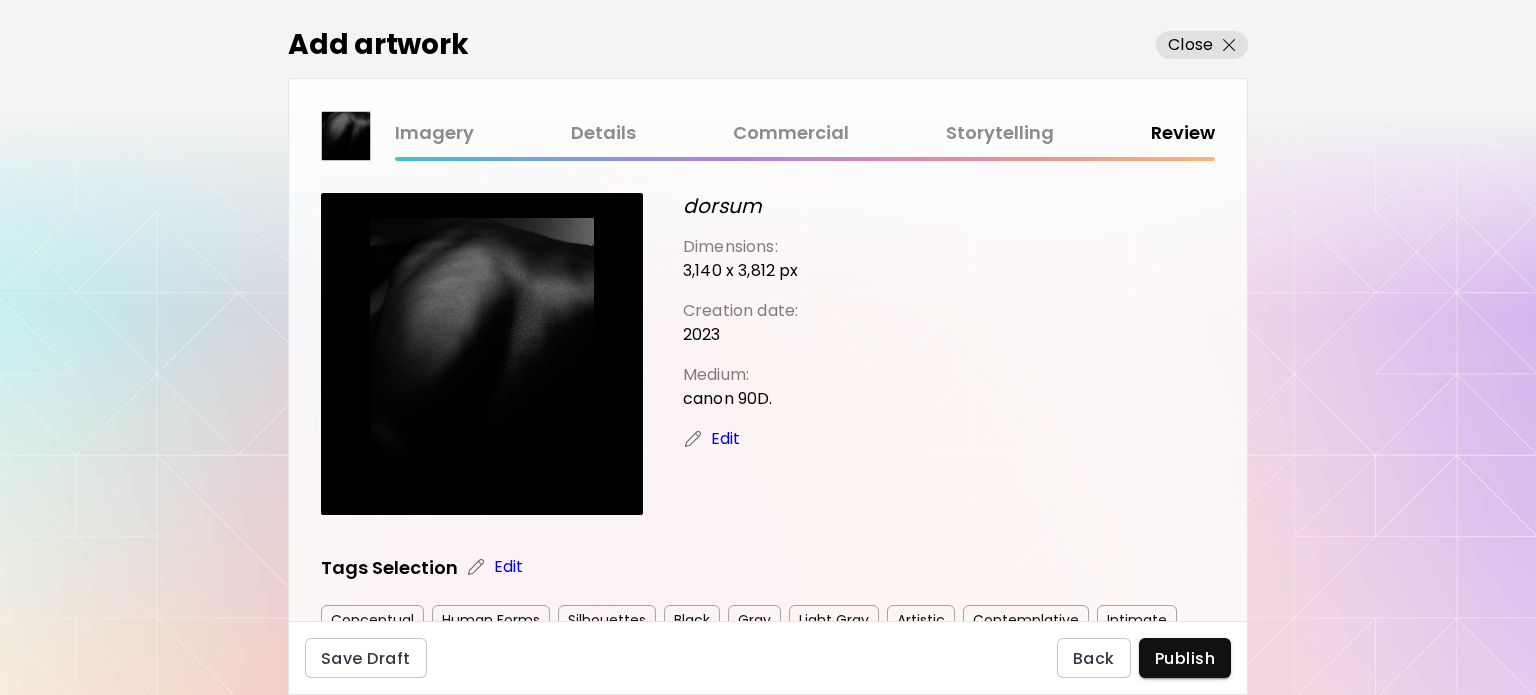 scroll, scrollTop: 525, scrollLeft: 0, axis: vertical 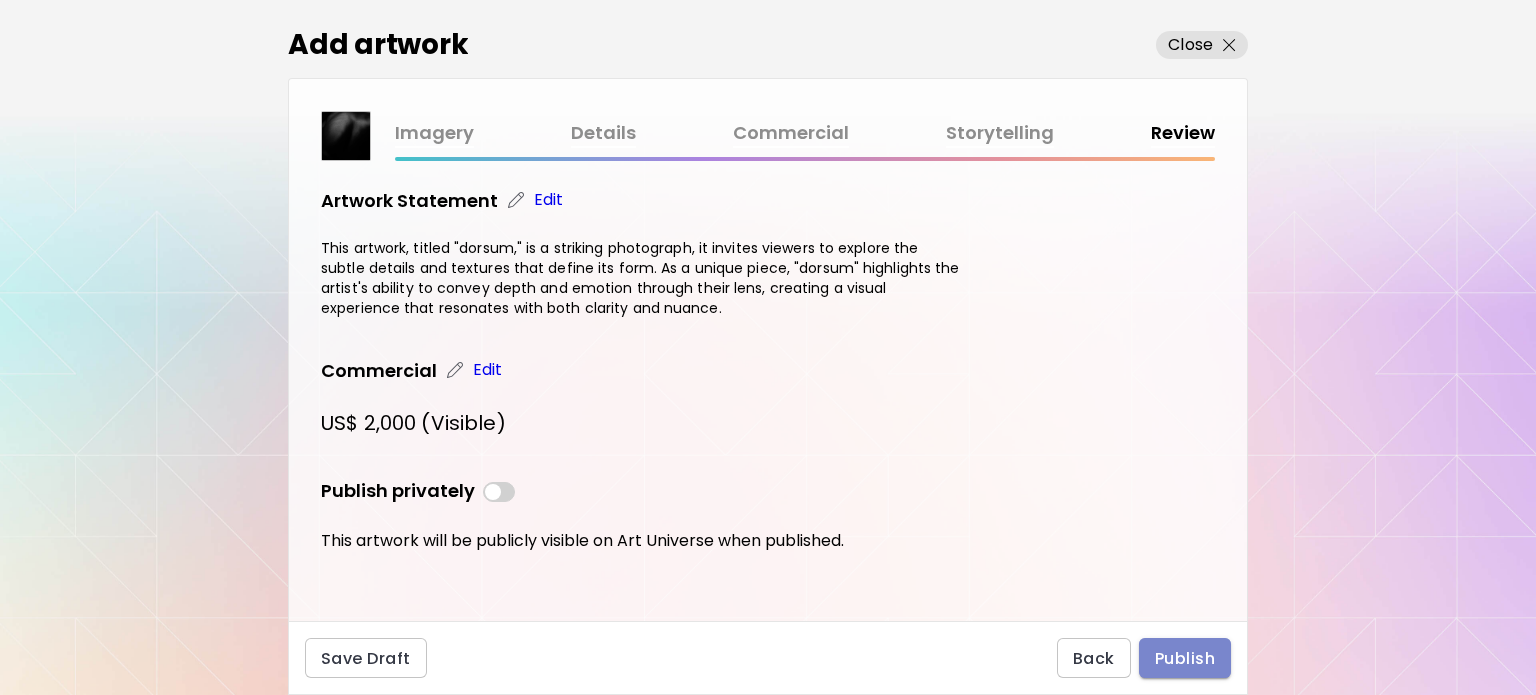 click on "Publish" at bounding box center (1185, 658) 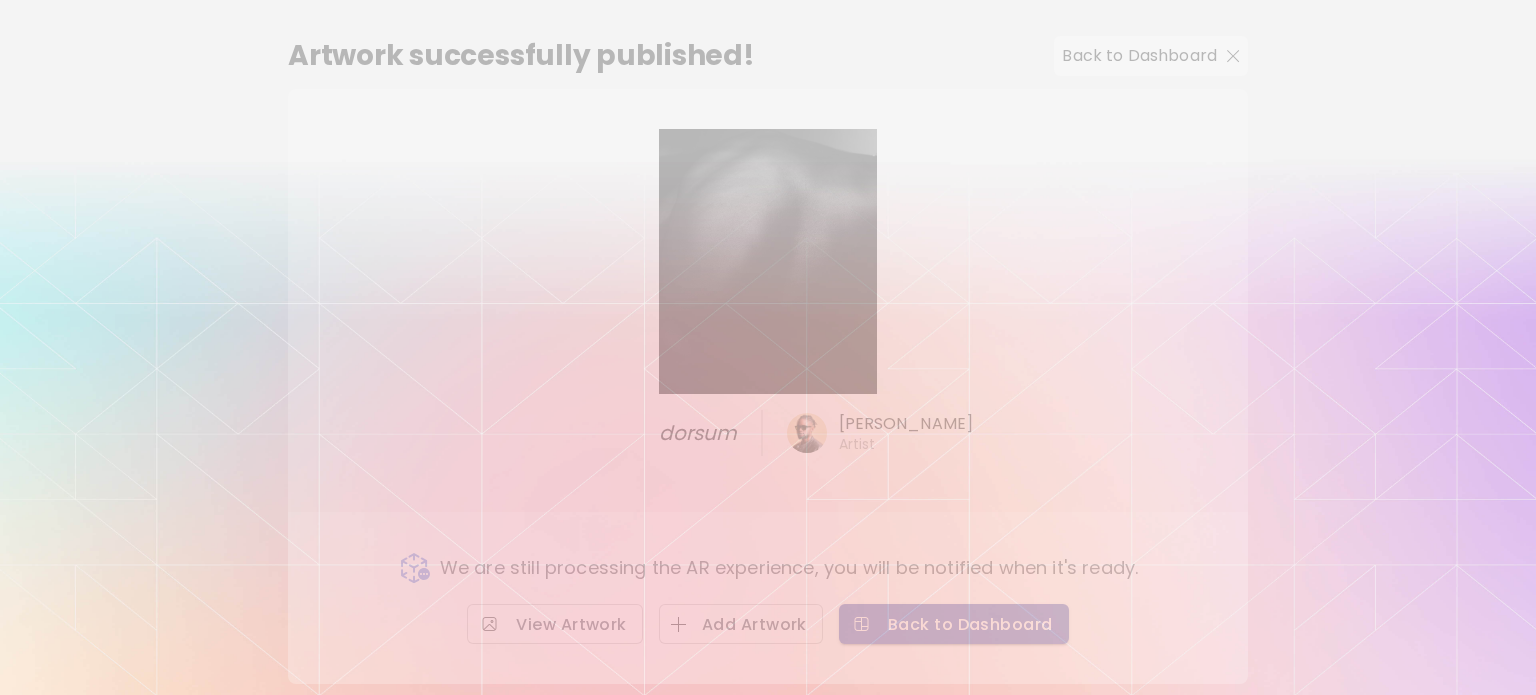 click on "Back to Dashboard" at bounding box center [954, 624] 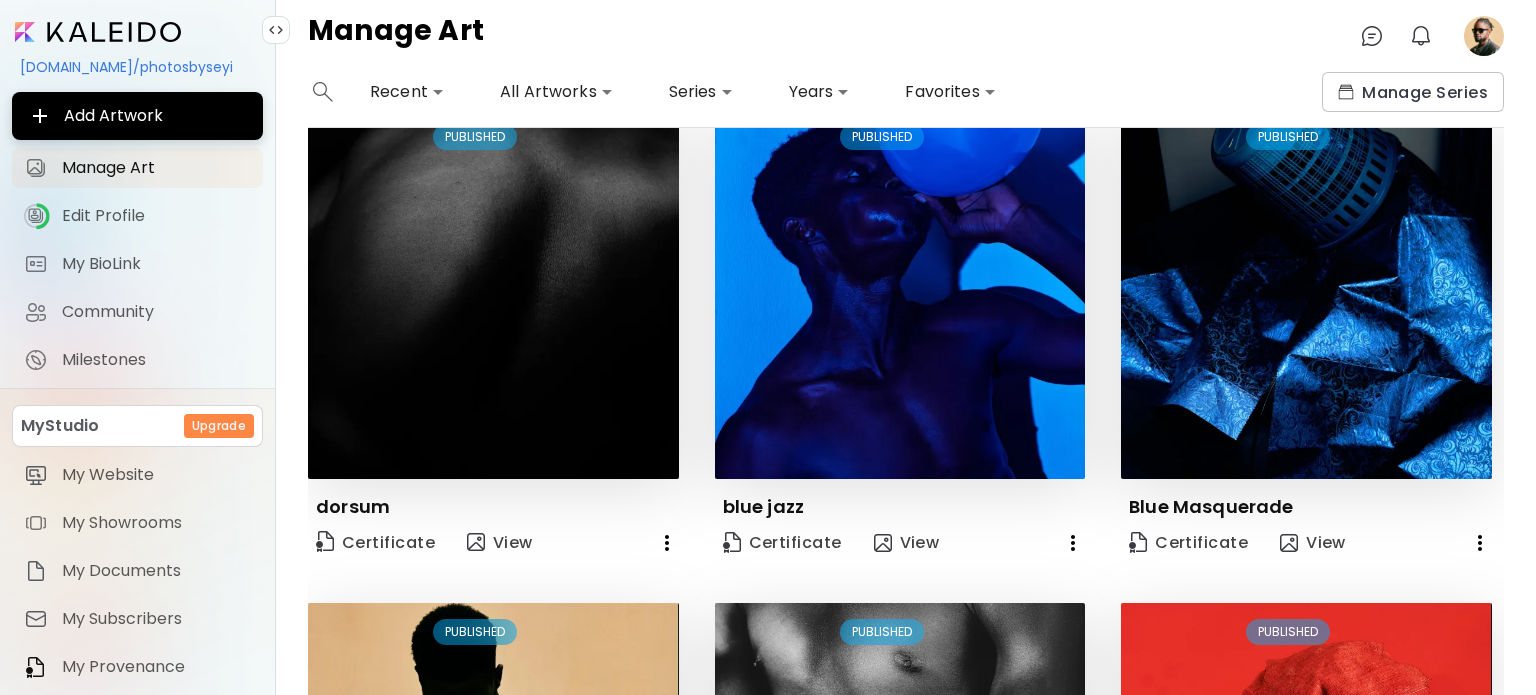 scroll, scrollTop: 0, scrollLeft: 0, axis: both 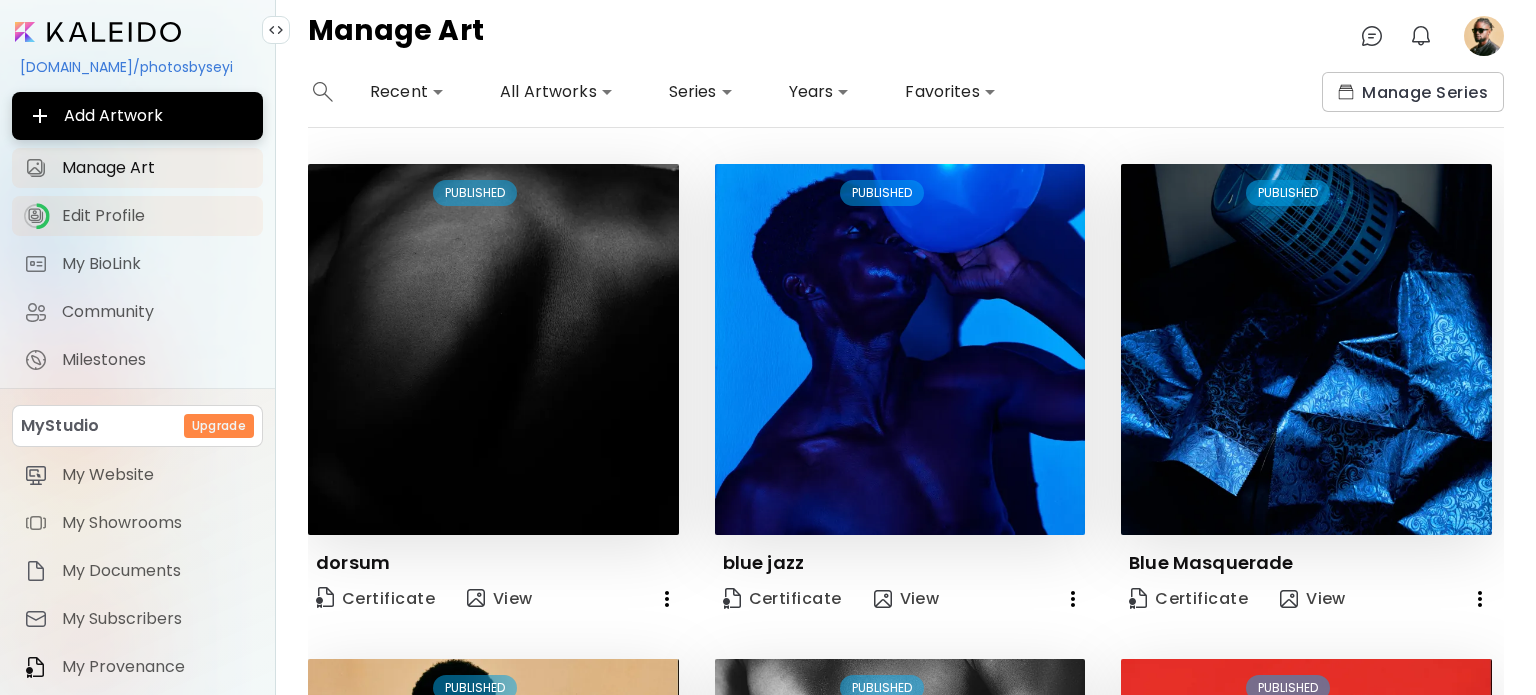 click on "Edit Profile" at bounding box center [156, 216] 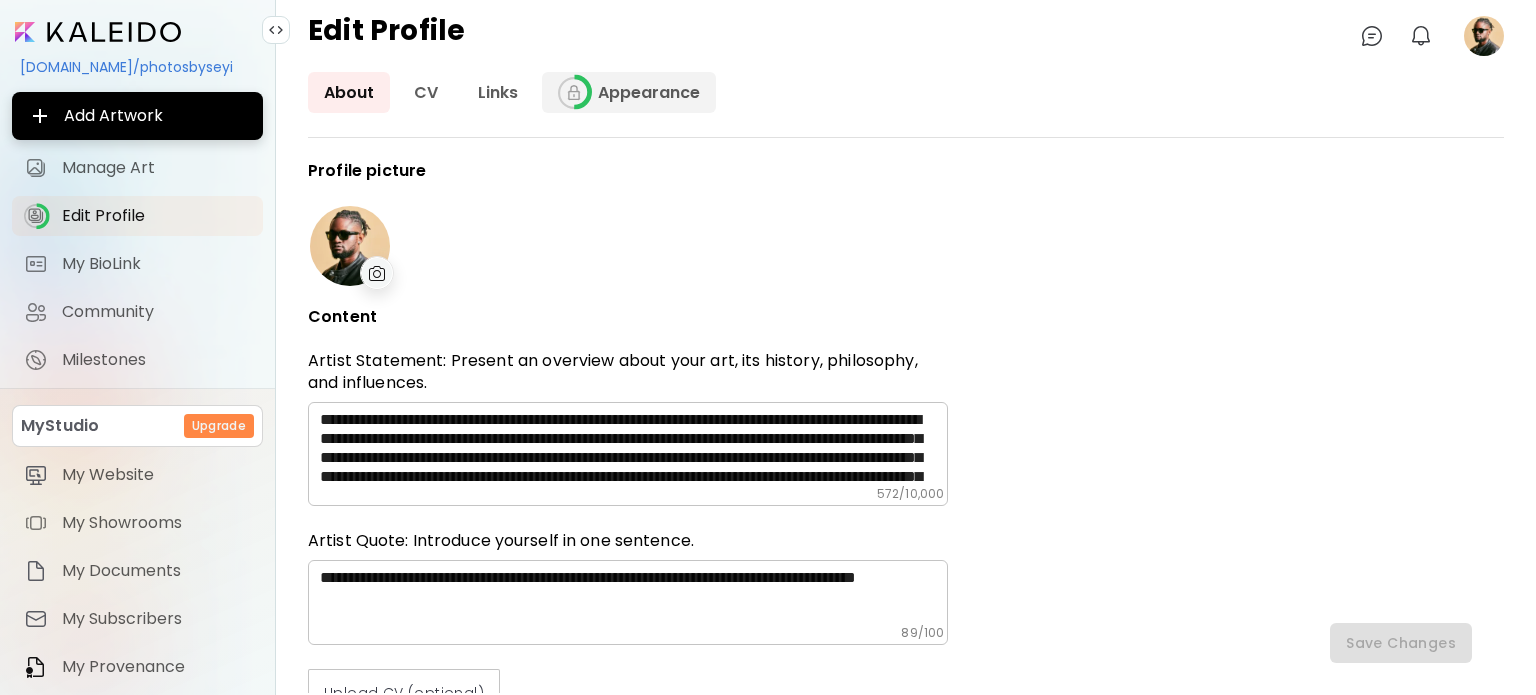 click at bounding box center (574, 93) 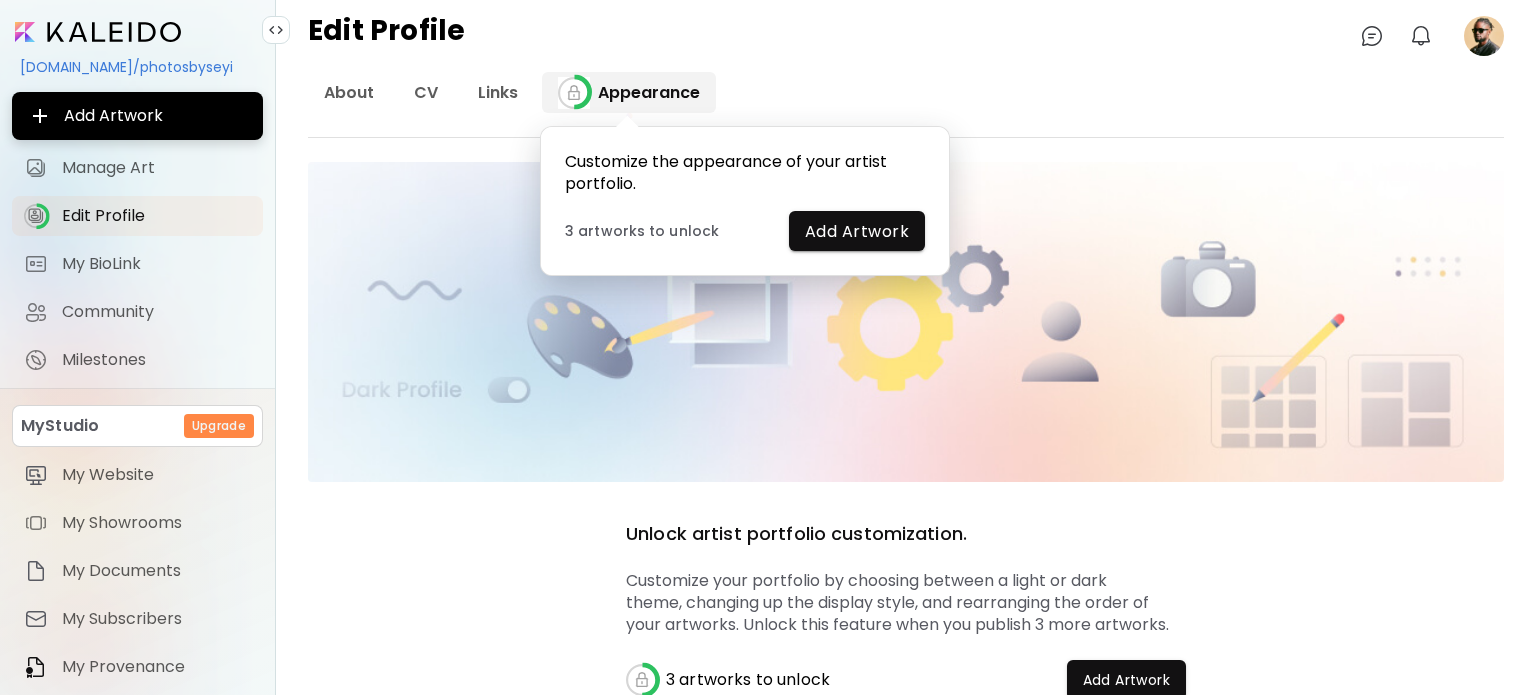 click at bounding box center (574, 93) 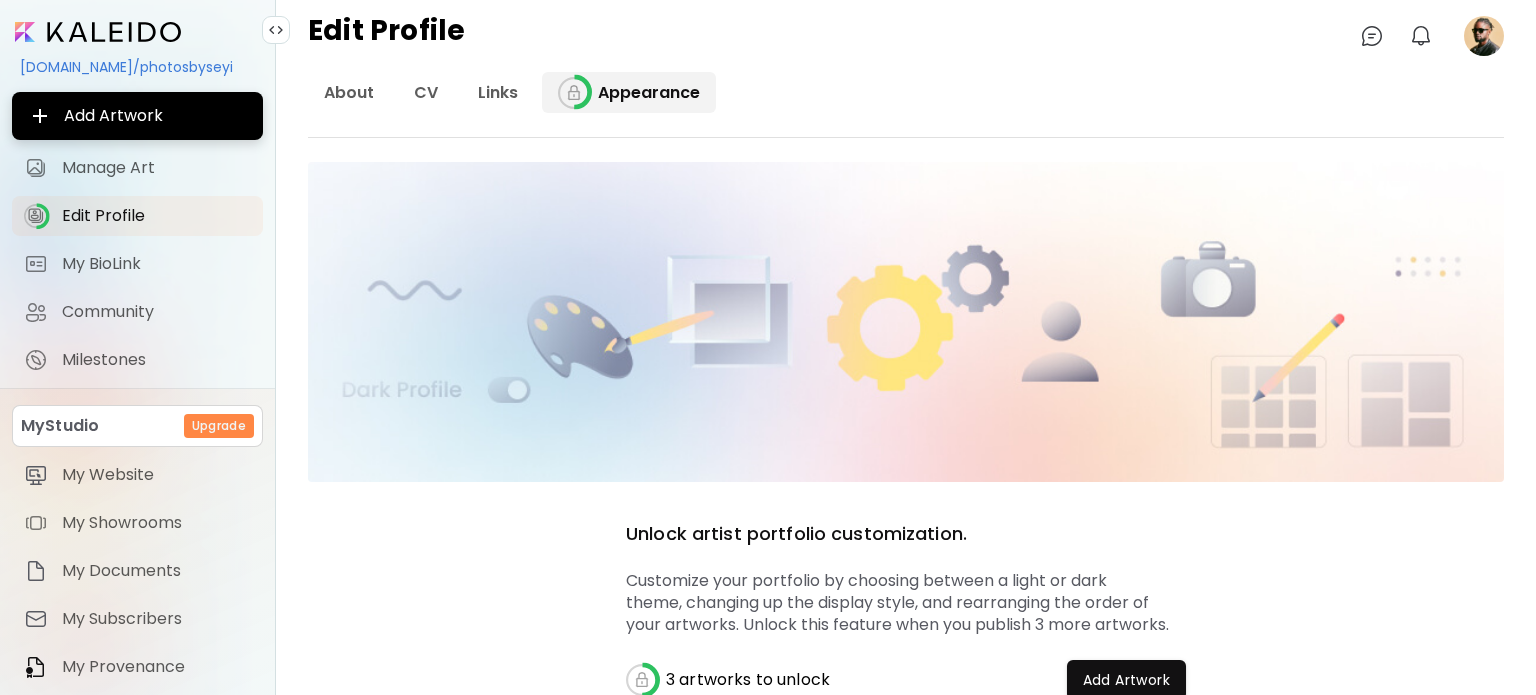 click on "Appearance" at bounding box center [629, 92] 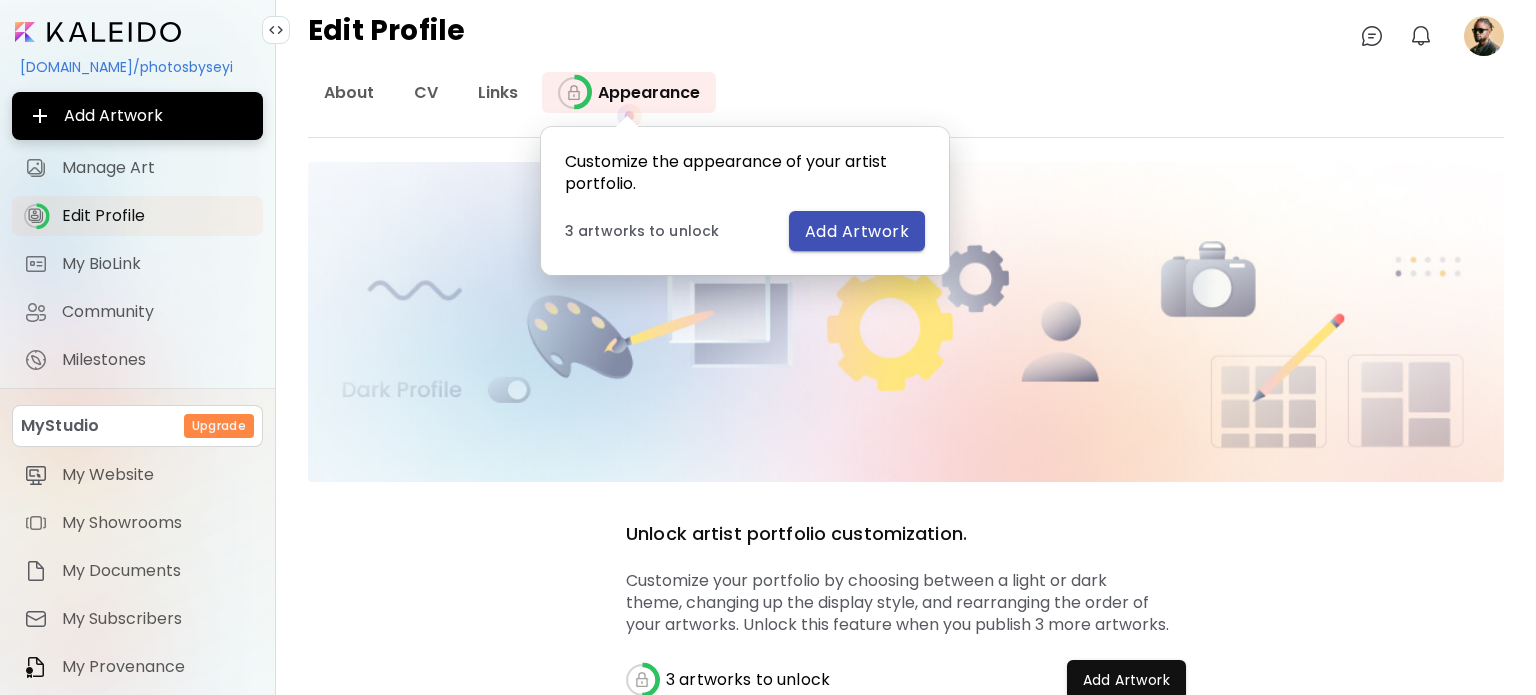 click on "Add Artwork" at bounding box center (857, 231) 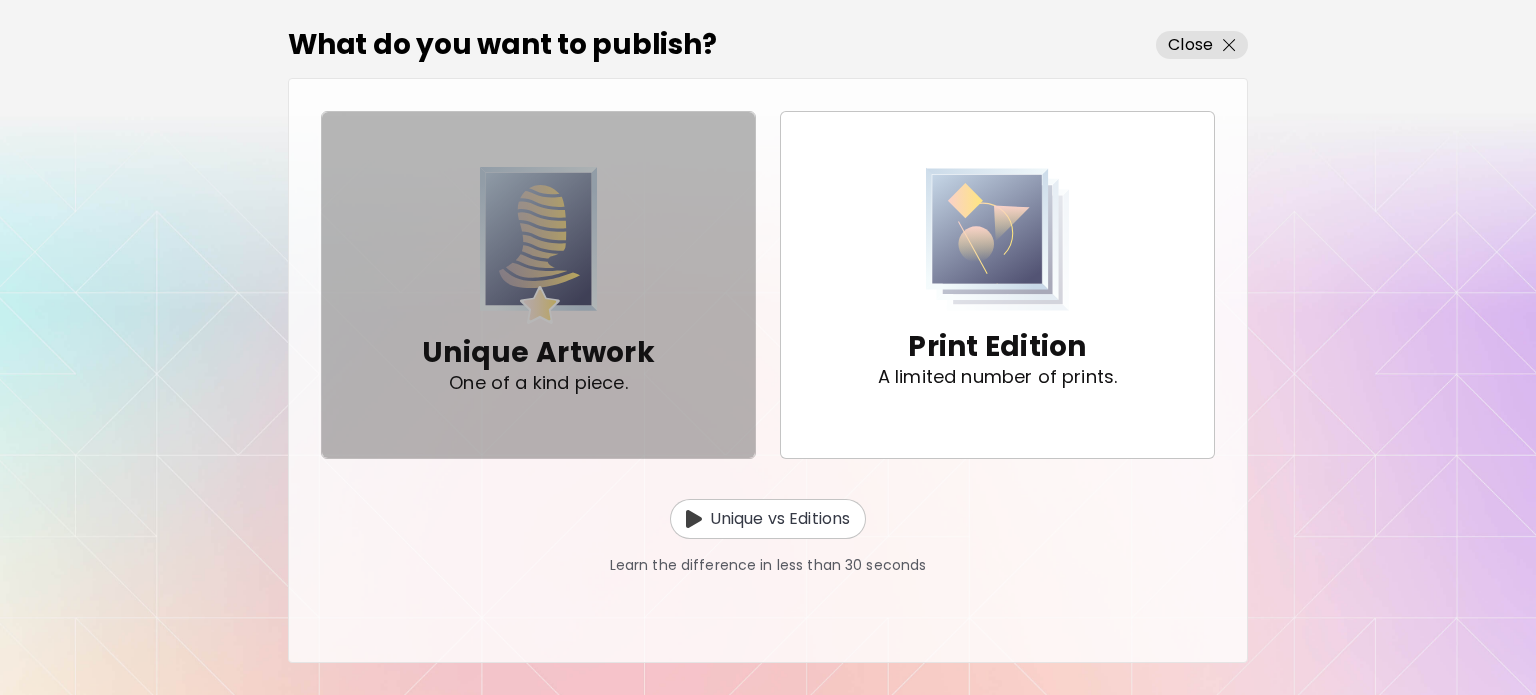 click at bounding box center [539, 245] 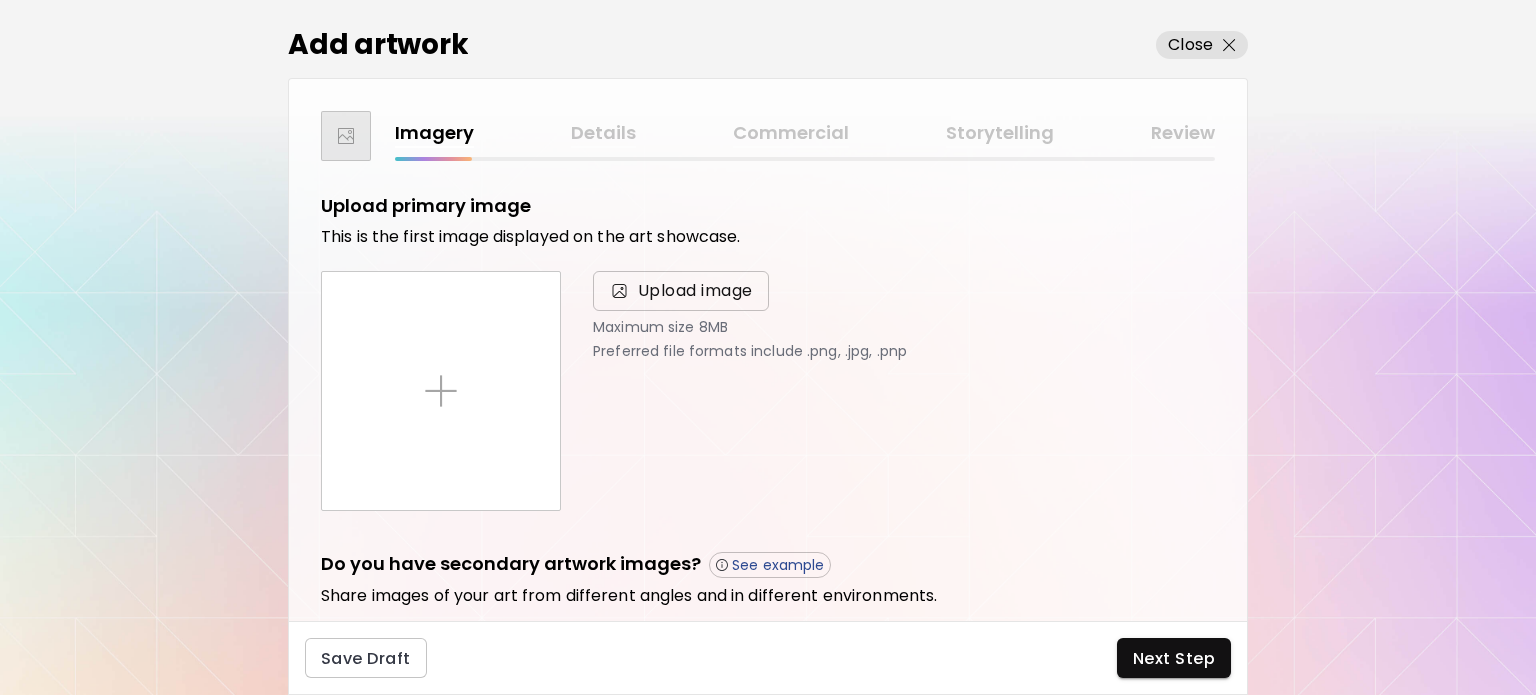 click on "Upload image" at bounding box center (681, 291) 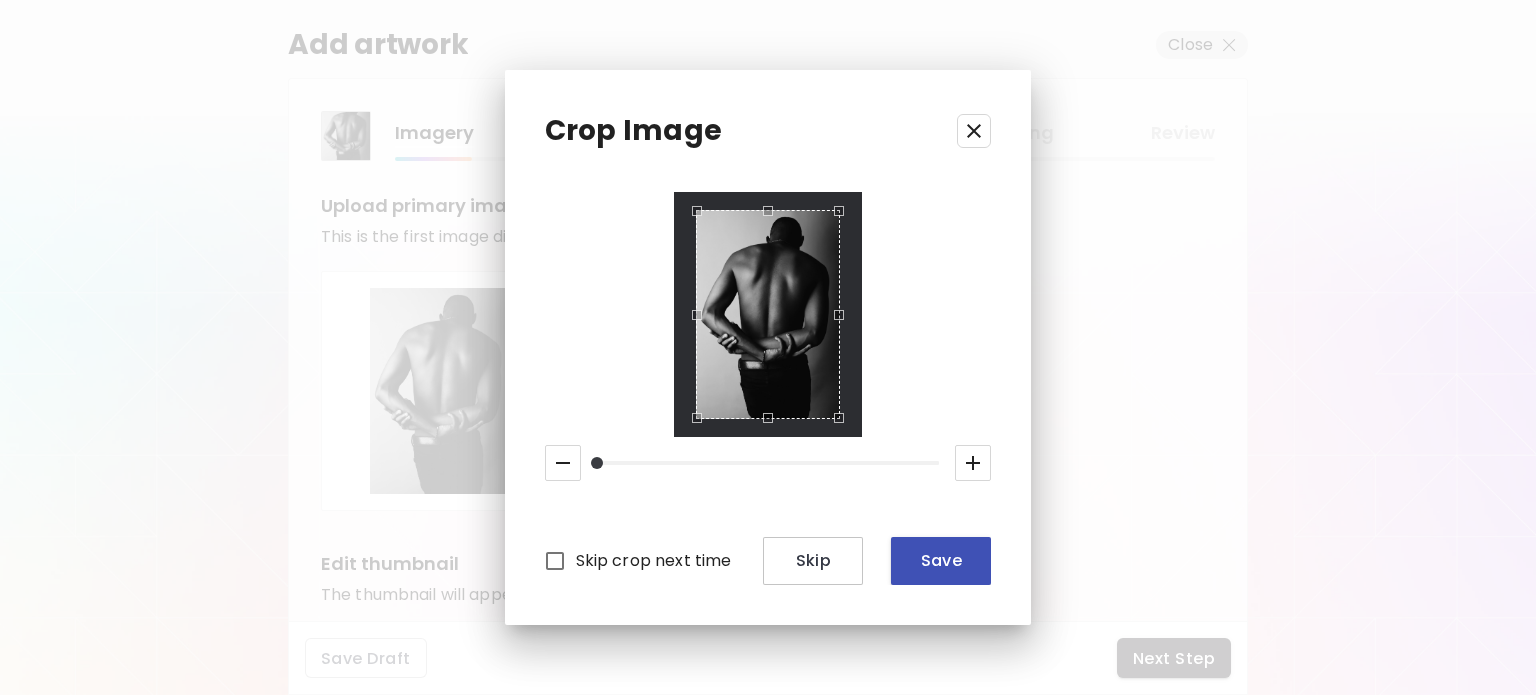 click on "Save" at bounding box center [941, 561] 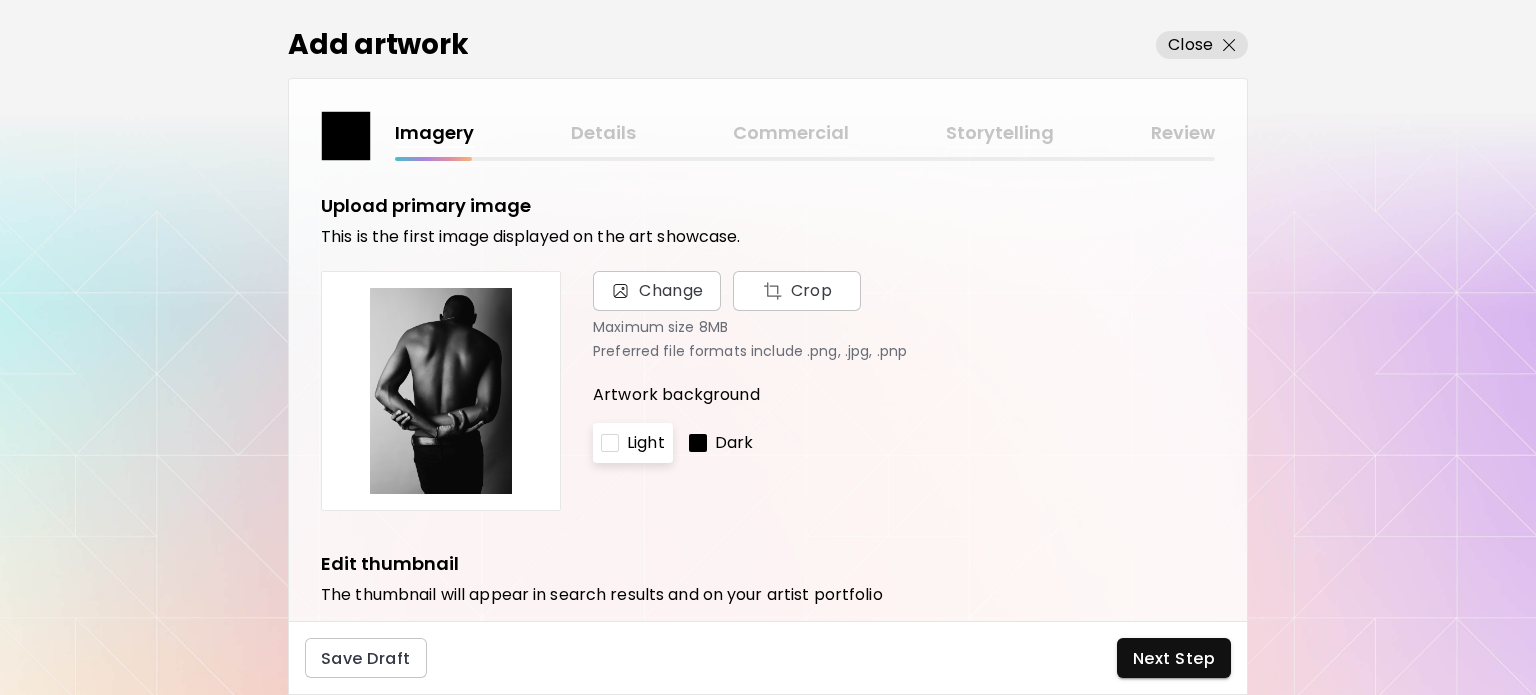 click on "Dark" at bounding box center [721, 443] 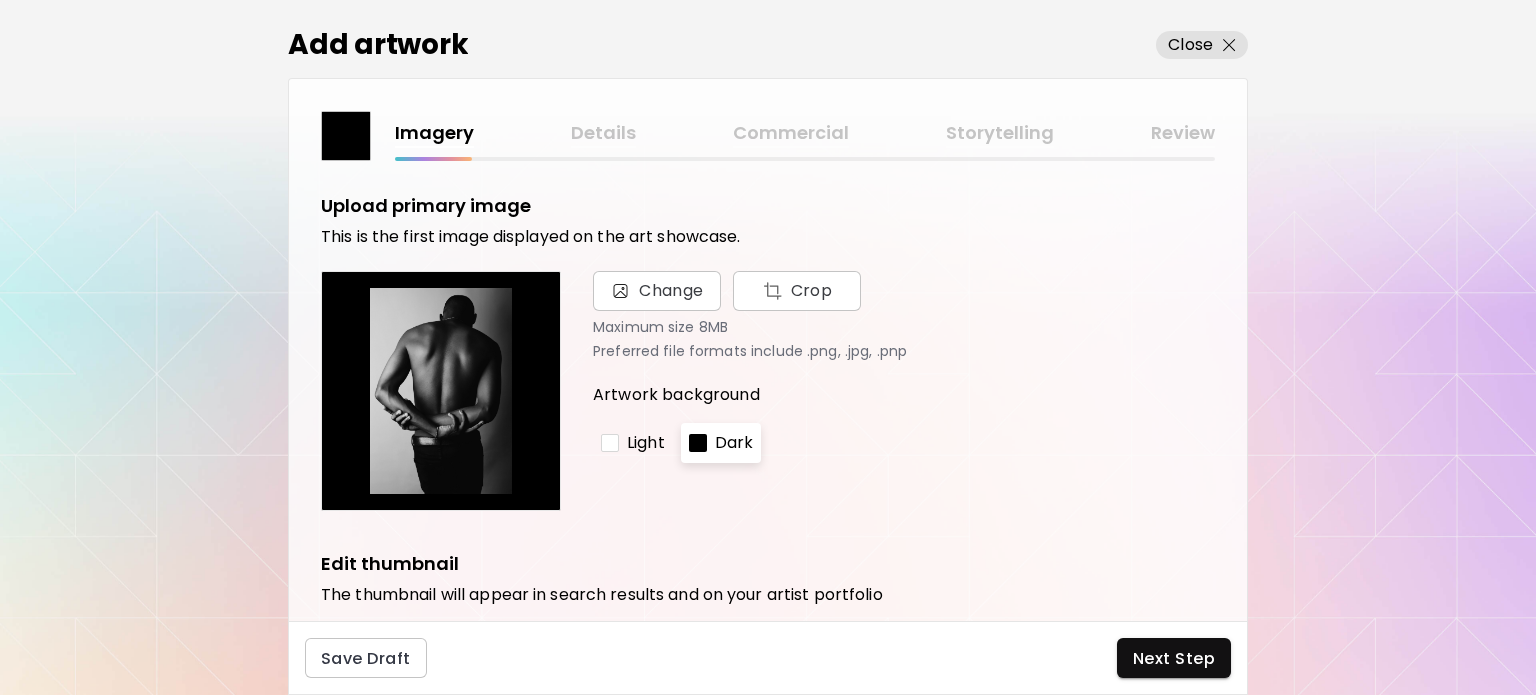 click on "Light" at bounding box center (633, 443) 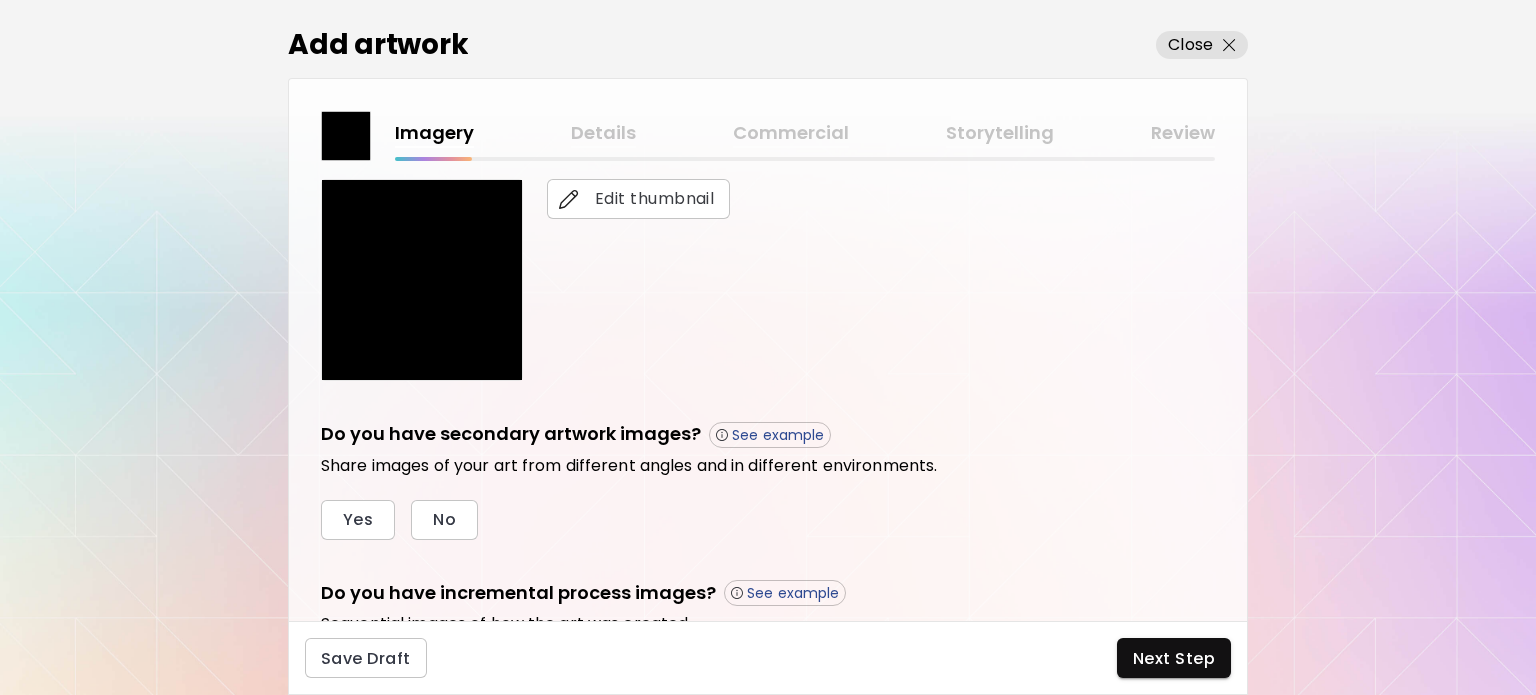 scroll, scrollTop: 378, scrollLeft: 0, axis: vertical 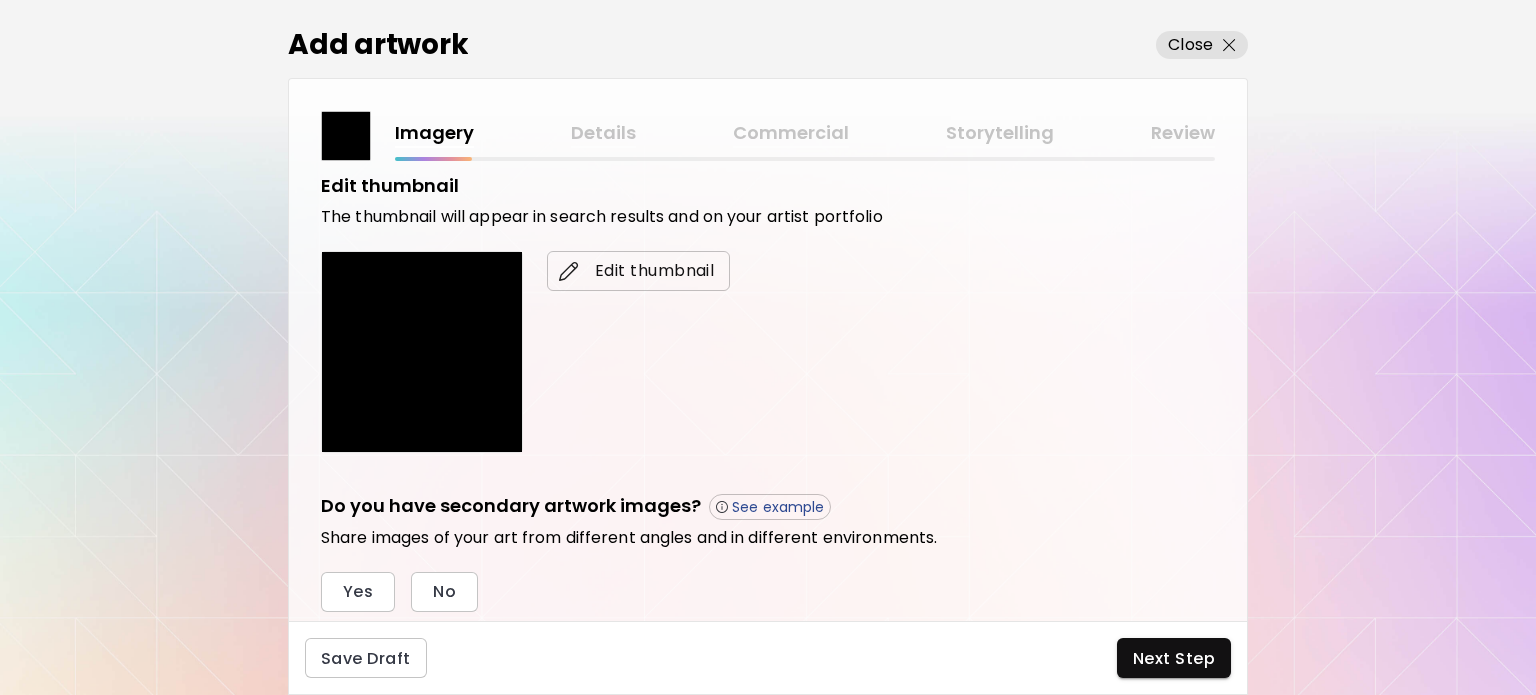 click on "Edit thumbnail" at bounding box center (638, 271) 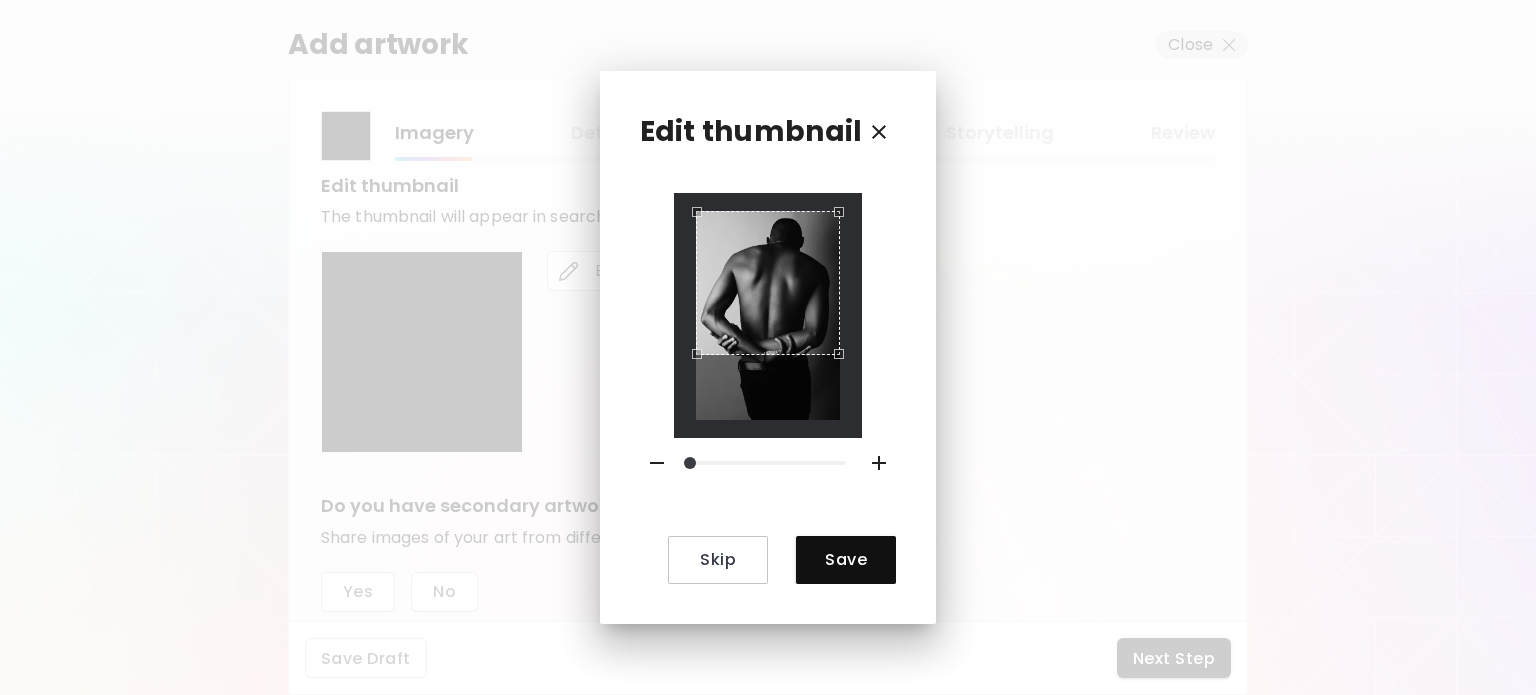 click at bounding box center [768, 283] 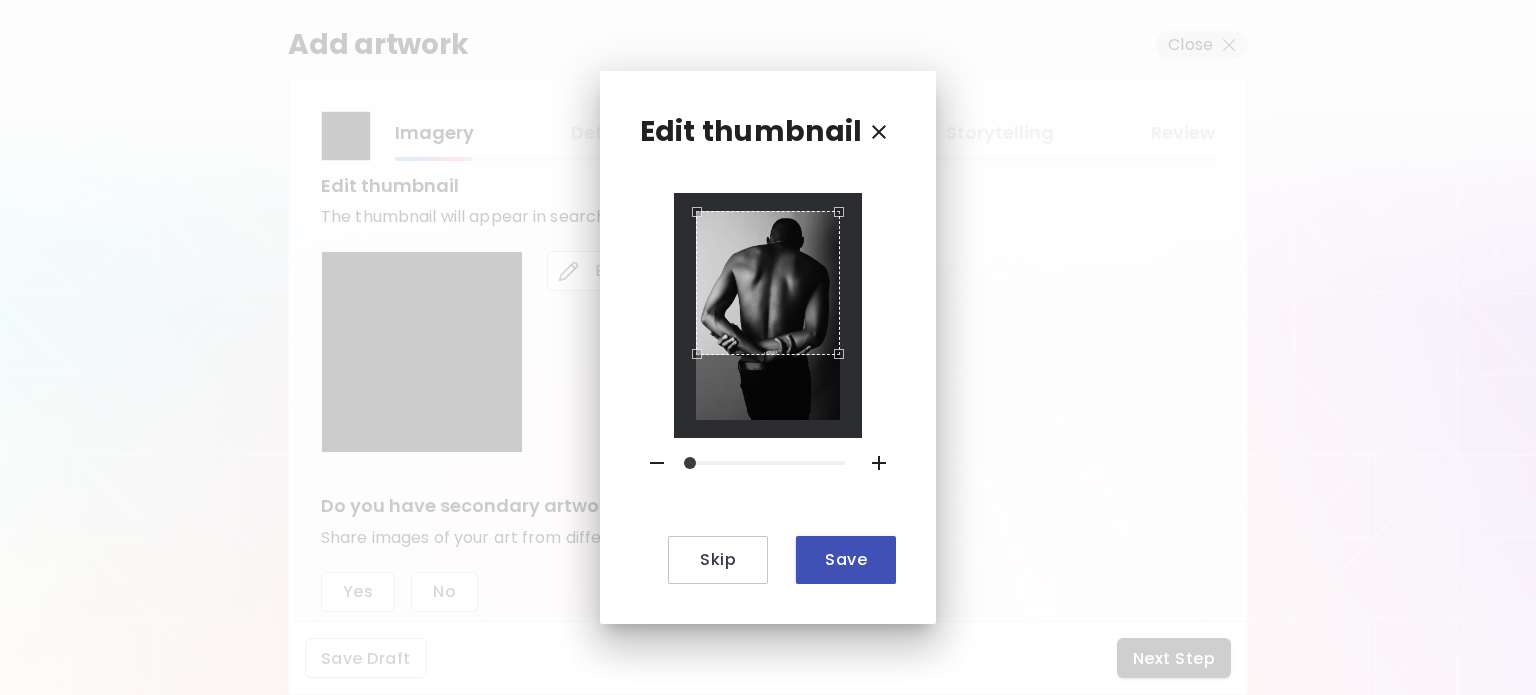 click on "Save" at bounding box center [846, 559] 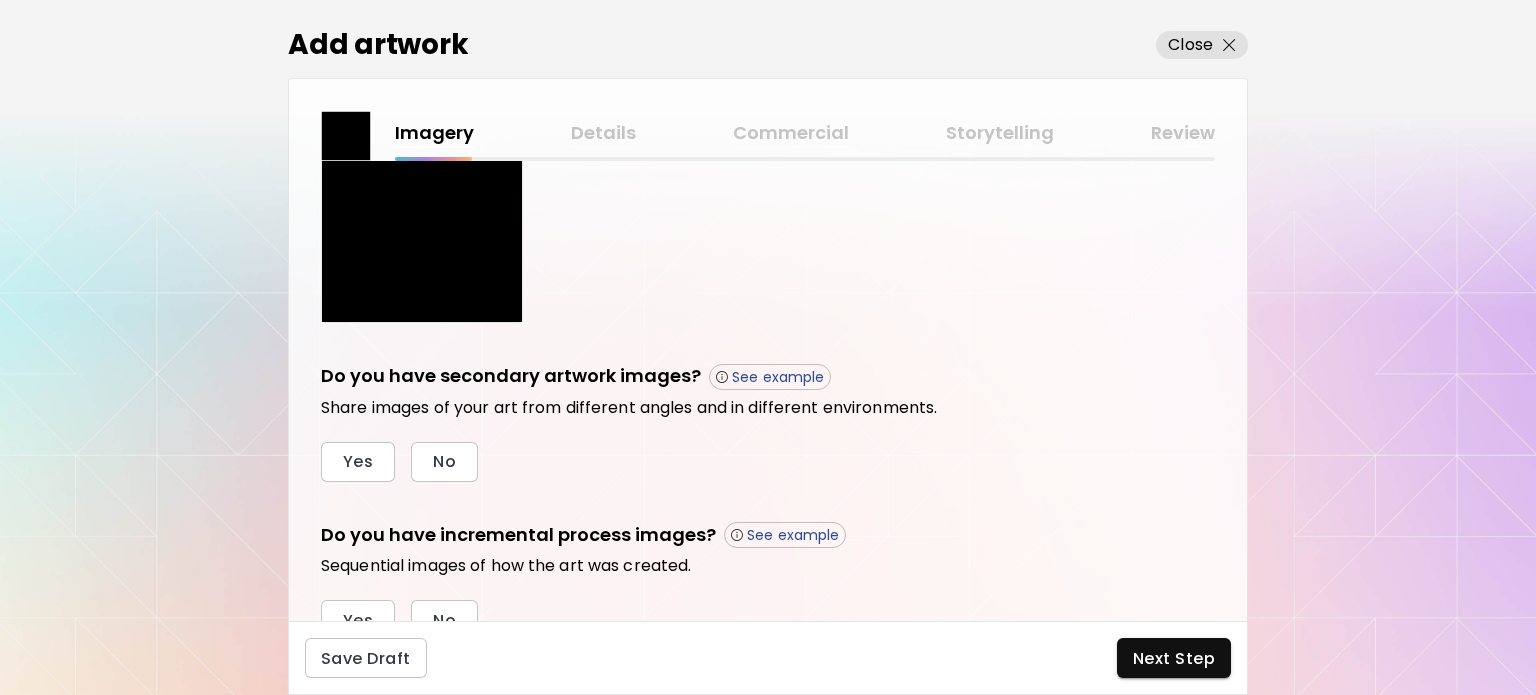 scroll, scrollTop: 596, scrollLeft: 0, axis: vertical 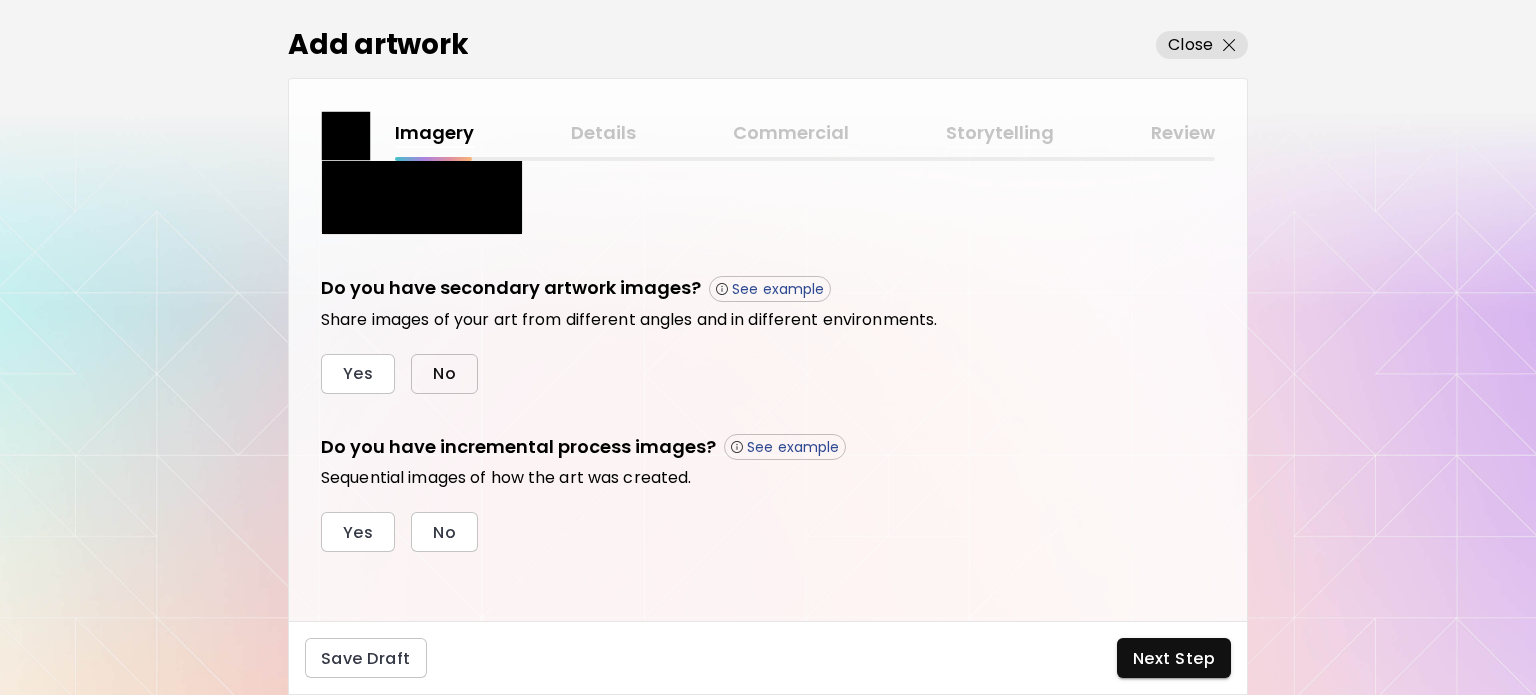 click on "No" at bounding box center [444, 373] 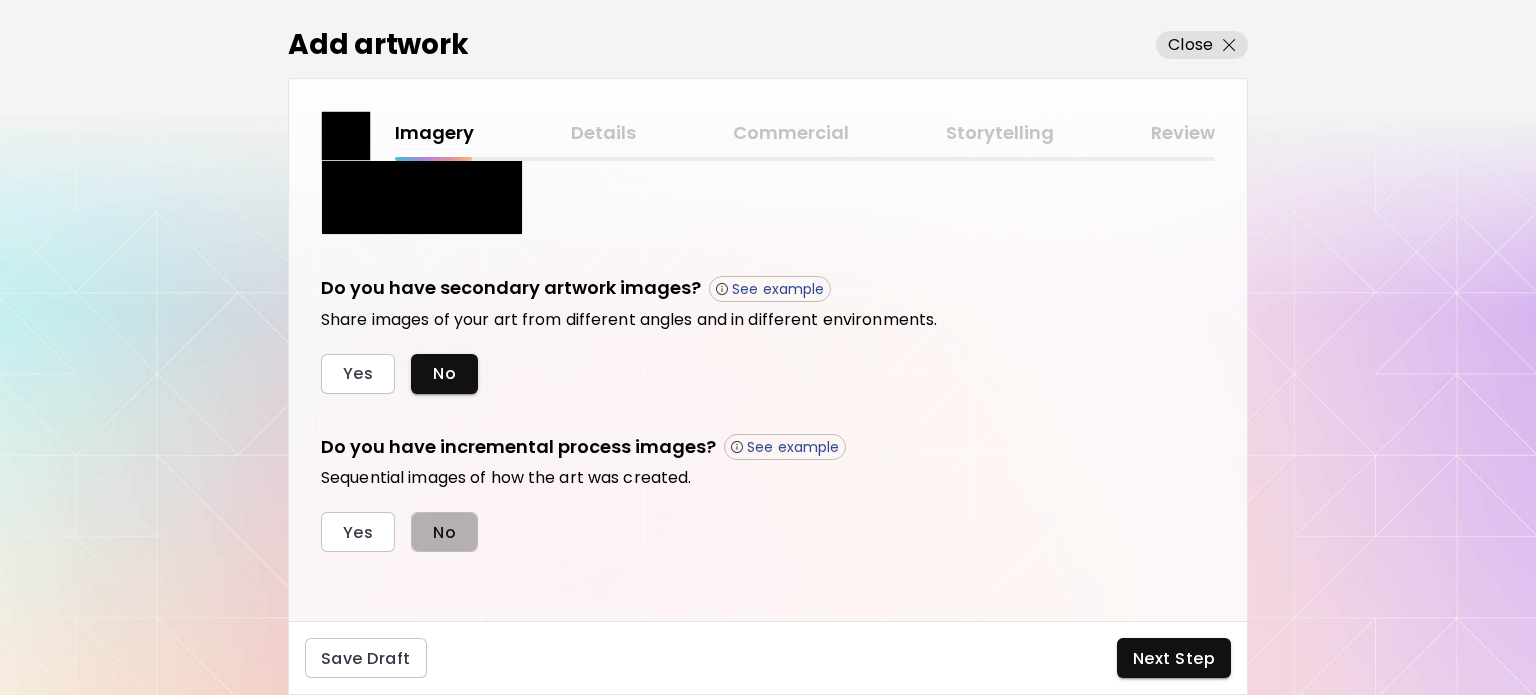 click on "No" at bounding box center [444, 532] 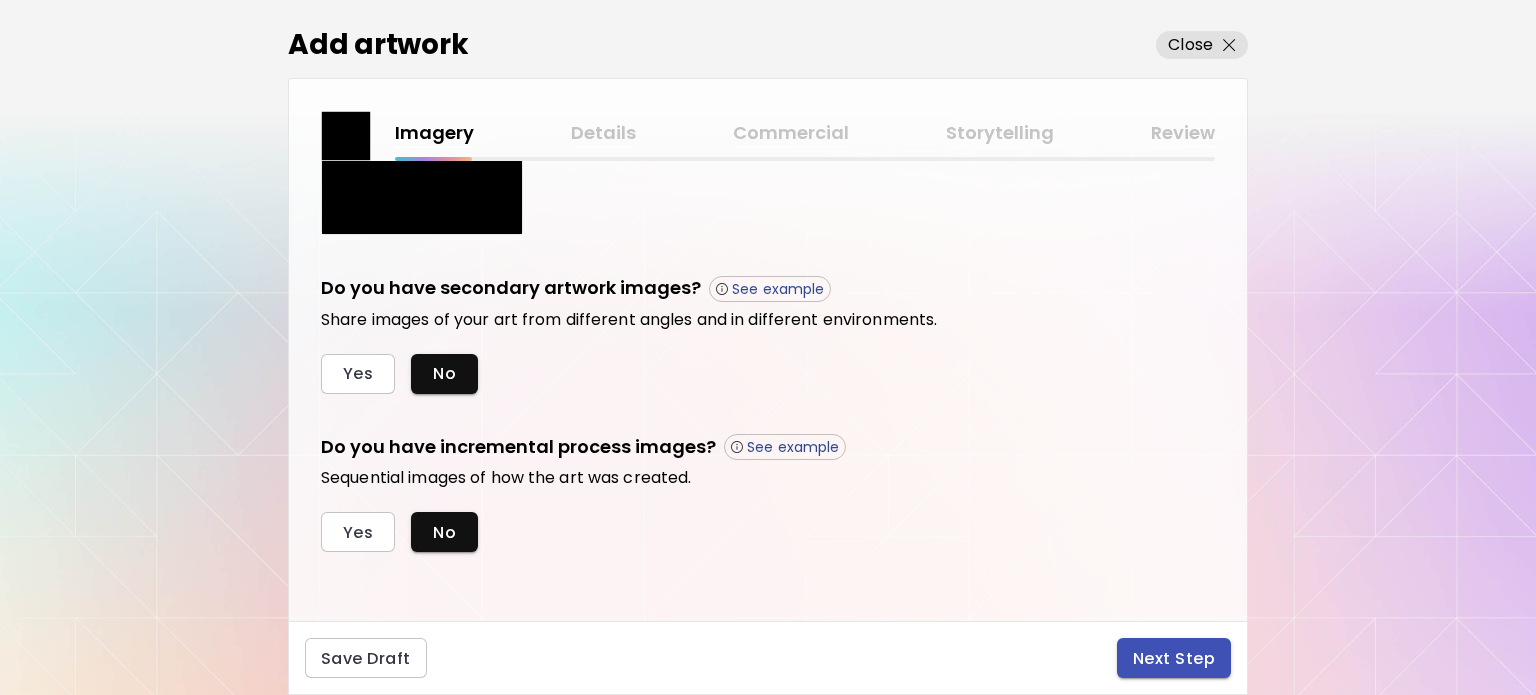 click on "Next Step" at bounding box center (1174, 658) 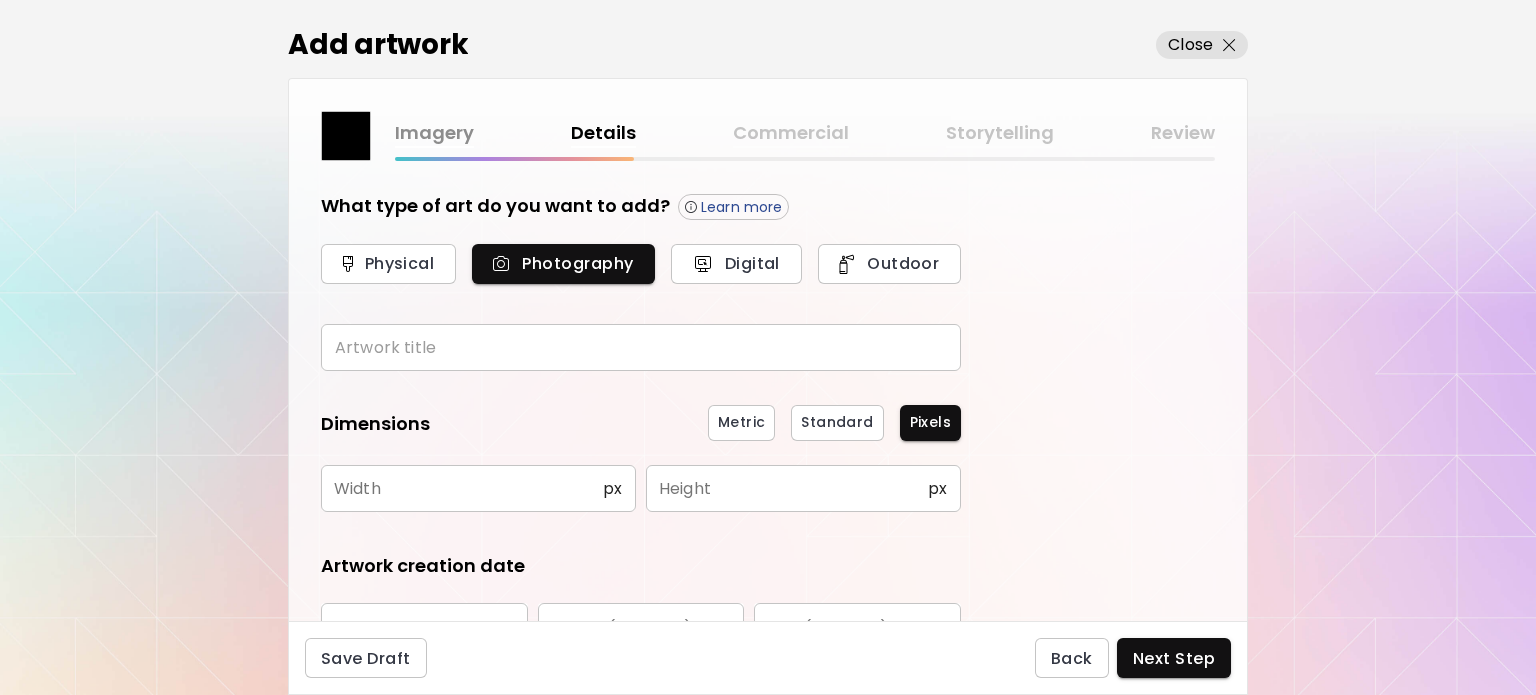 click at bounding box center [641, 347] 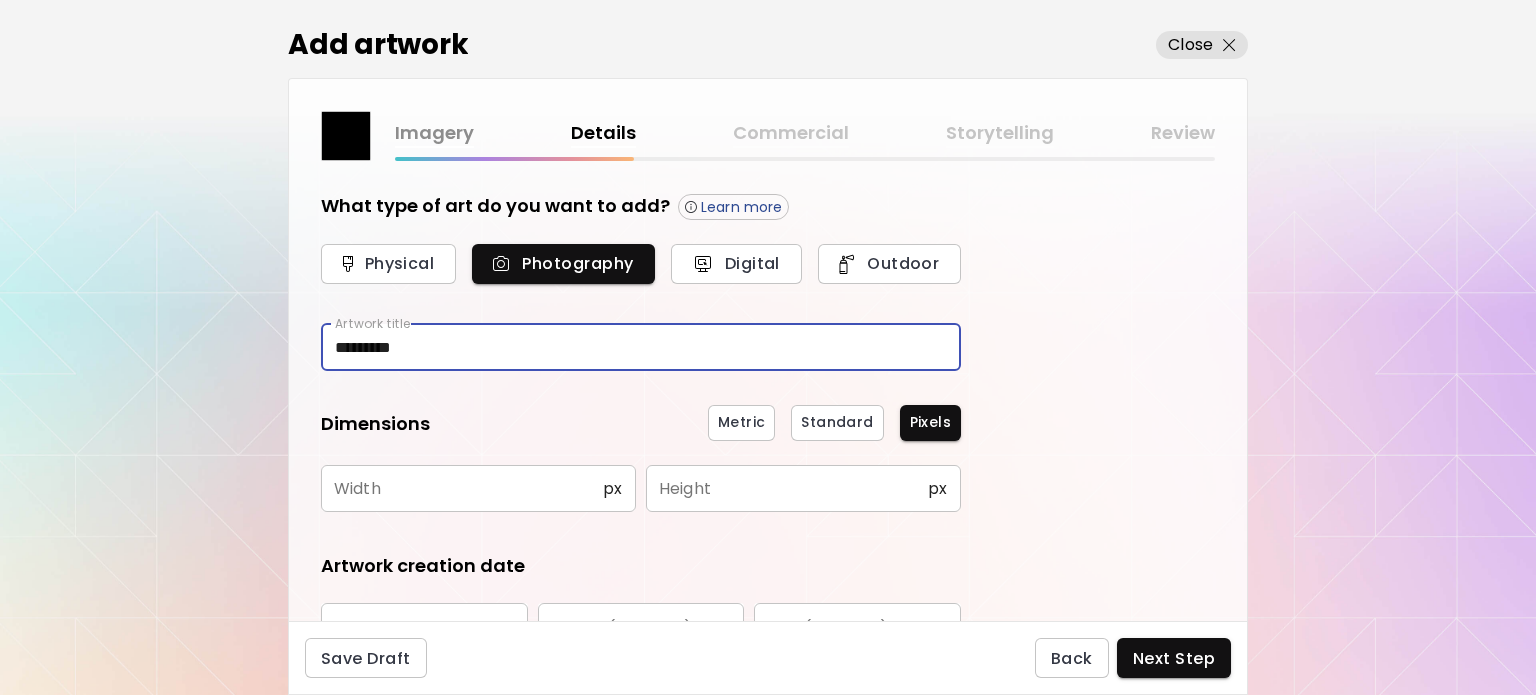 type on "*********" 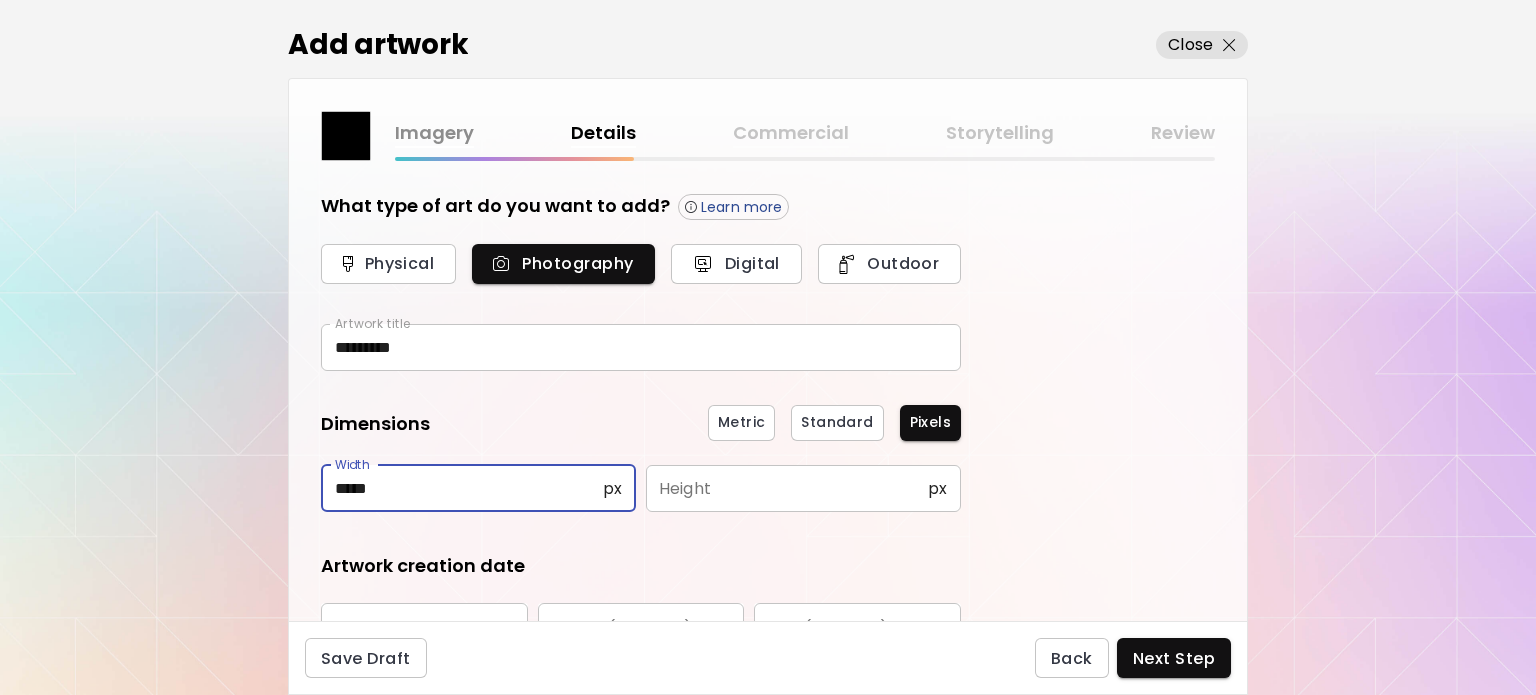 type on "*****" 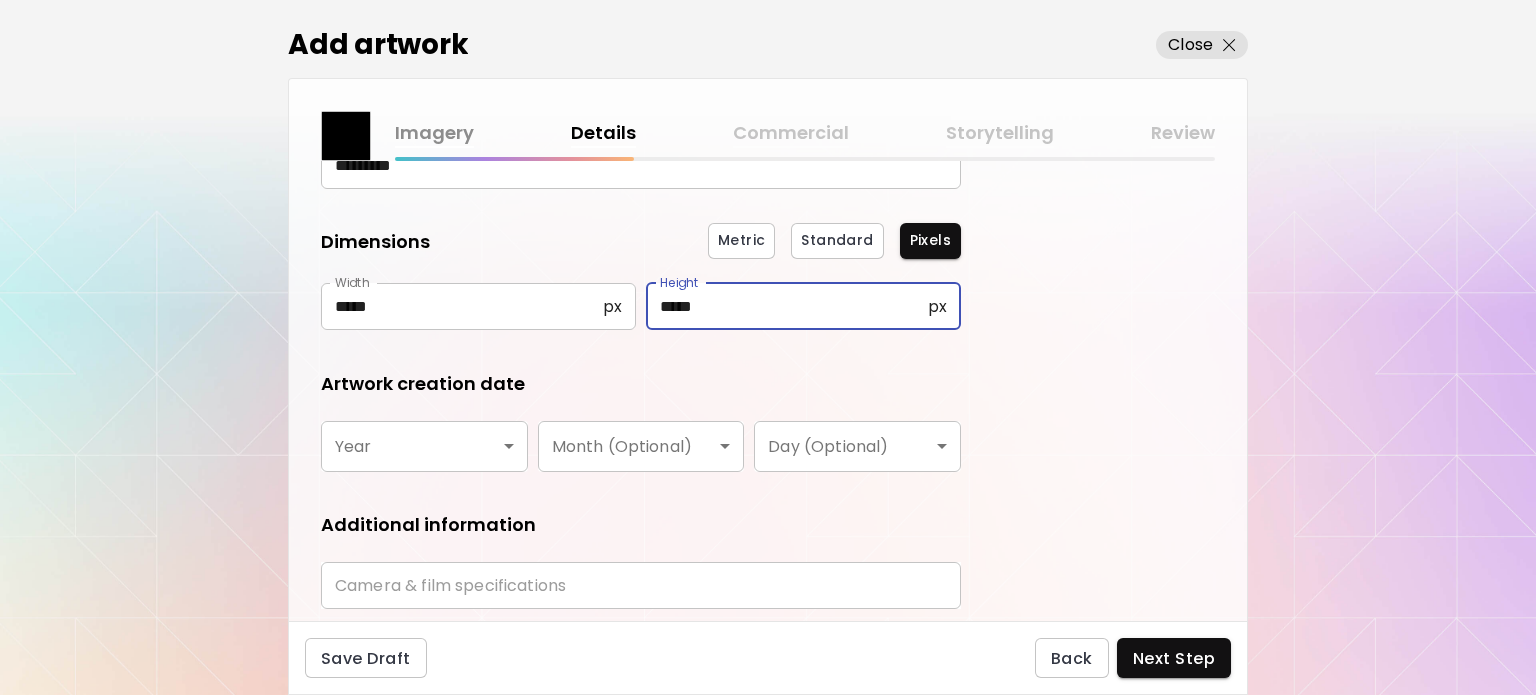 scroll, scrollTop: 248, scrollLeft: 0, axis: vertical 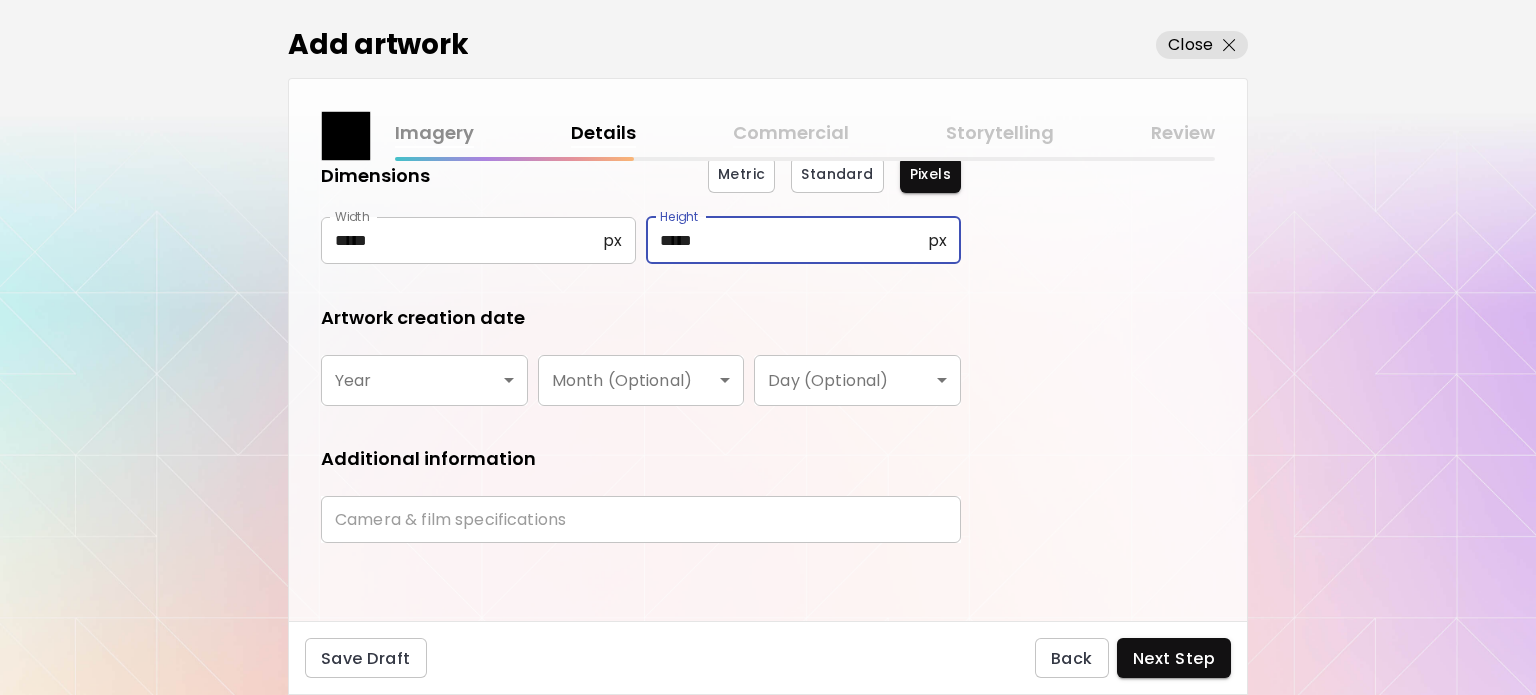 type on "*****" 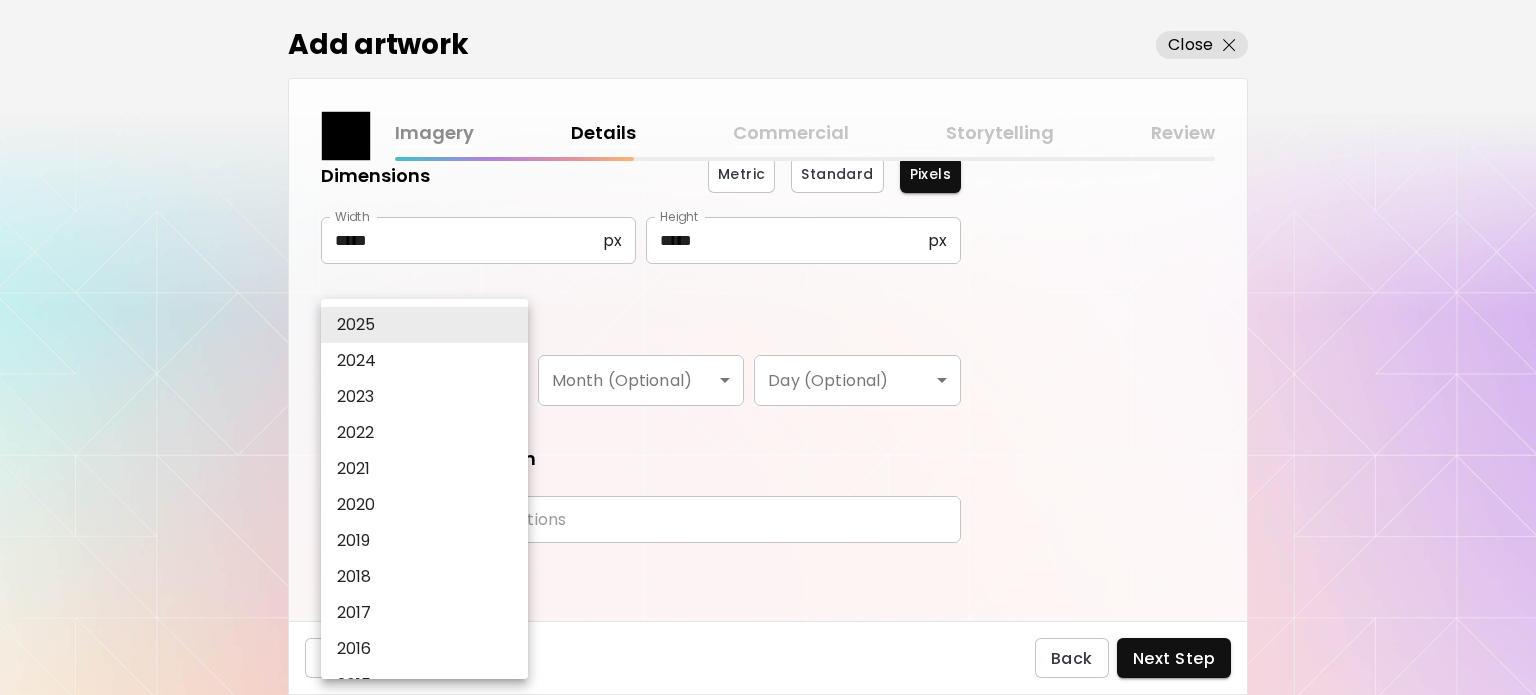 click on "kaleido.art/photosbyseyi Add Artwork Manage Art Edit Profile My BioLink Community Milestones MyStudio Upgrade My Website My Showrooms My Documents My Subscribers My Provenance My Augmentations My Analytics Settings Help 0 0 Add artwork Close Imagery Details Commercial Storytelling Review What type of art do you want to add? Learn more Physical Photography Digital Outdoor Artwork title ********* Artwork title Dimensions Metric Standard Pixels Width ***** px Width Height ***** px Height Artwork creation date Year ​ Year Month (Optional) ​ Month (Optional) Day (Optional) ​ Day (Optional) Additional information Camera & film specifications Camera & film specifications Save Draft Back Next Step Artist Search Name or handle Name or handle Artist country Artist country Disciplines All Painting Drawing Collage Sculpture Photography AR & VR Digital & NFT Street & Urban Genres All Abstract Pop Surrealism Impressionism Portrait & Figurative Minimalism Hypercontemporary Realism Comics & Manga Nature Art Erotic All" at bounding box center [768, 347] 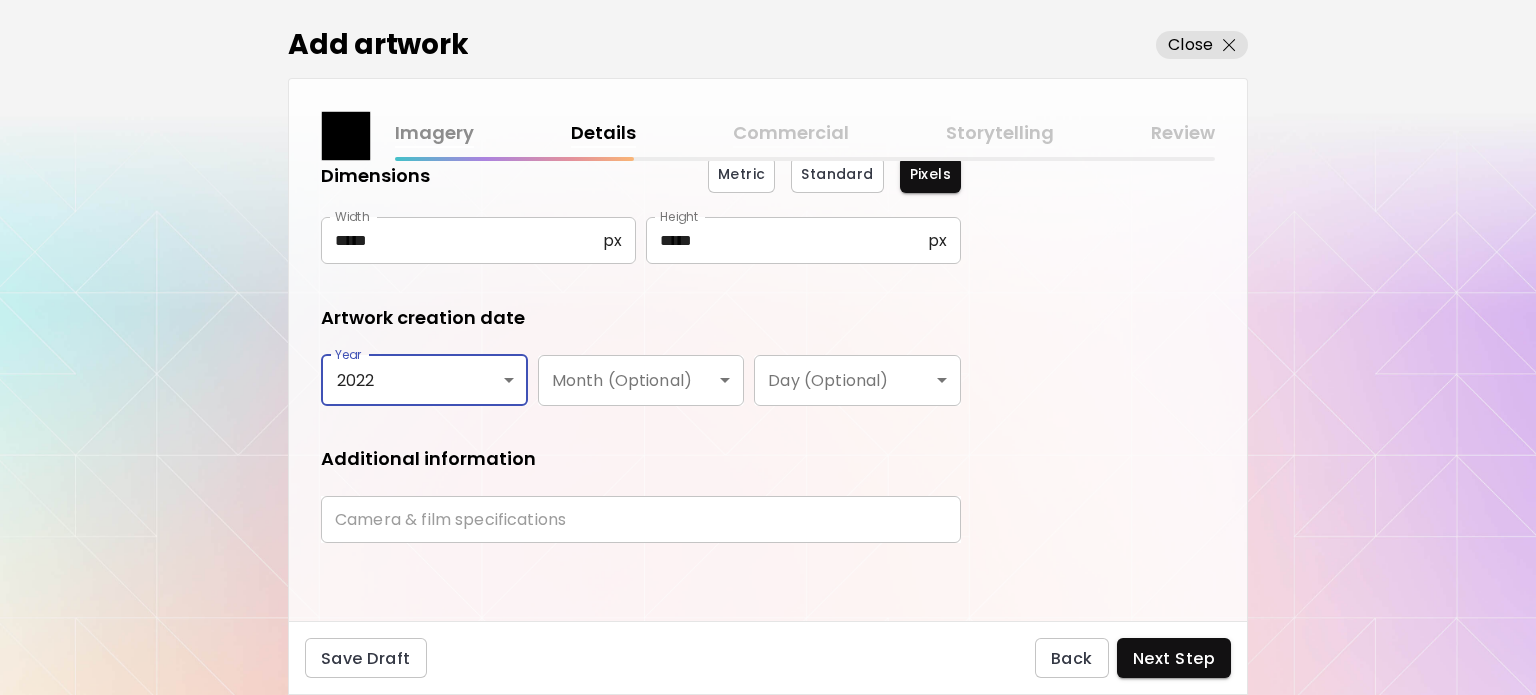 click at bounding box center (641, 519) 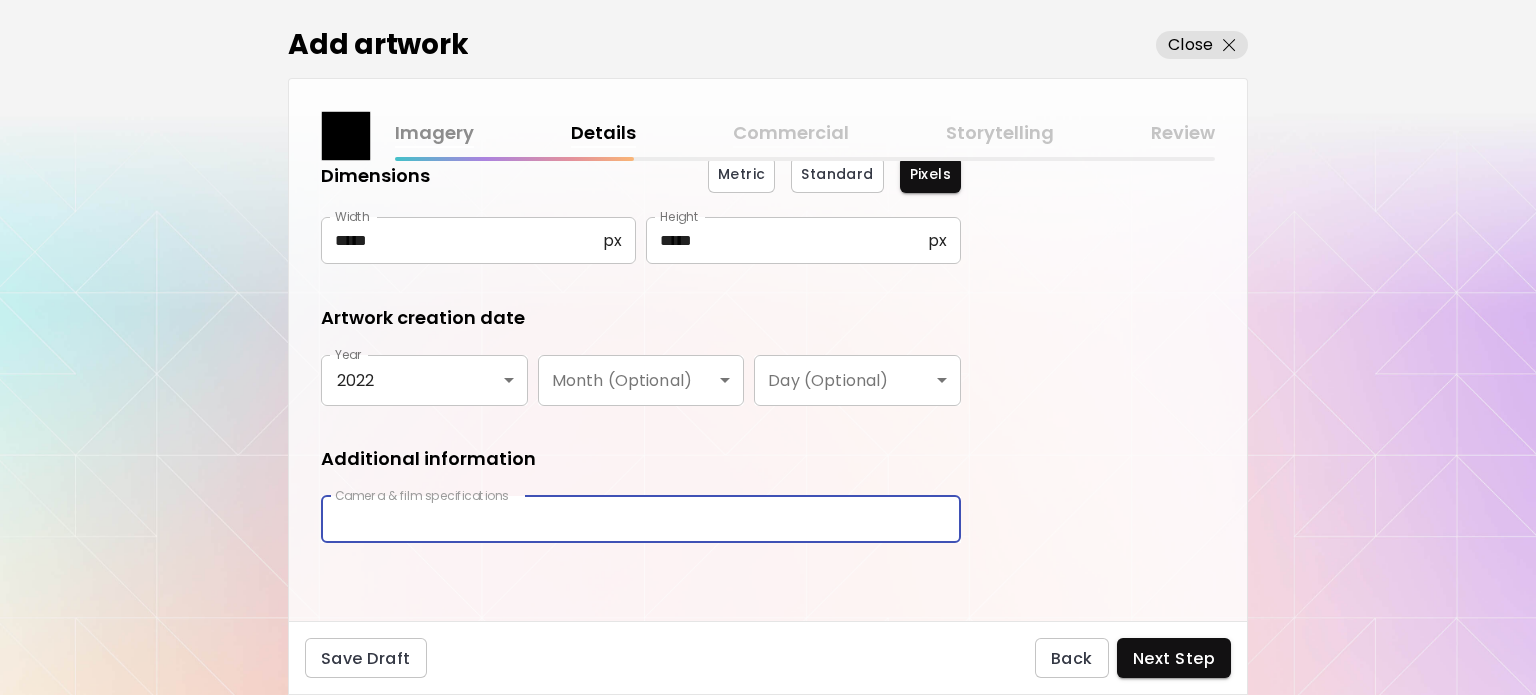 type on "**********" 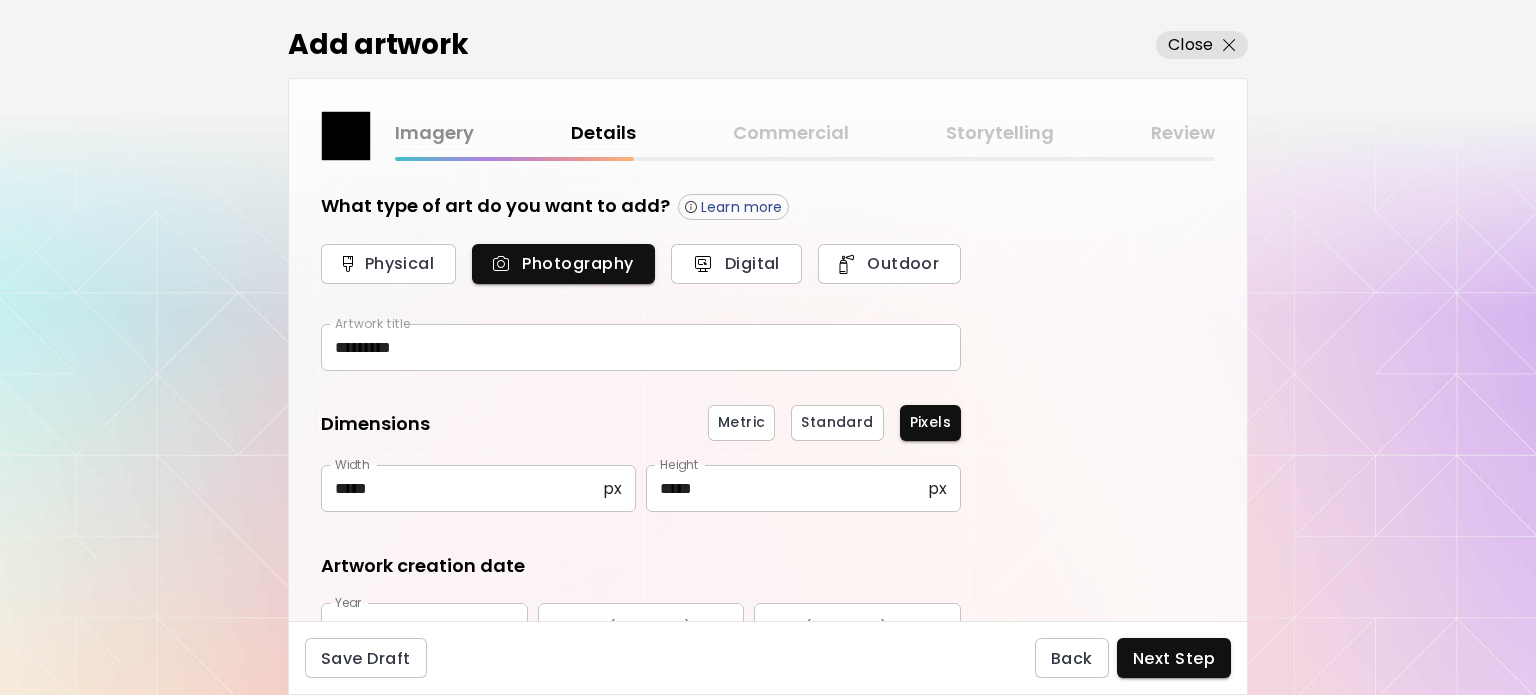 scroll, scrollTop: 248, scrollLeft: 0, axis: vertical 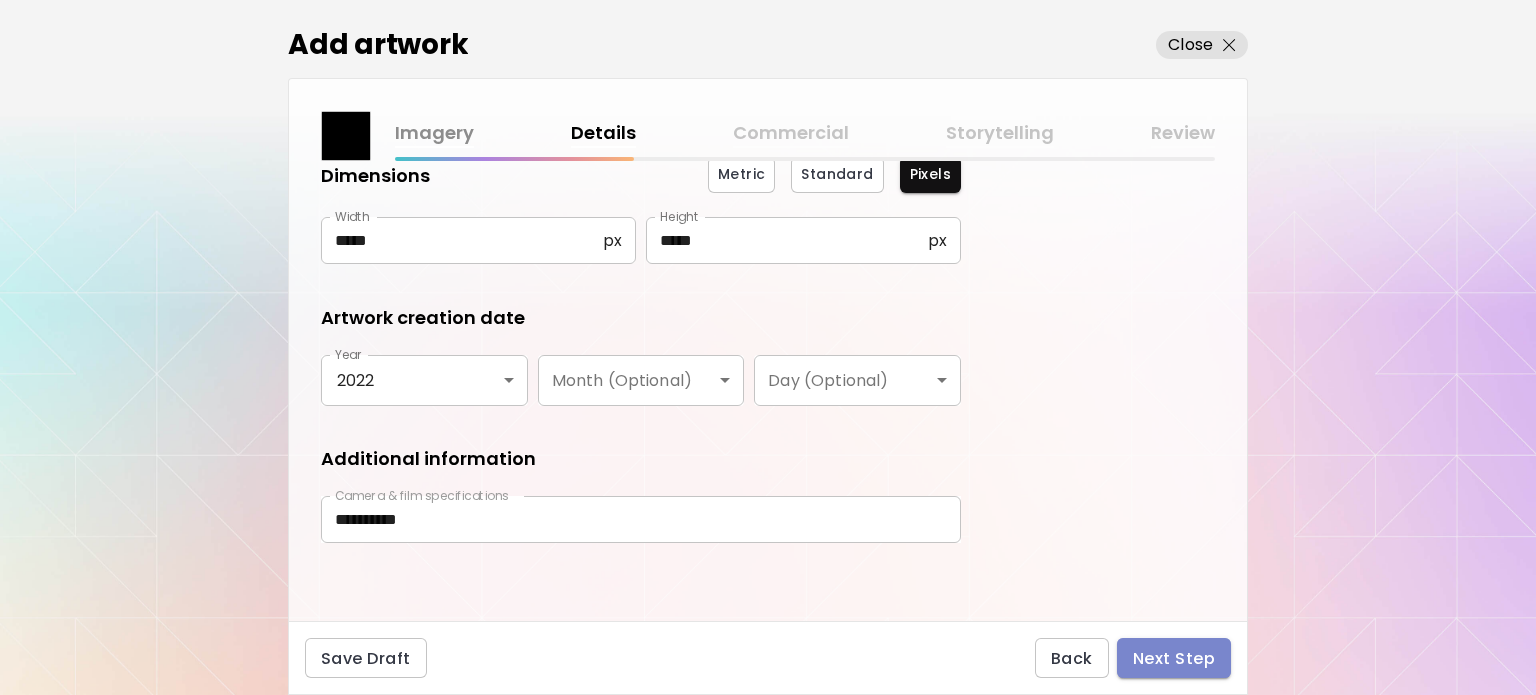 click on "Next Step" at bounding box center [1174, 658] 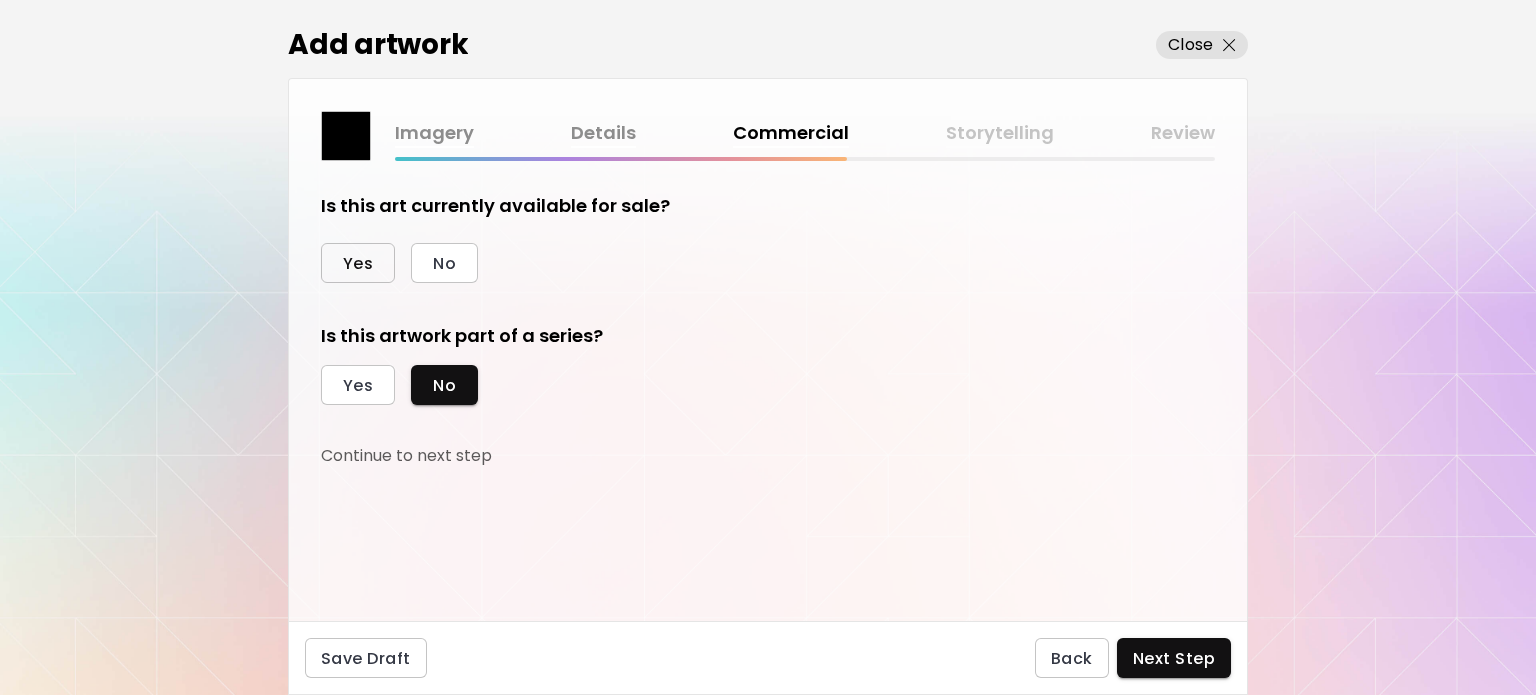 click on "Yes" at bounding box center [358, 263] 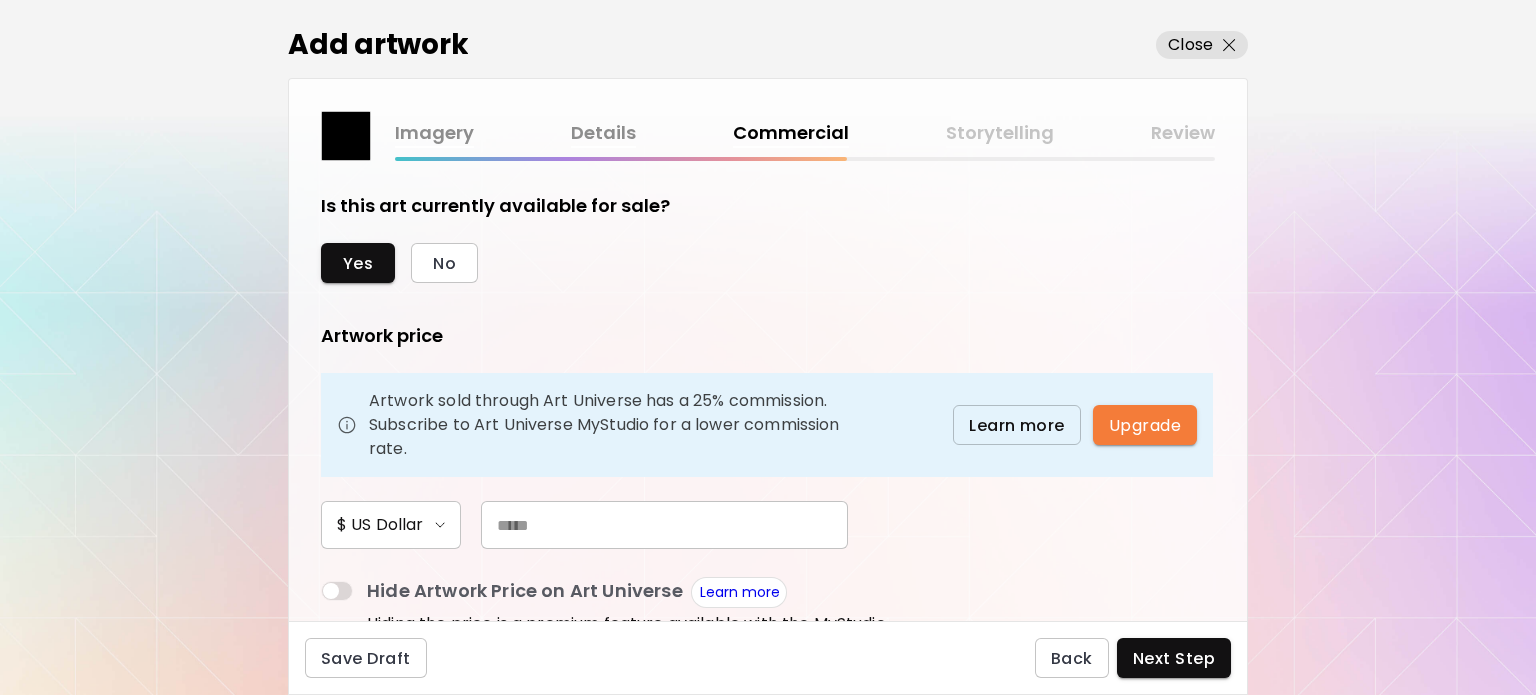 click at bounding box center (664, 525) 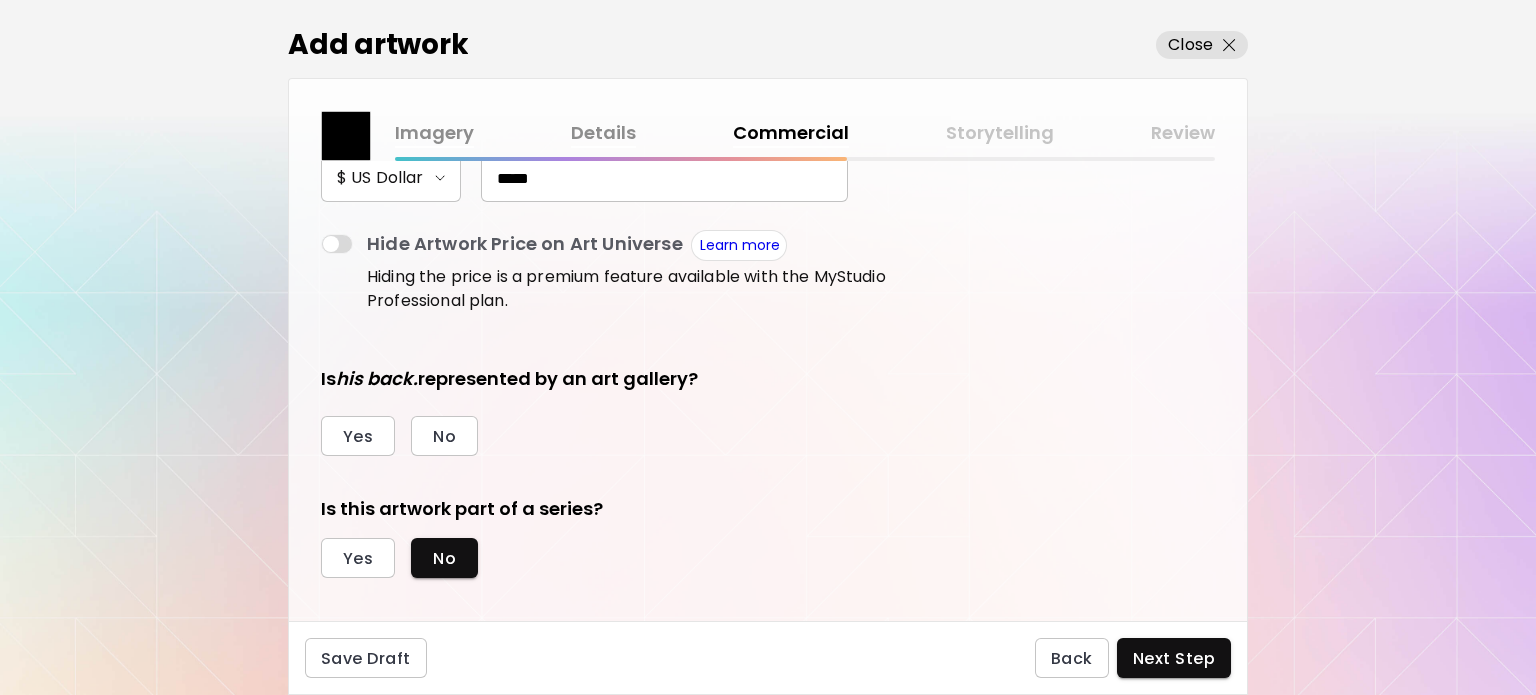 scroll, scrollTop: 354, scrollLeft: 0, axis: vertical 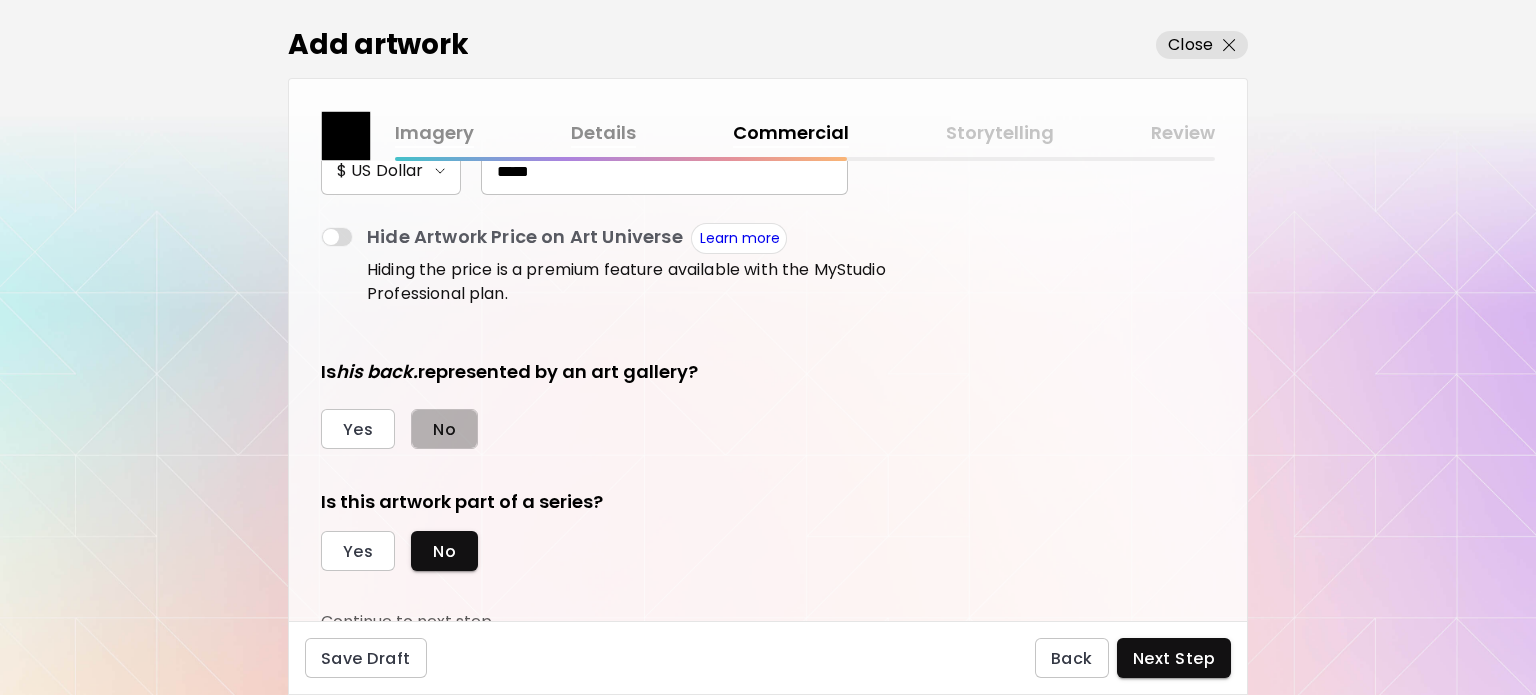 click on "No" at bounding box center [444, 429] 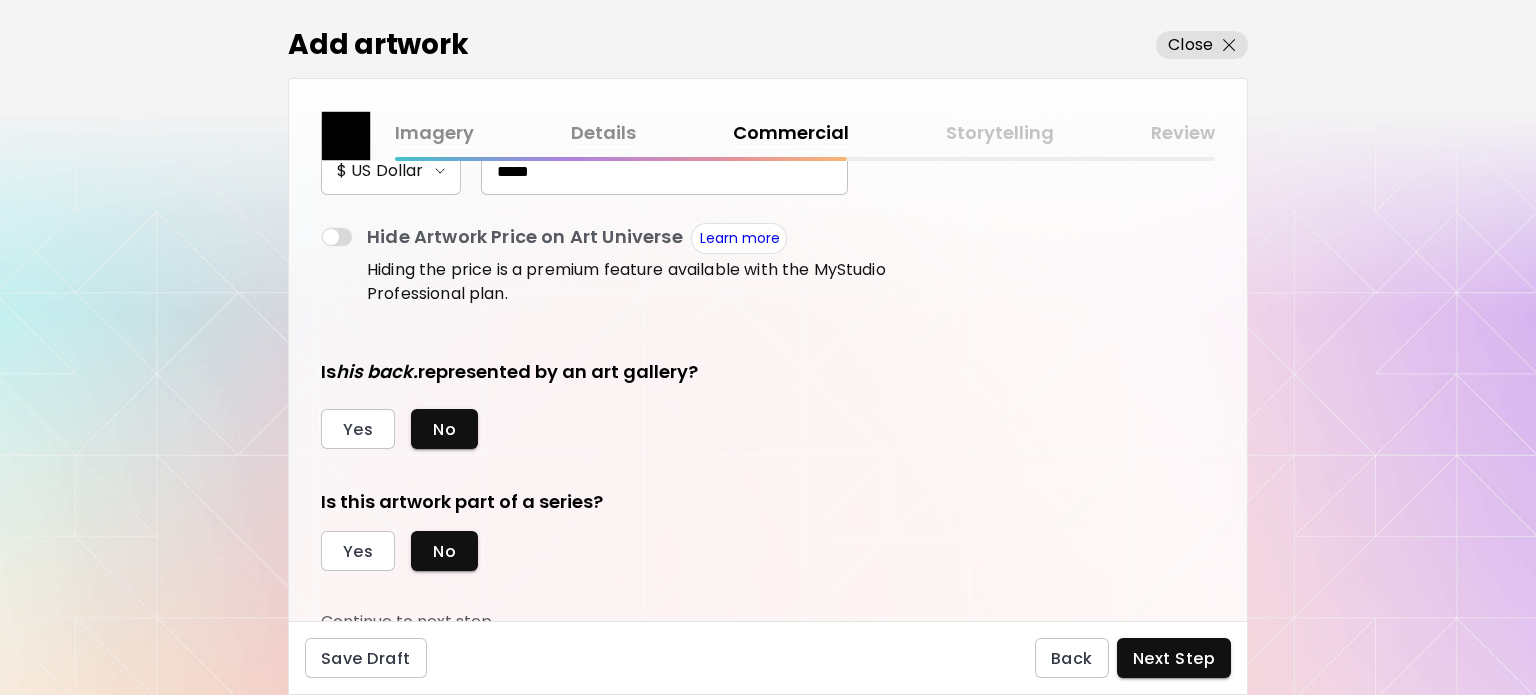 scroll, scrollTop: 364, scrollLeft: 0, axis: vertical 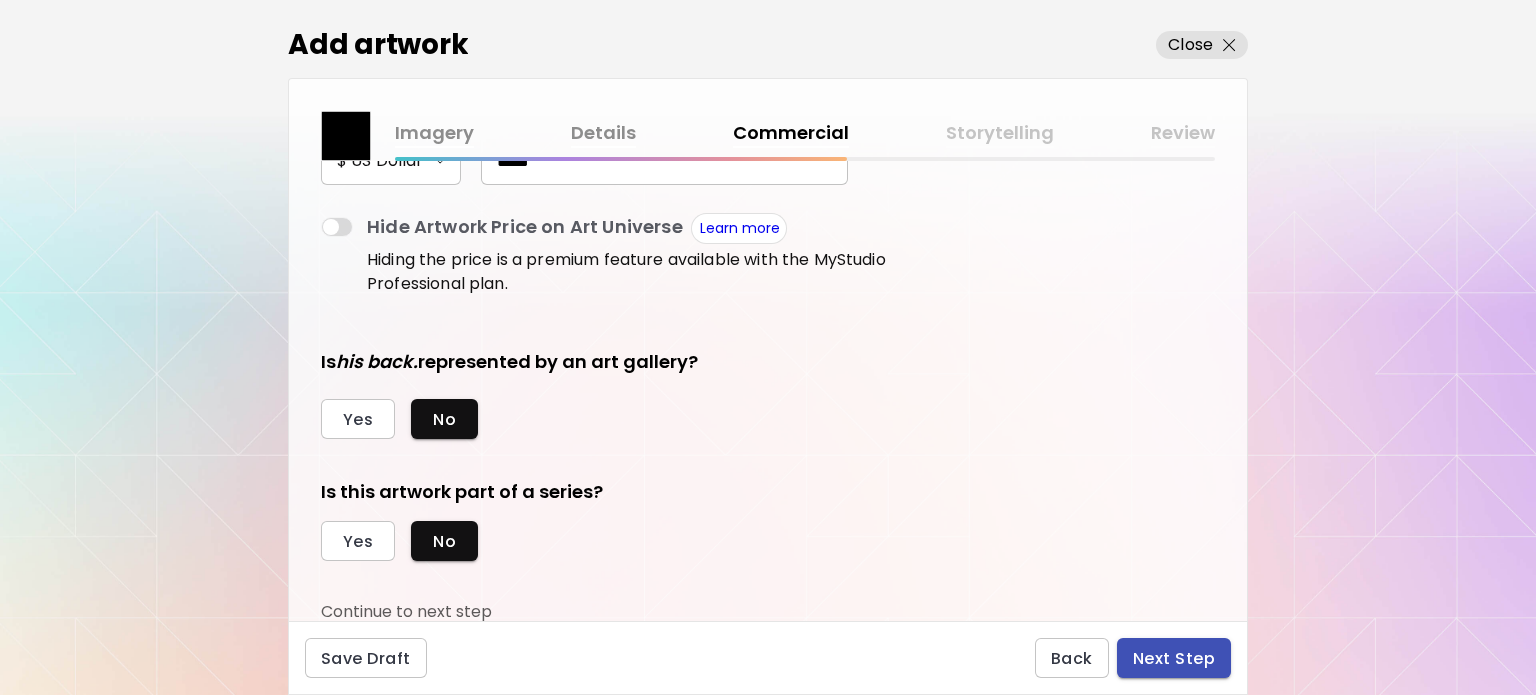 click on "Next Step" at bounding box center (1174, 658) 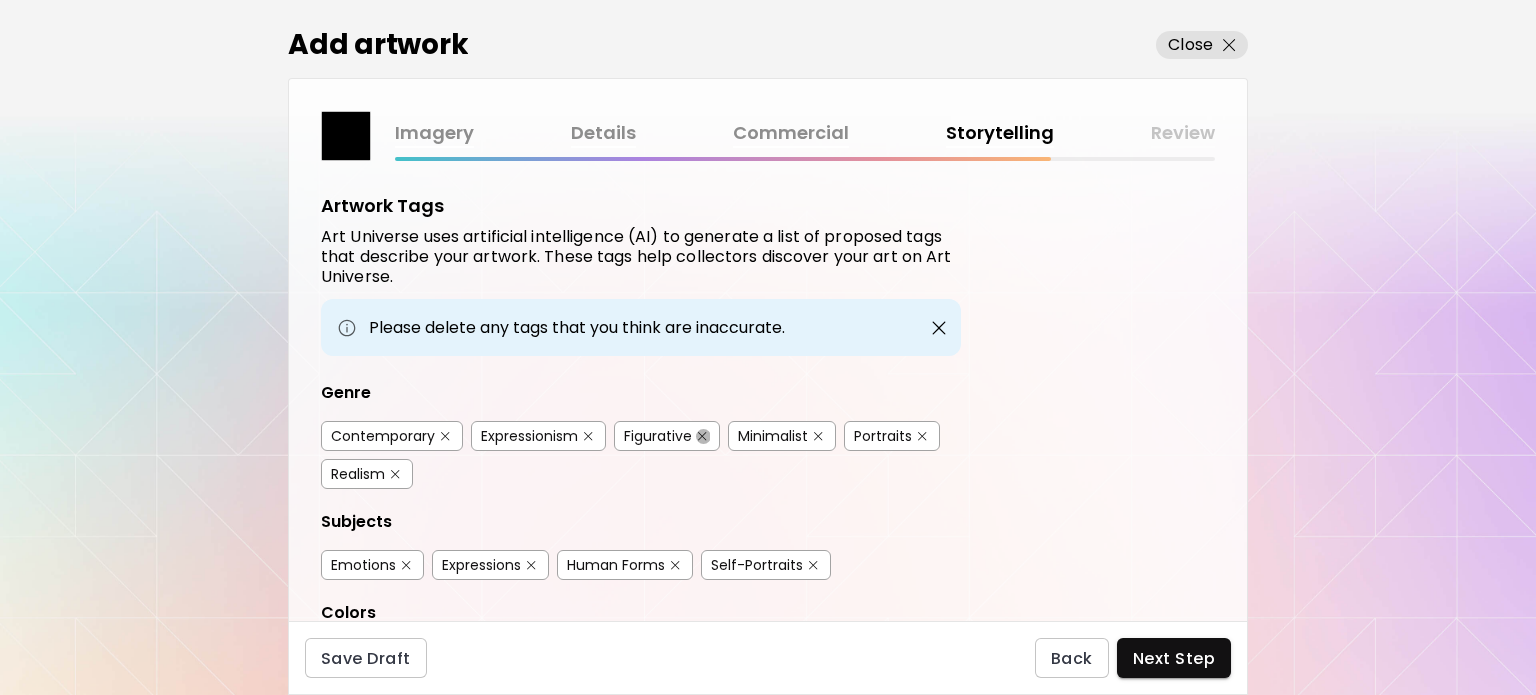click at bounding box center [702, 436] 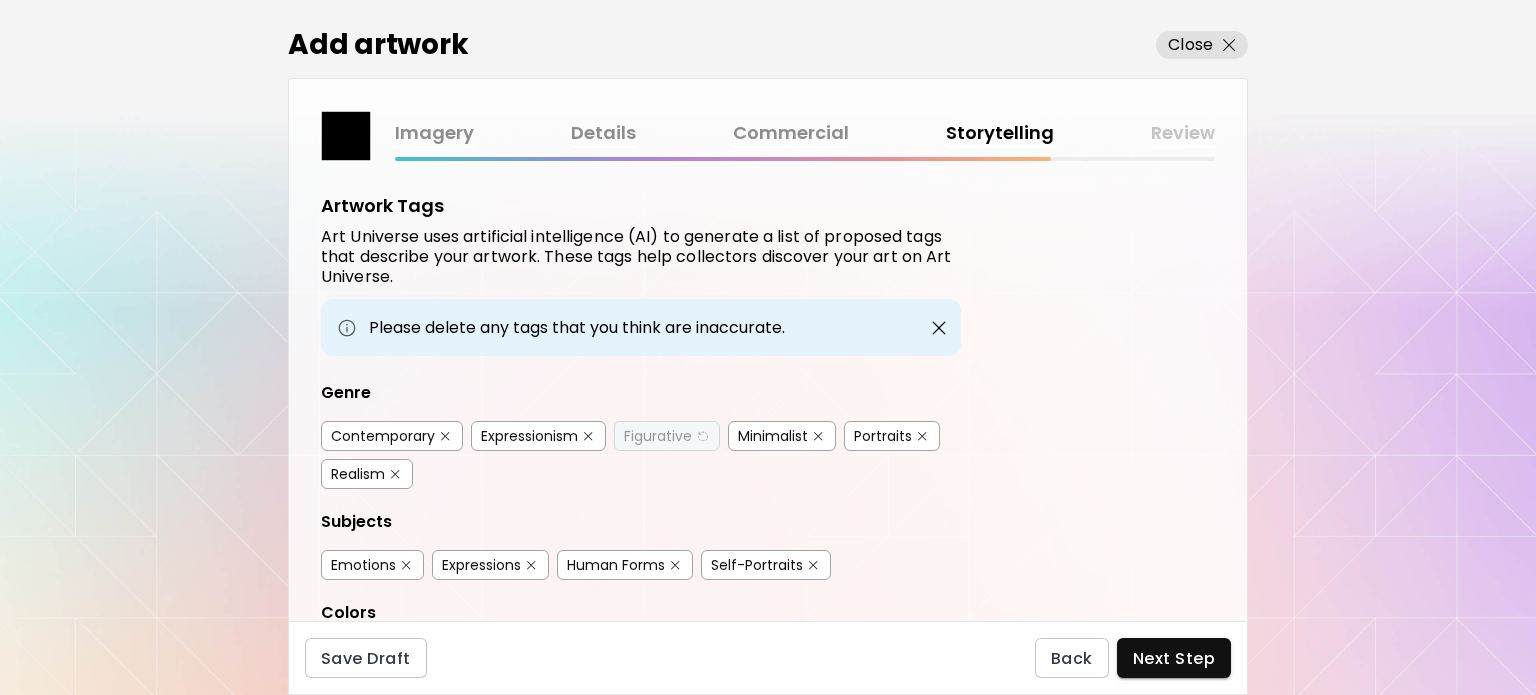 click at bounding box center [813, 565] 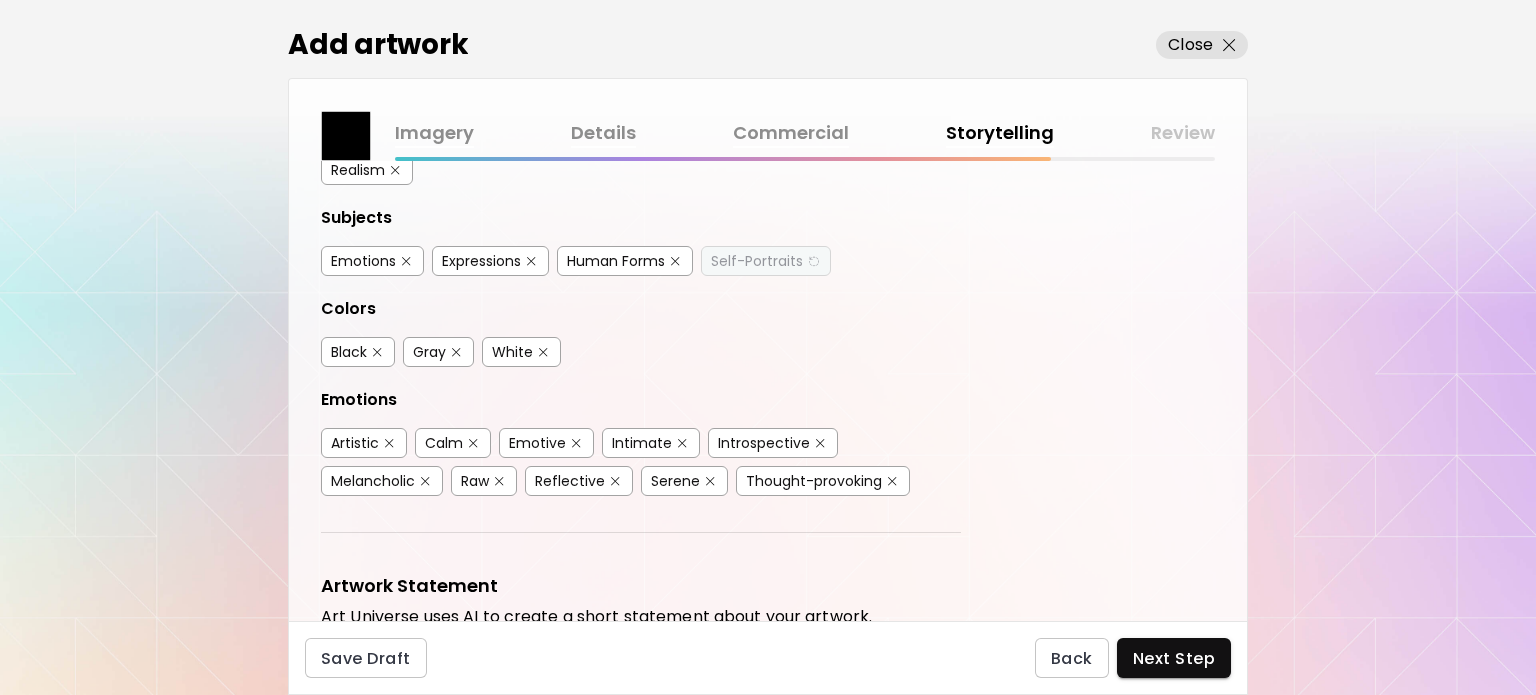 scroll, scrollTop: 315, scrollLeft: 0, axis: vertical 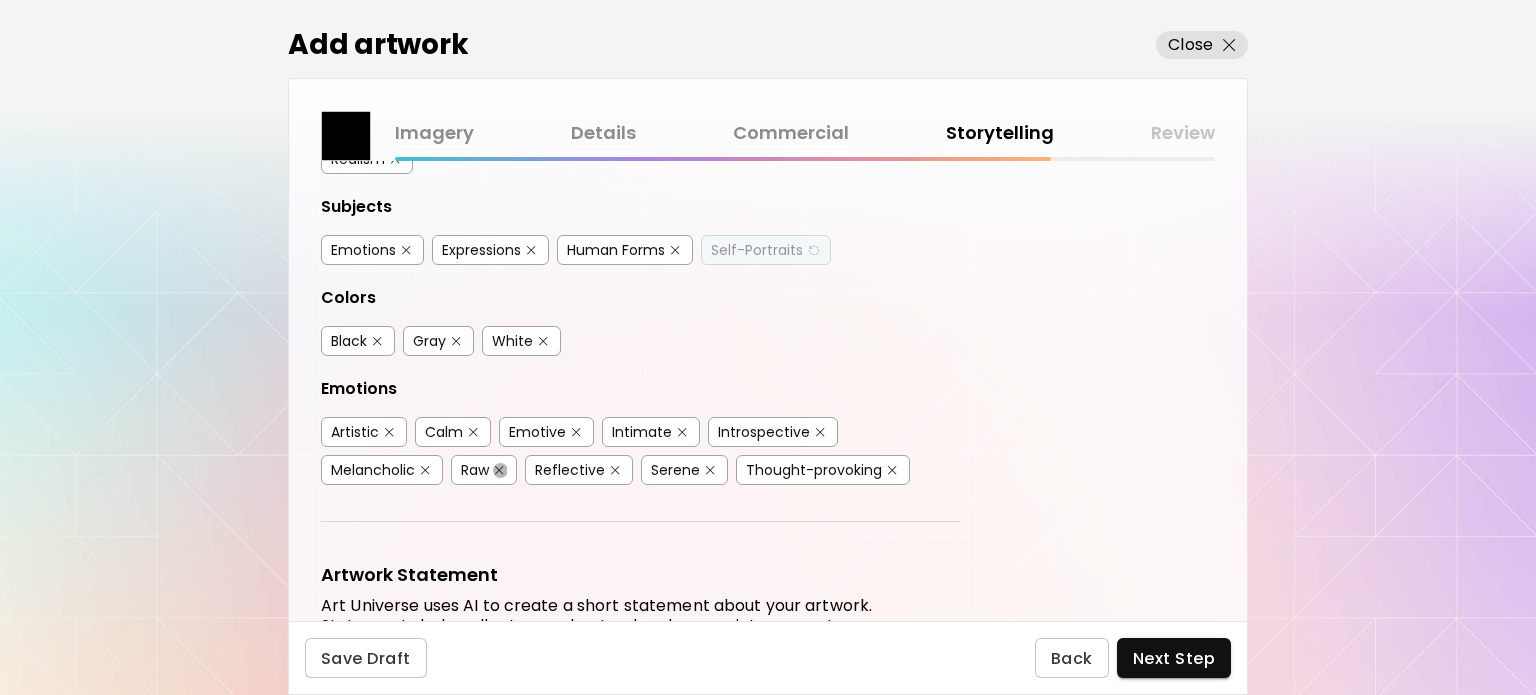 click at bounding box center [499, 470] 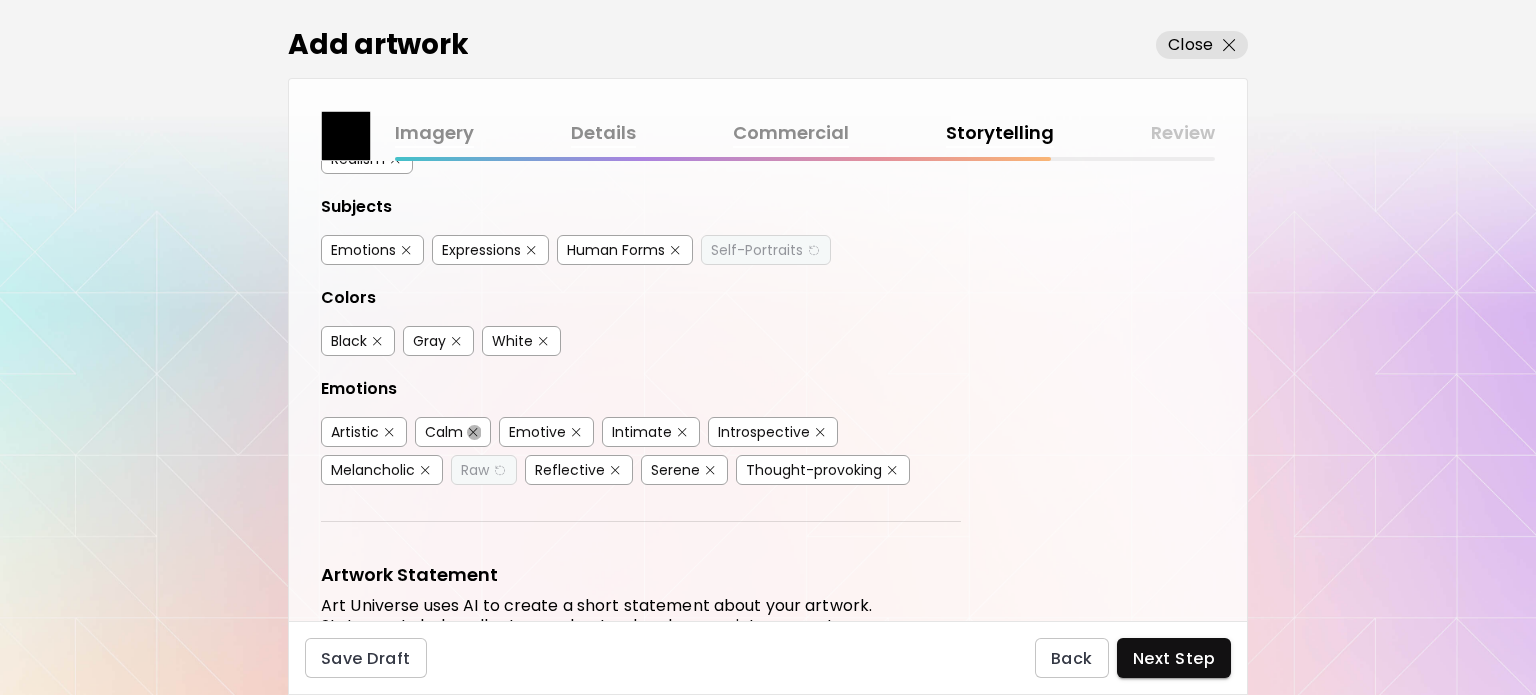 click at bounding box center (473, 432) 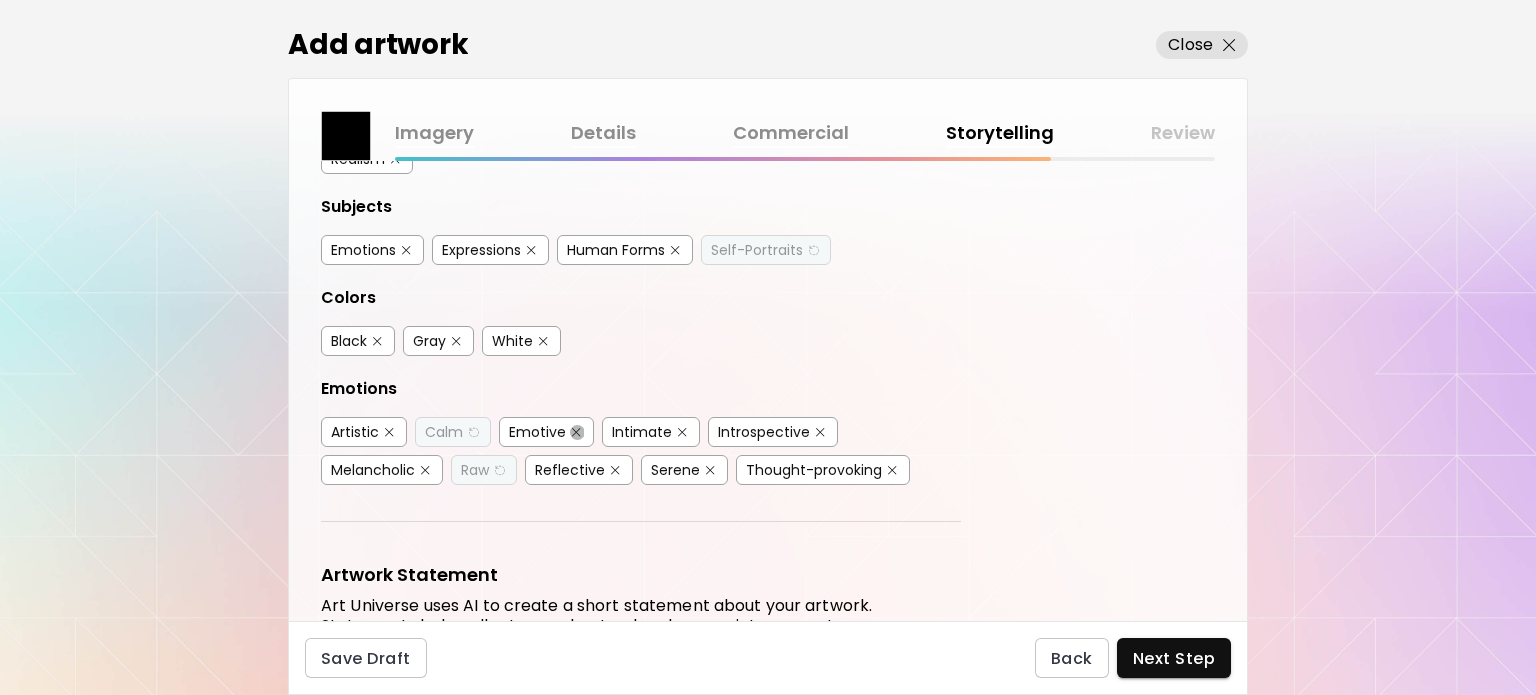 click at bounding box center (576, 432) 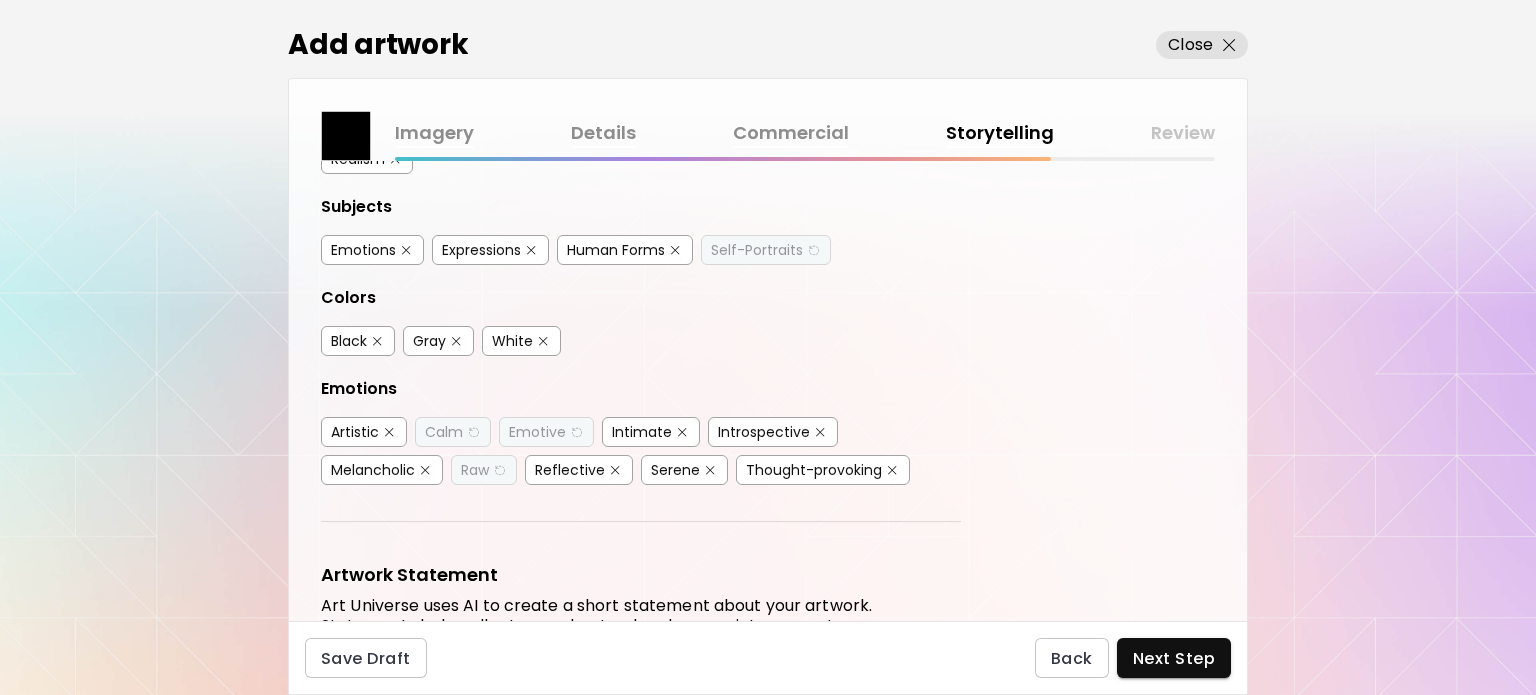 click at bounding box center (682, 432) 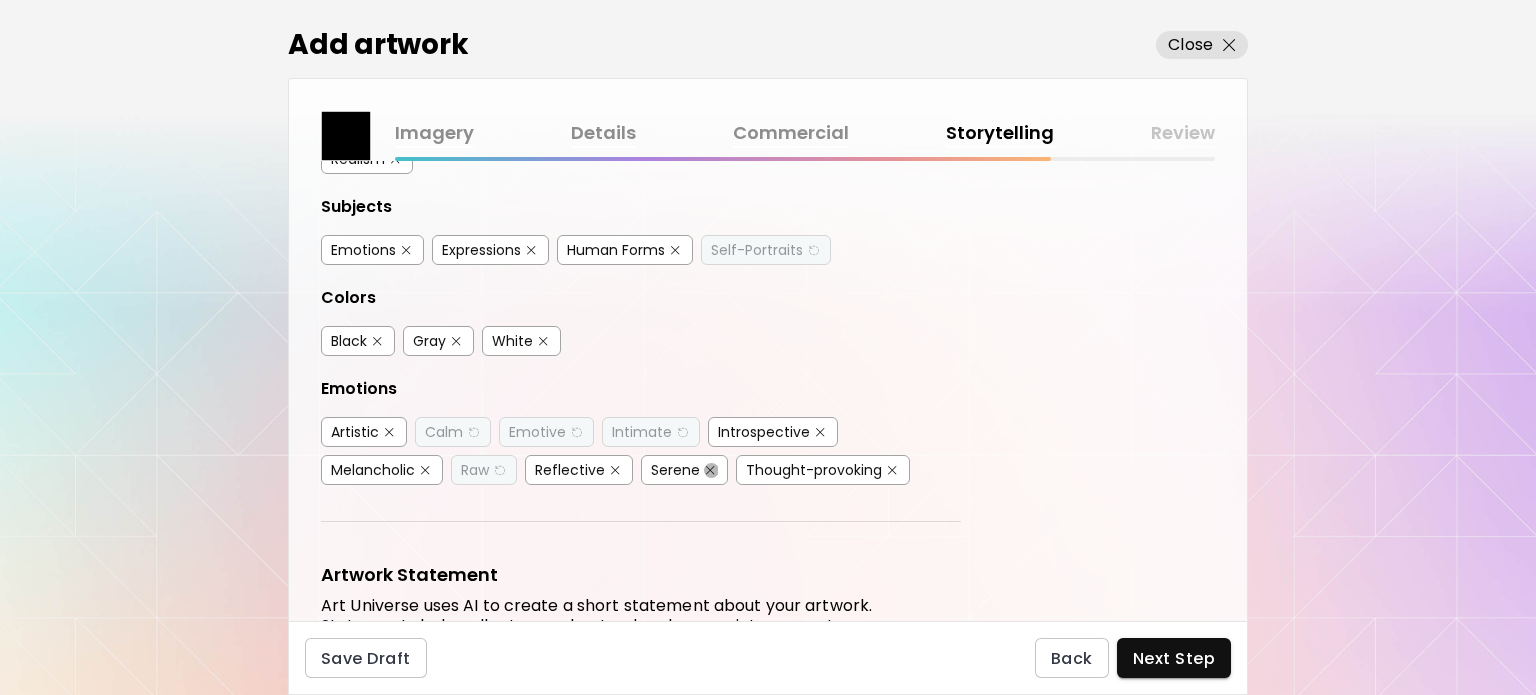 click at bounding box center [710, 470] 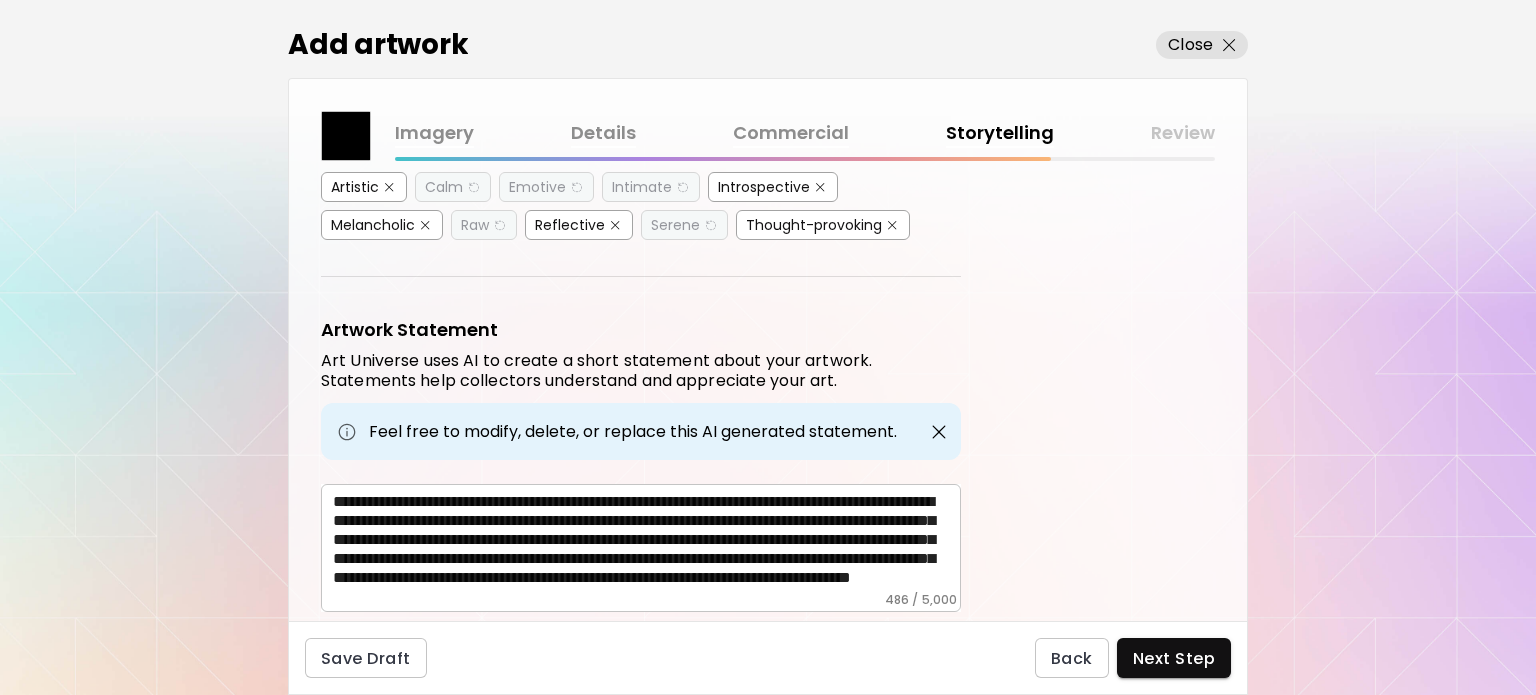 scroll, scrollTop: 613, scrollLeft: 0, axis: vertical 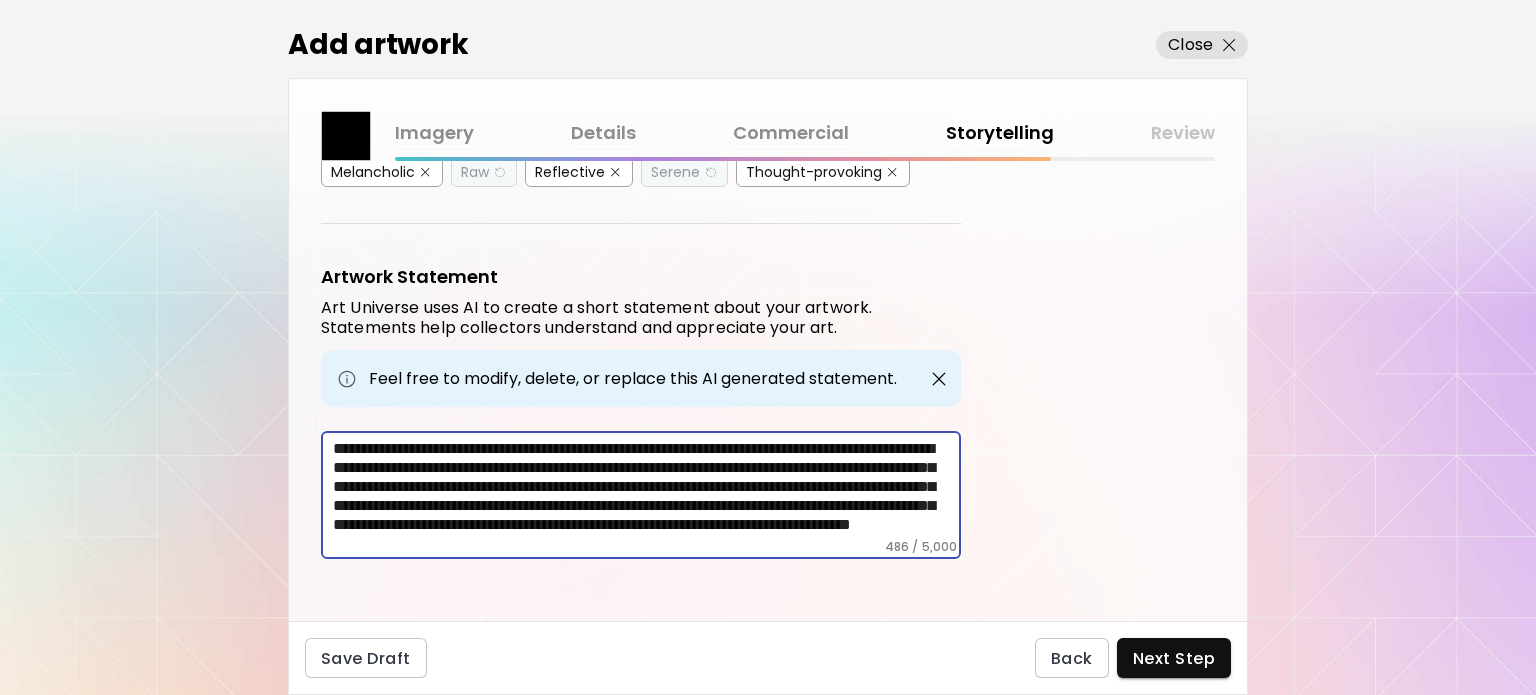 drag, startPoint x: 930, startPoint y: 460, endPoint x: 281, endPoint y: 409, distance: 651.0008 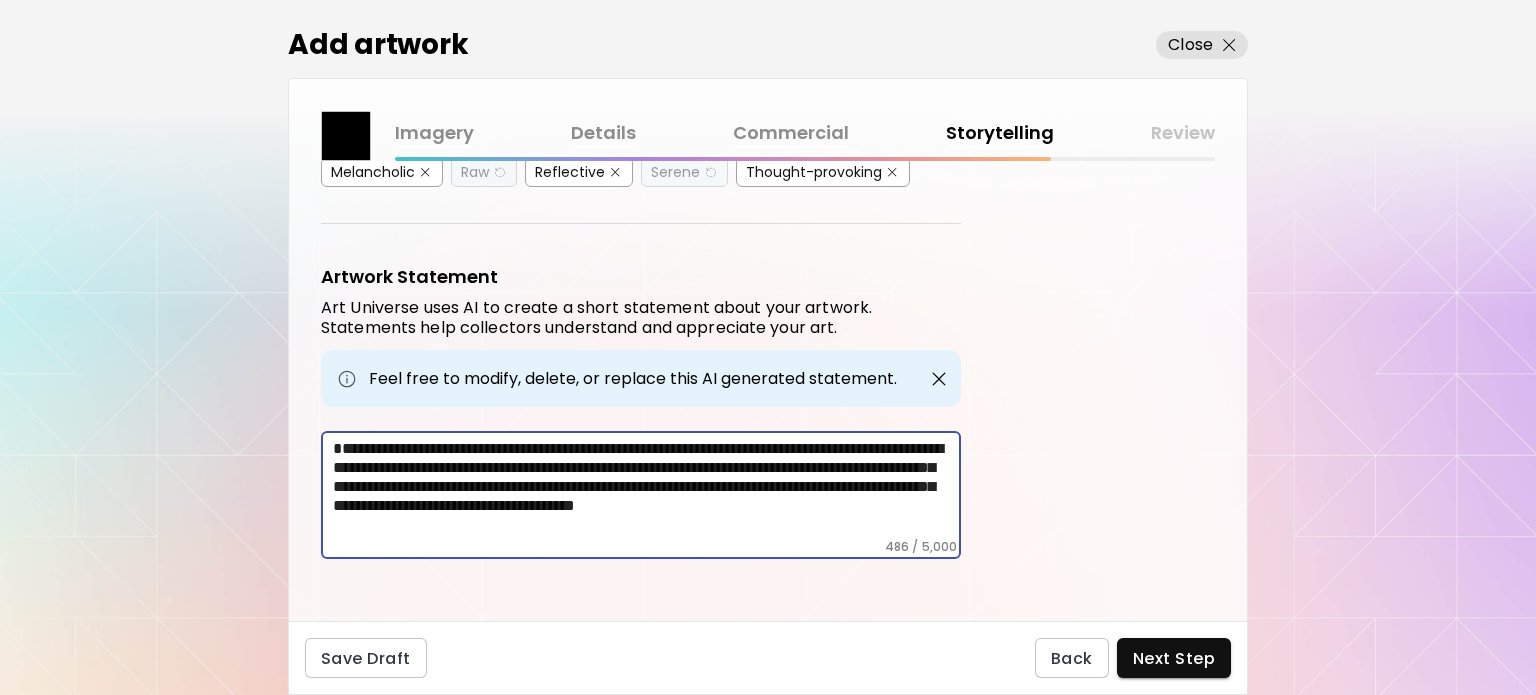 scroll, scrollTop: 609, scrollLeft: 0, axis: vertical 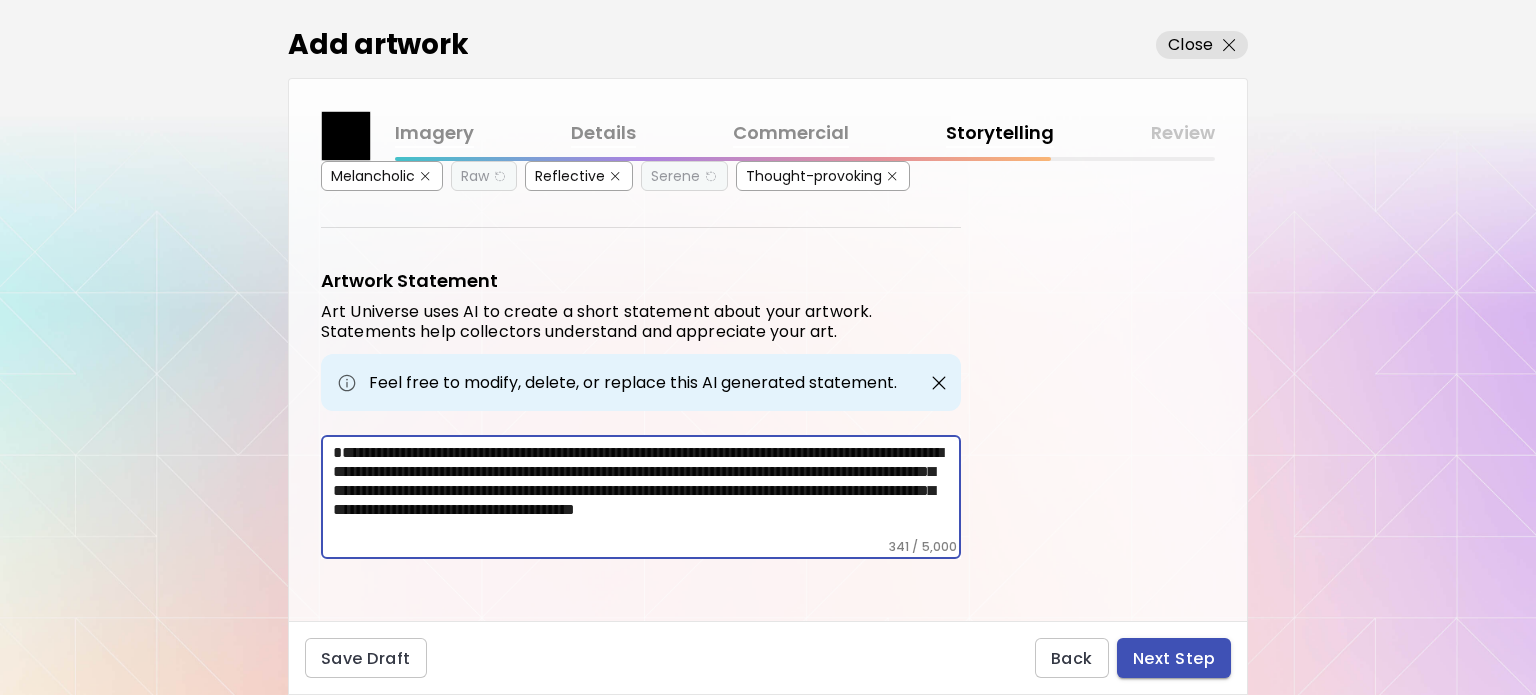 type on "**********" 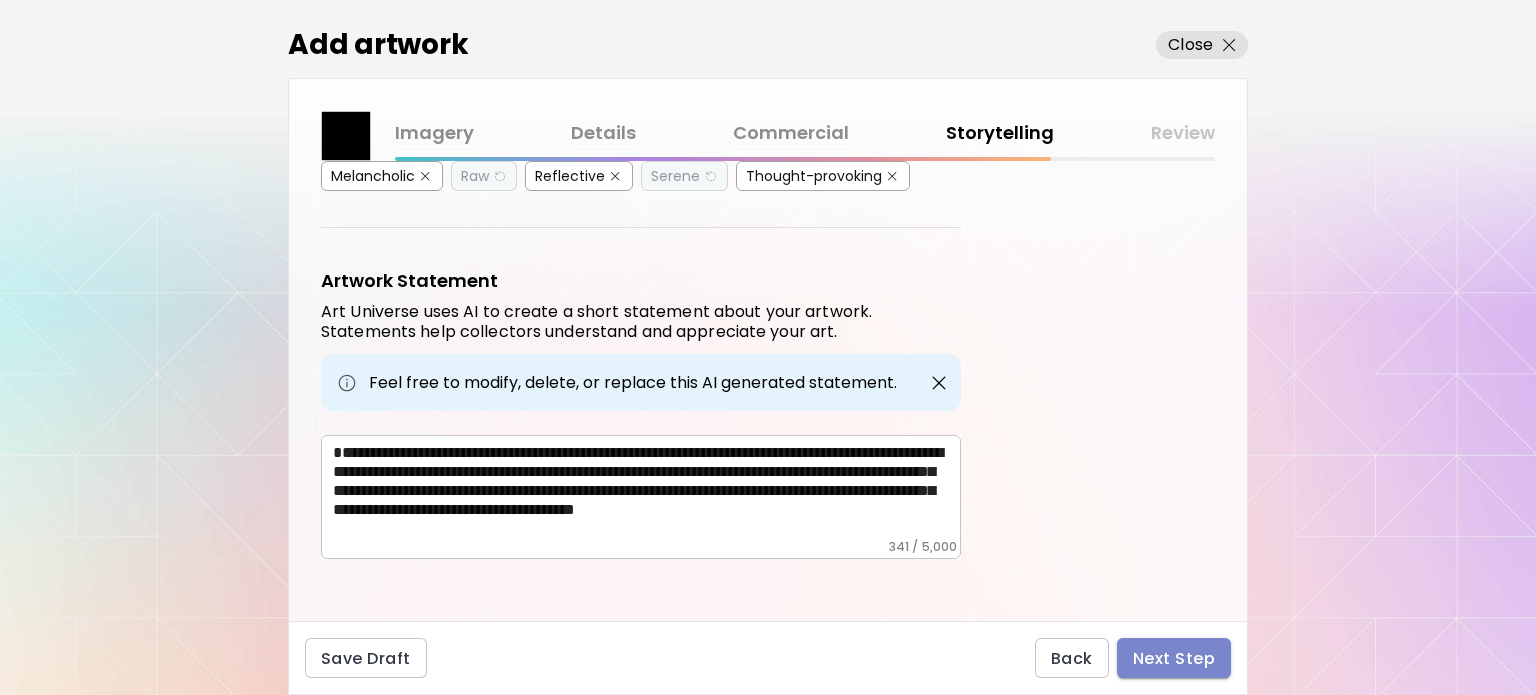 click on "Next Step" at bounding box center (1174, 658) 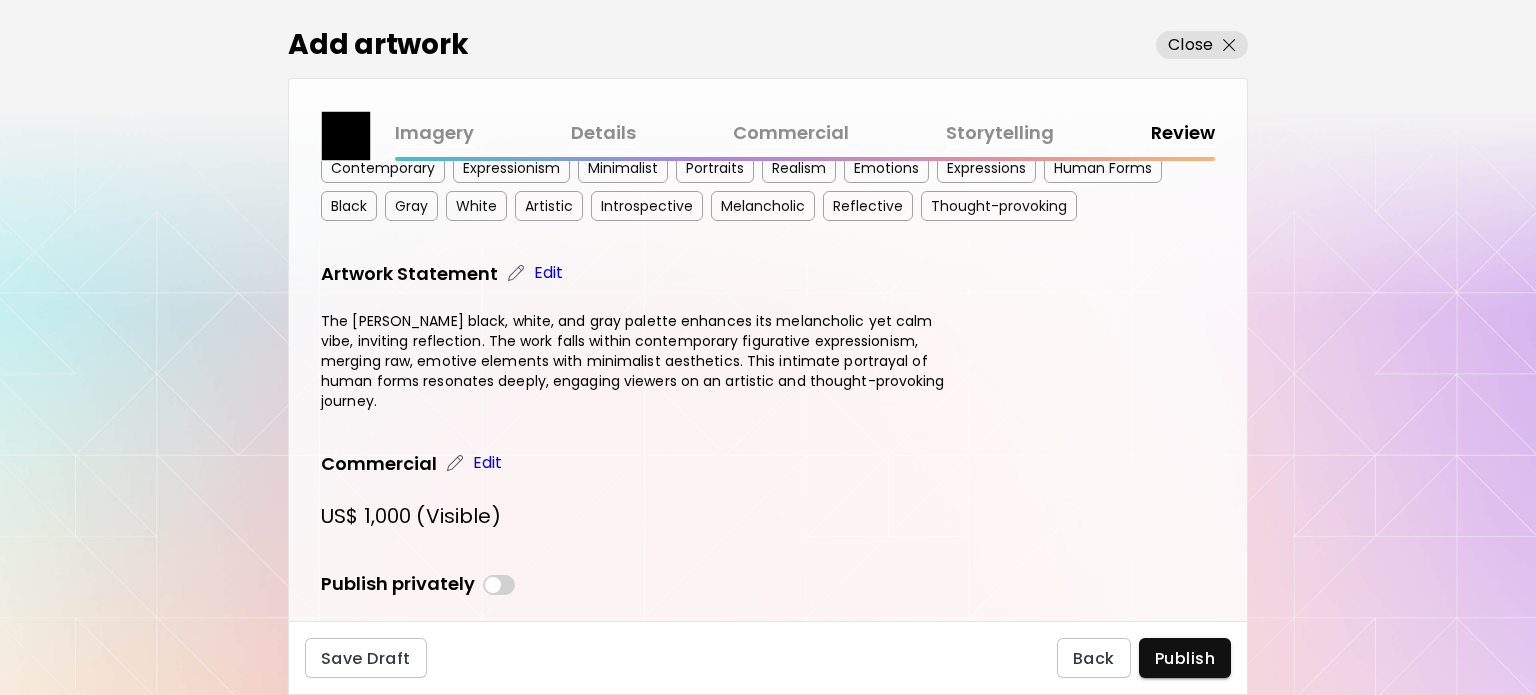 scroll, scrollTop: 483, scrollLeft: 0, axis: vertical 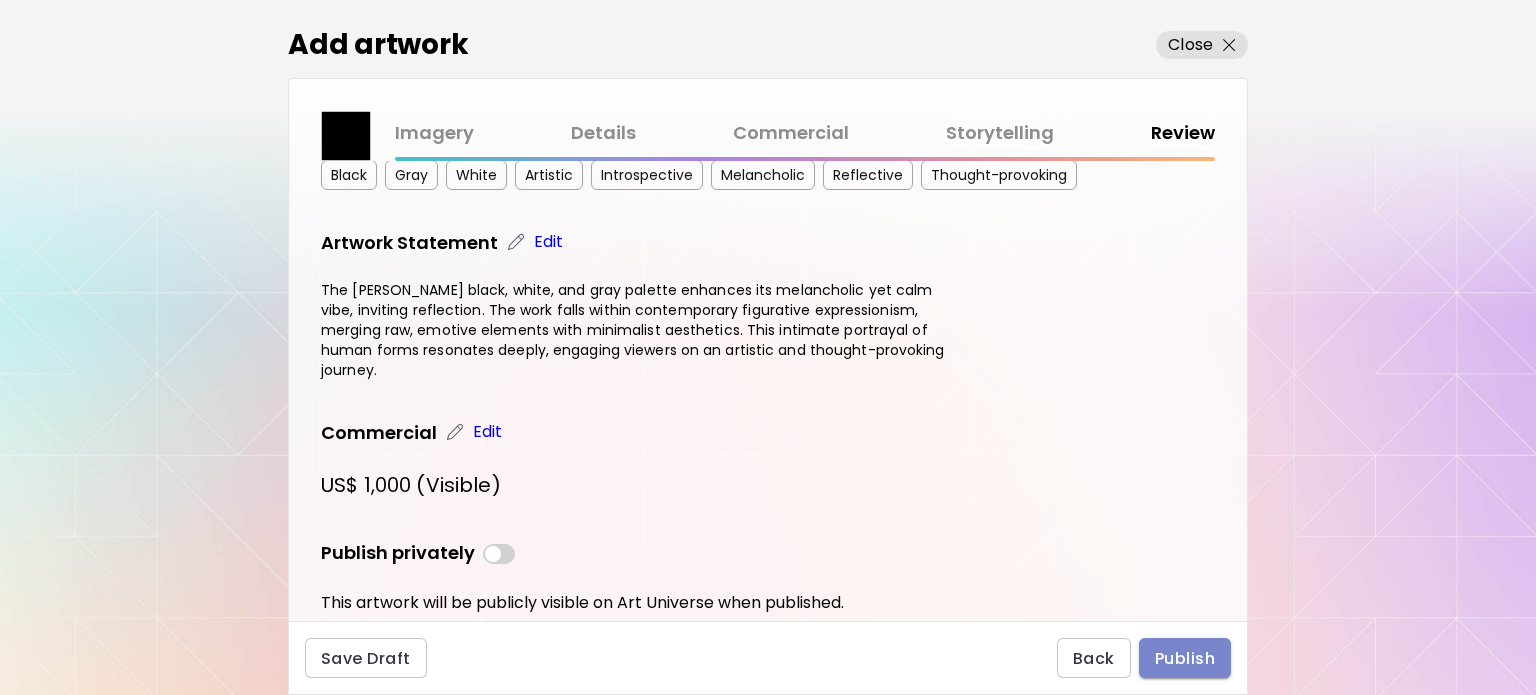 click on "Publish" at bounding box center (1185, 658) 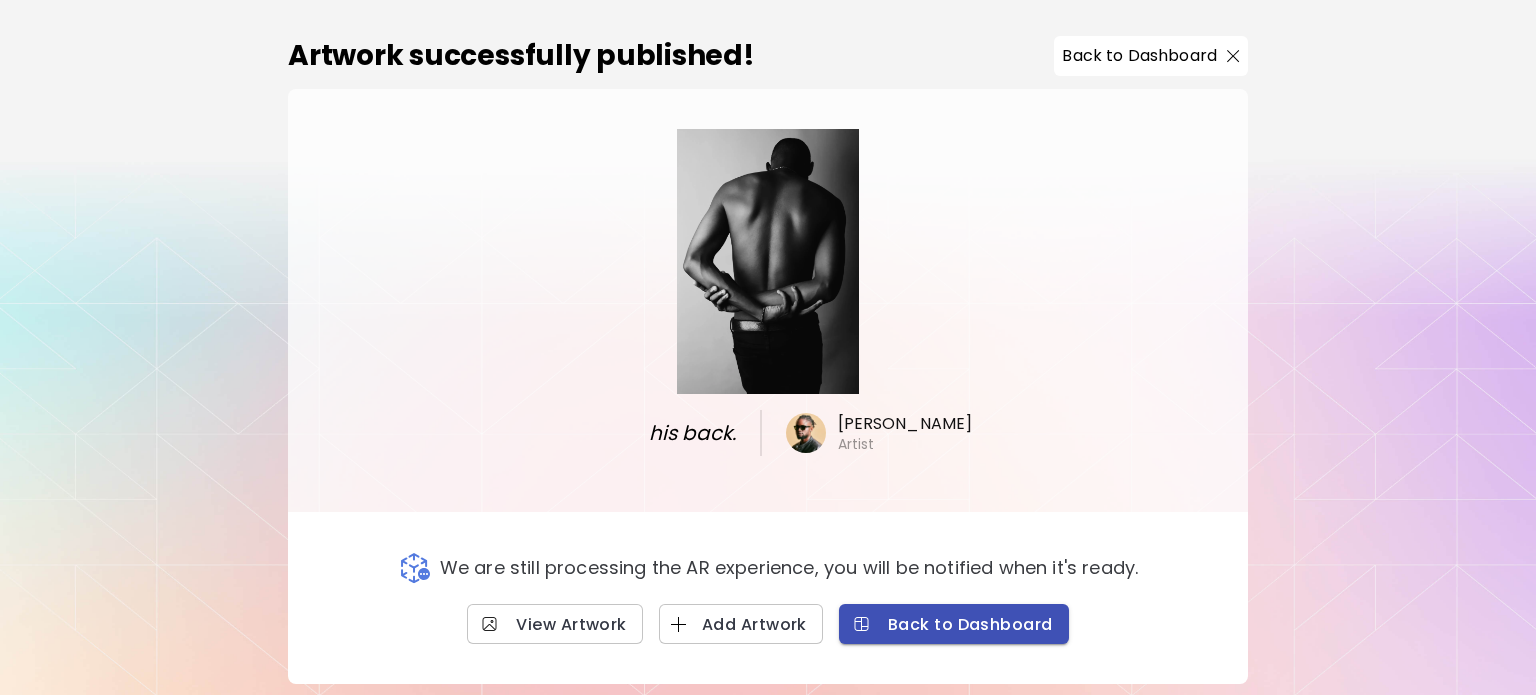 click on "Back to Dashboard" at bounding box center [954, 624] 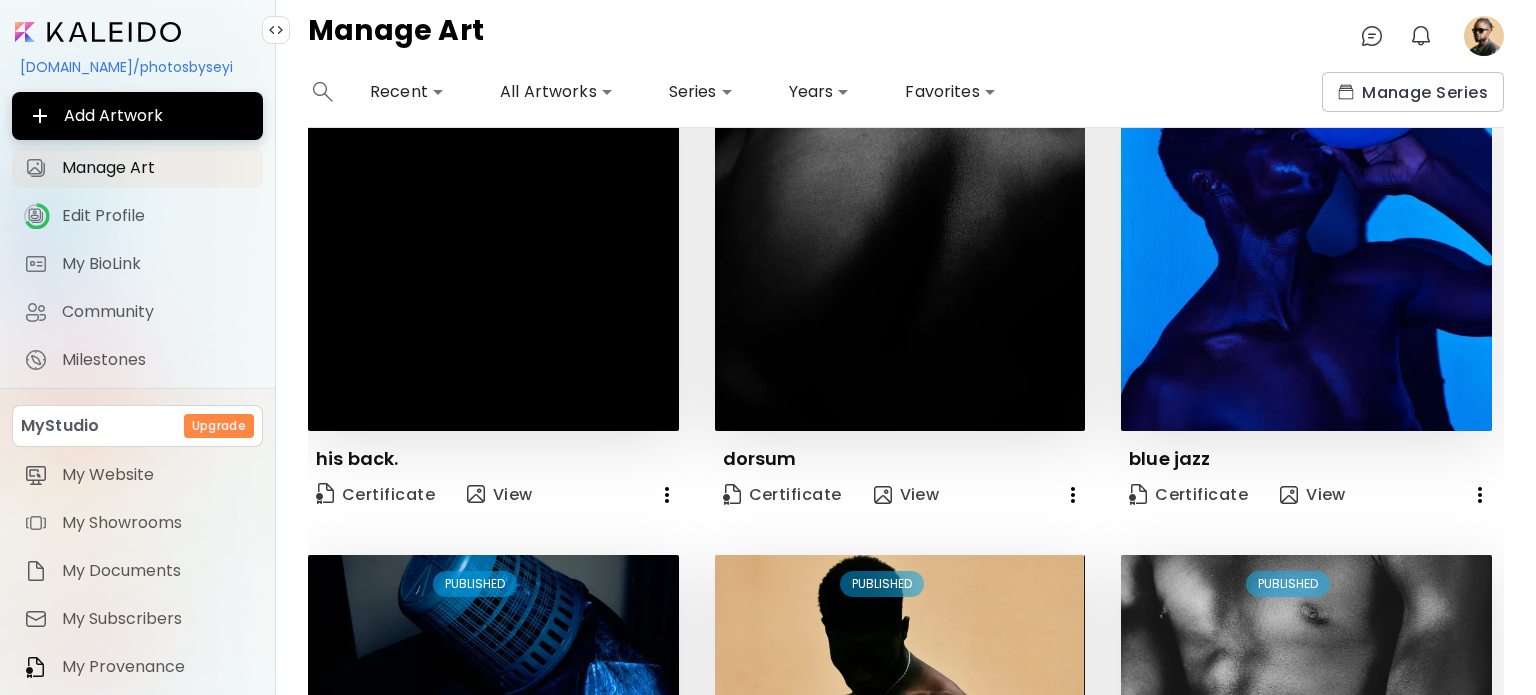 scroll, scrollTop: 0, scrollLeft: 0, axis: both 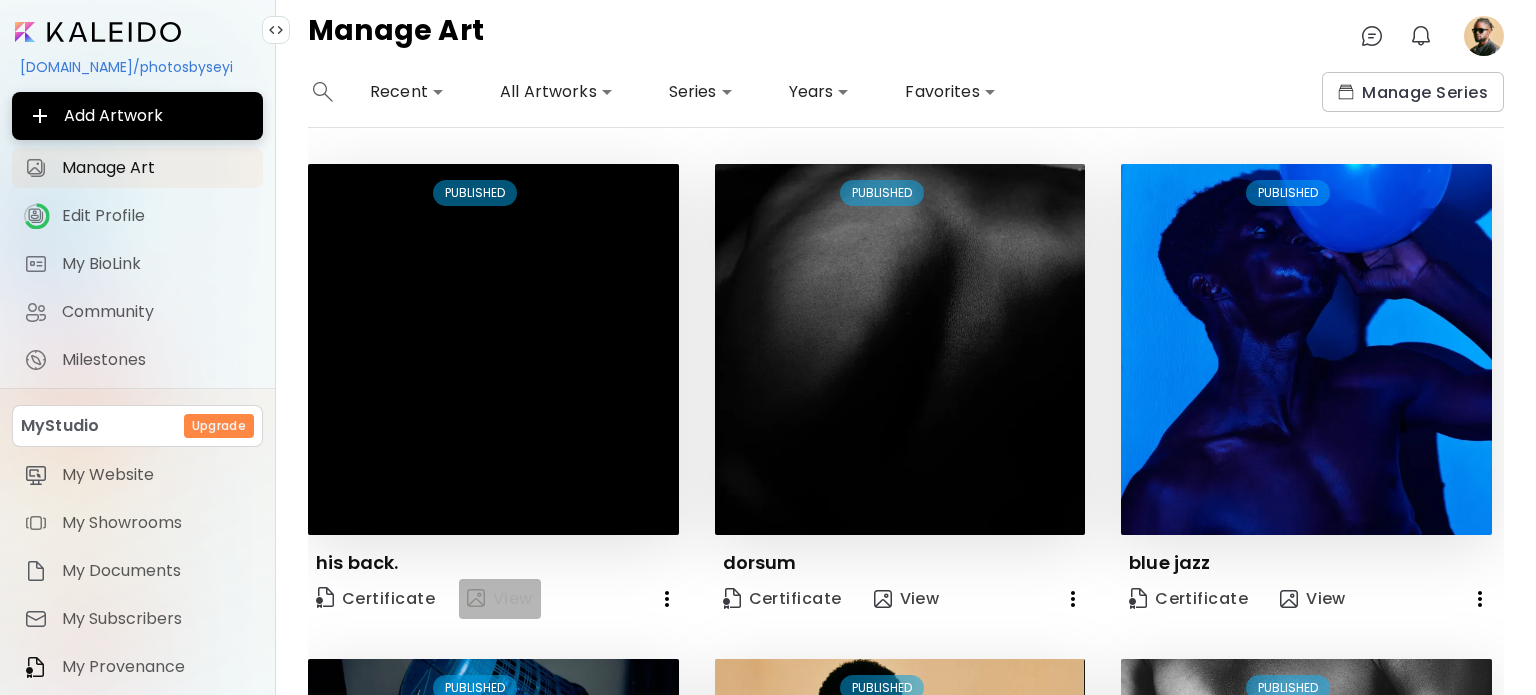 click on "View" at bounding box center (500, 599) 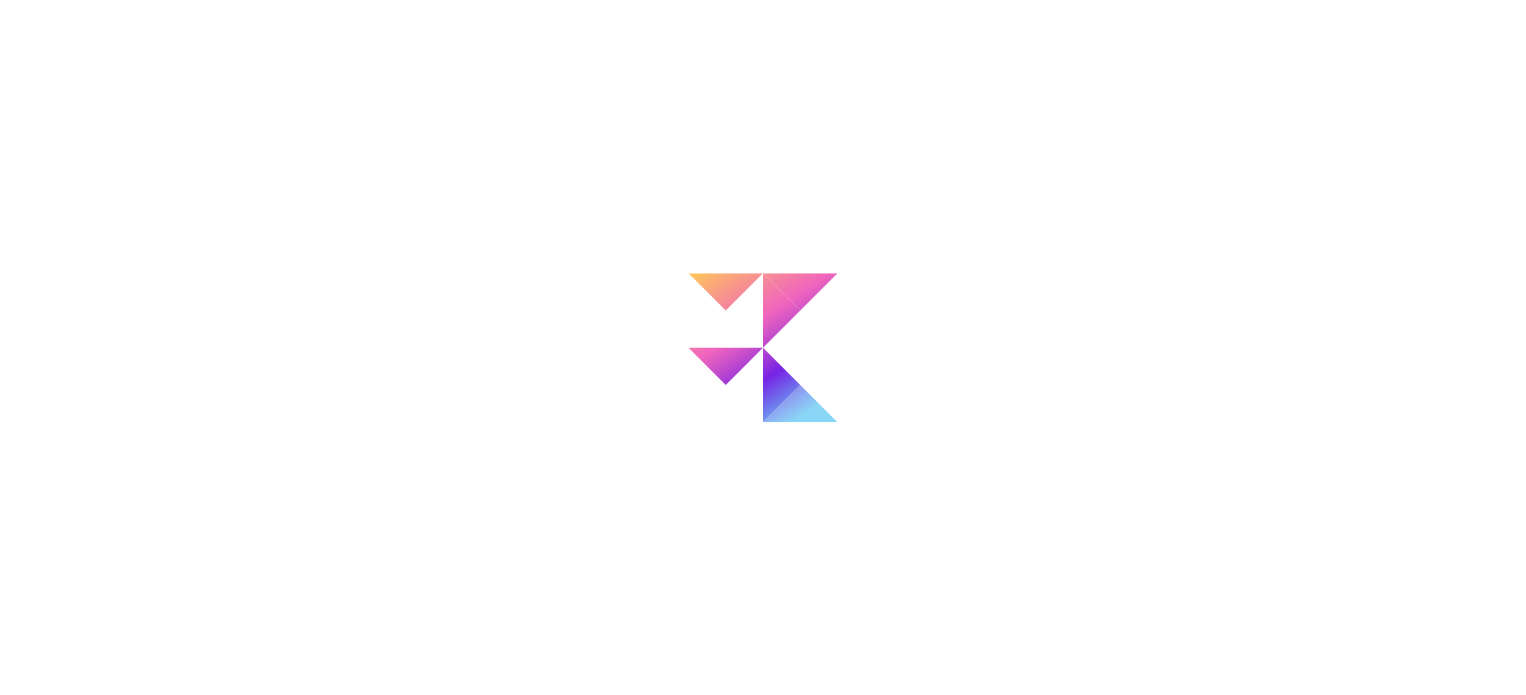 scroll, scrollTop: 0, scrollLeft: 0, axis: both 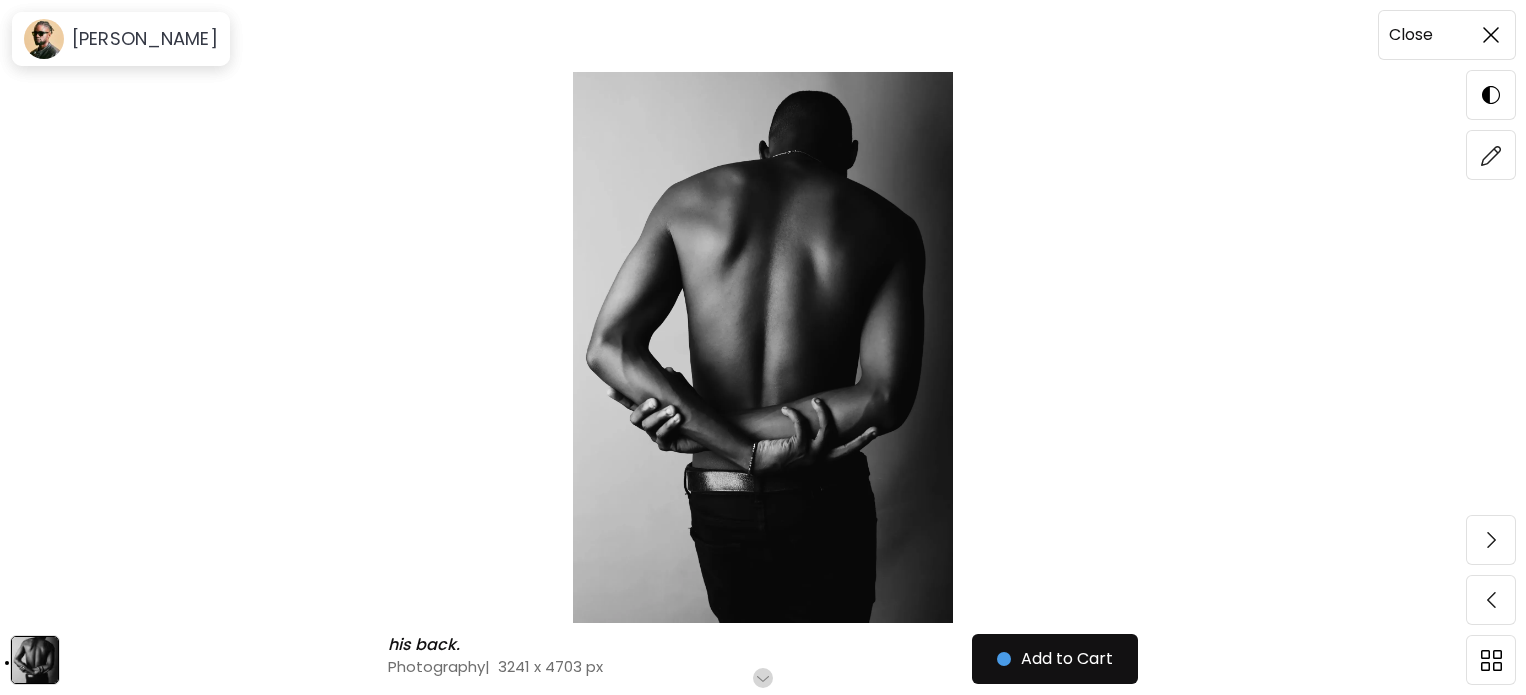 click at bounding box center [1491, 35] 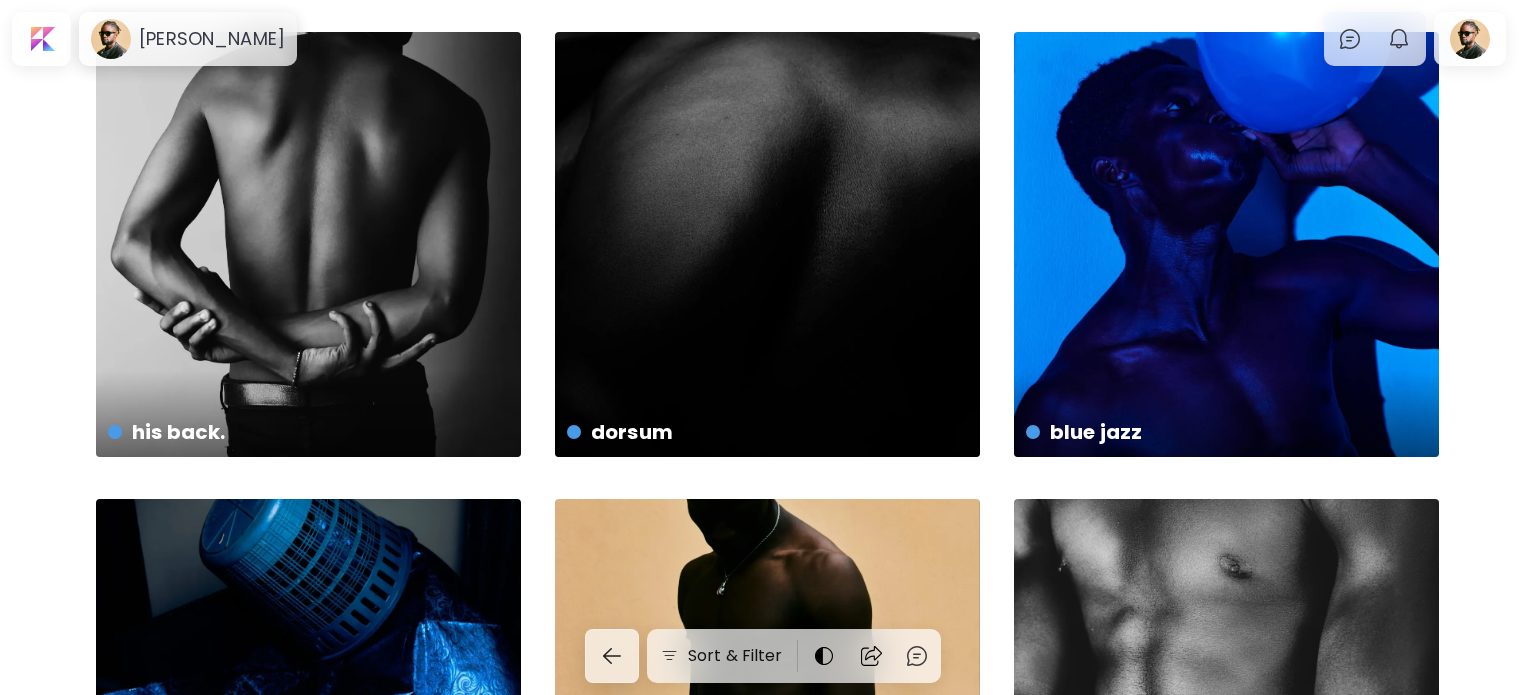 scroll, scrollTop: 0, scrollLeft: 0, axis: both 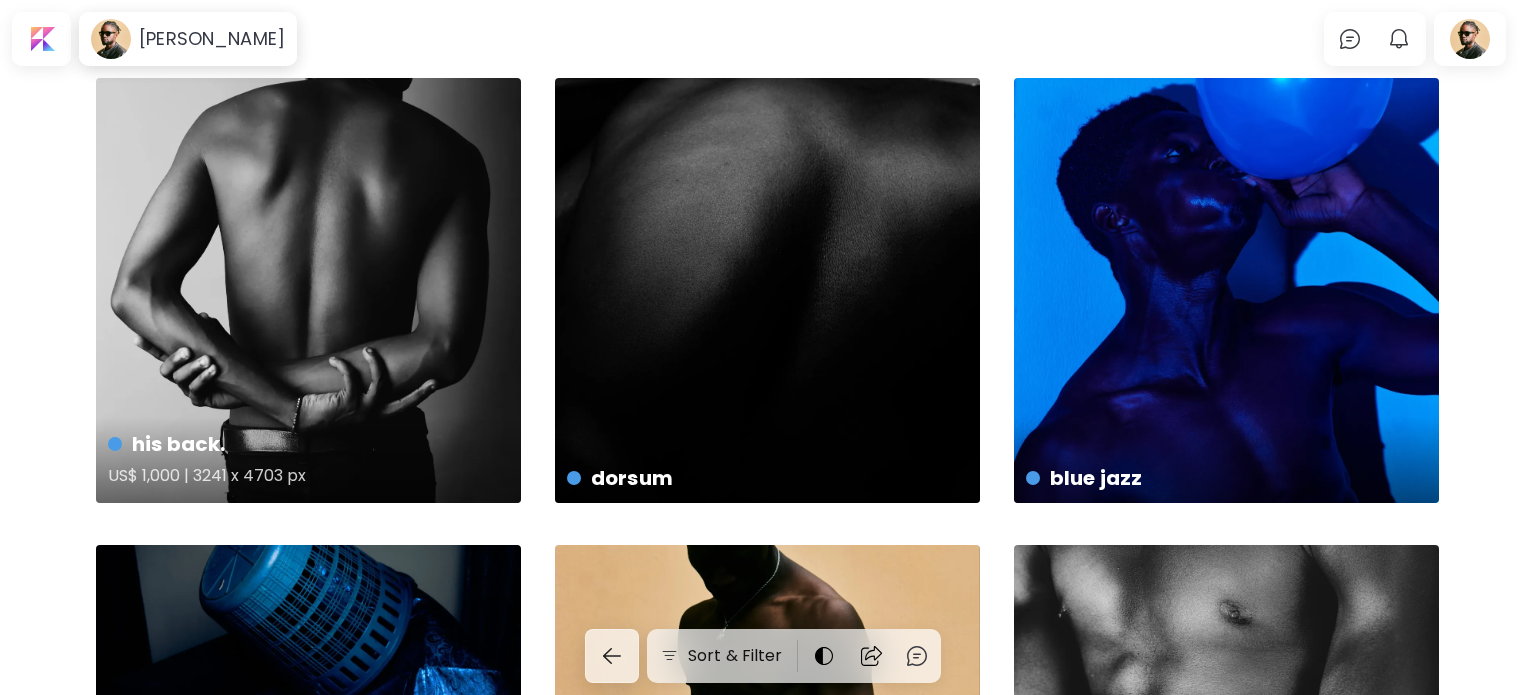 click on "his back. US$ 1,000  |  3241 x 4703 px" at bounding box center [308, 290] 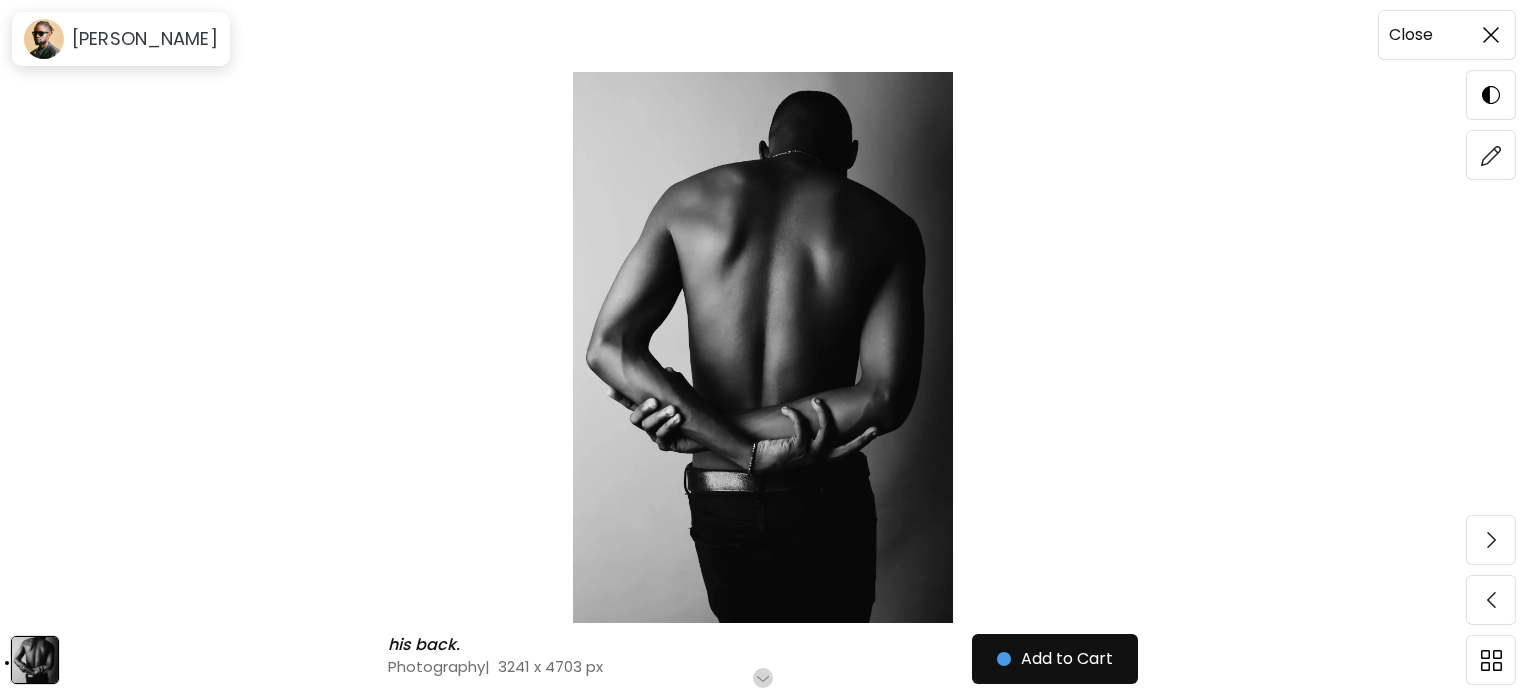 click at bounding box center [1491, 35] 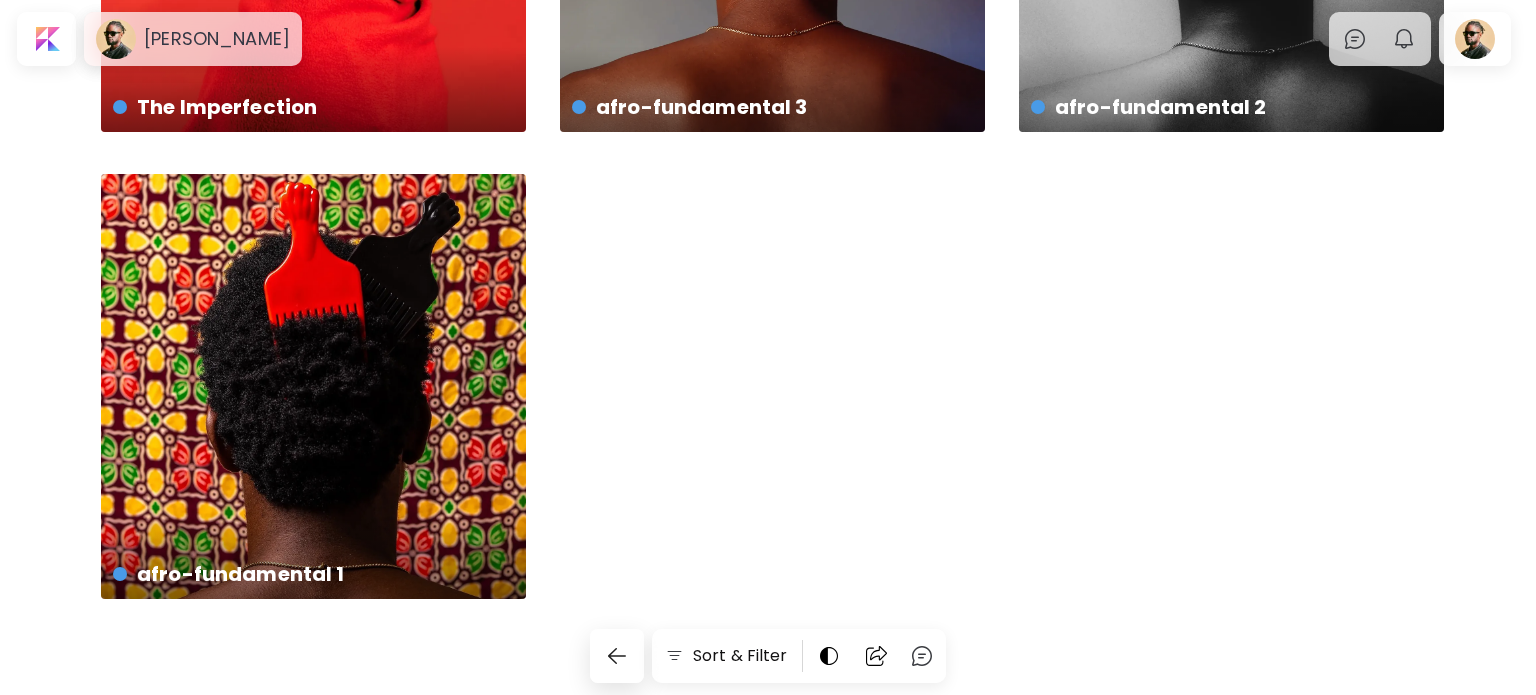 scroll, scrollTop: 0, scrollLeft: 0, axis: both 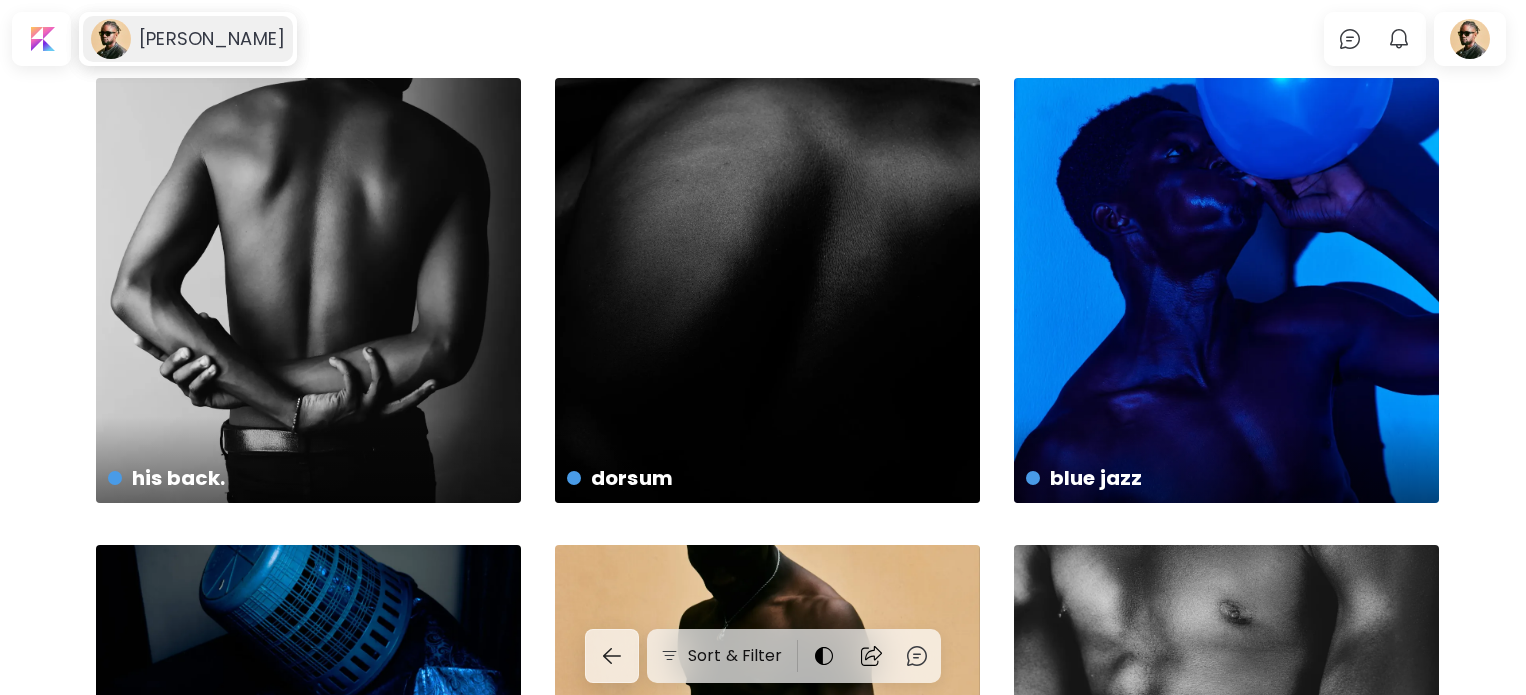 click on "[PERSON_NAME]" at bounding box center (188, 39) 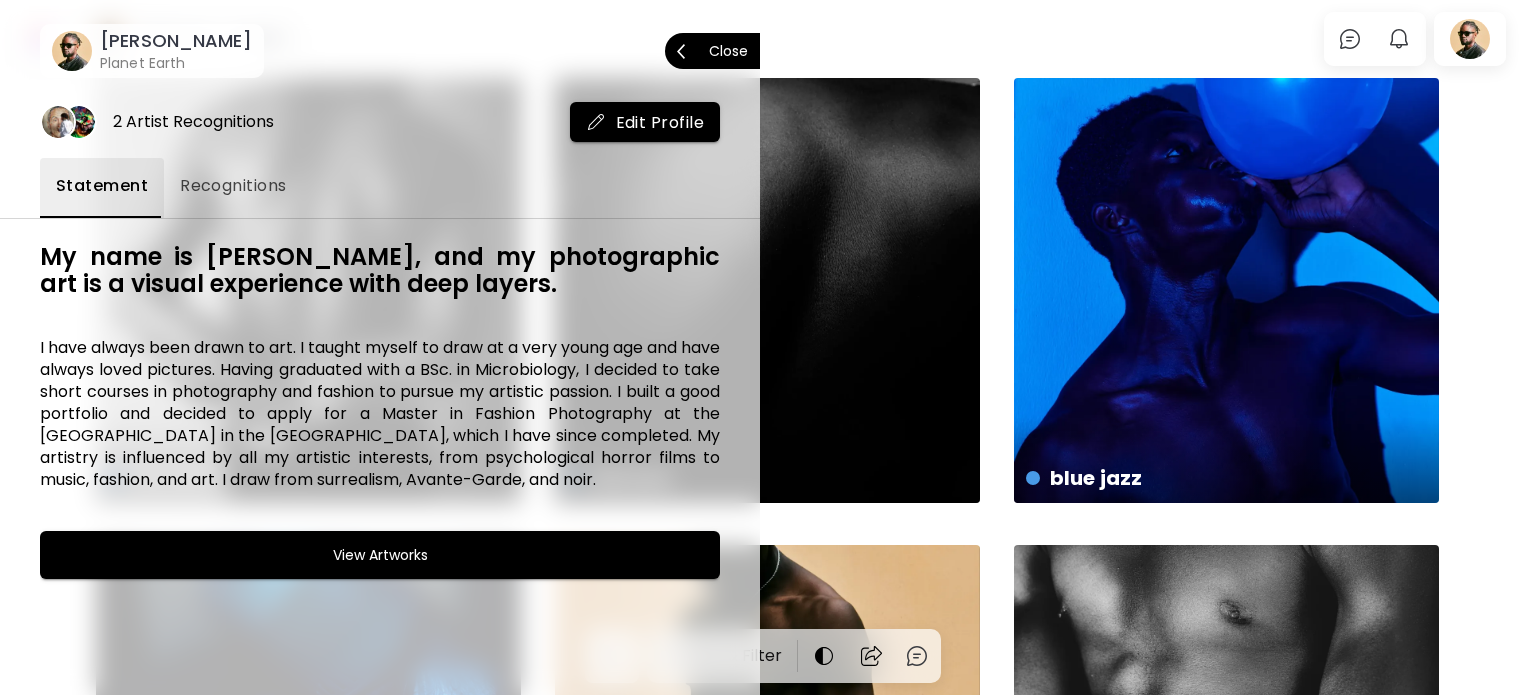 click on "Close" at bounding box center [712, 51] 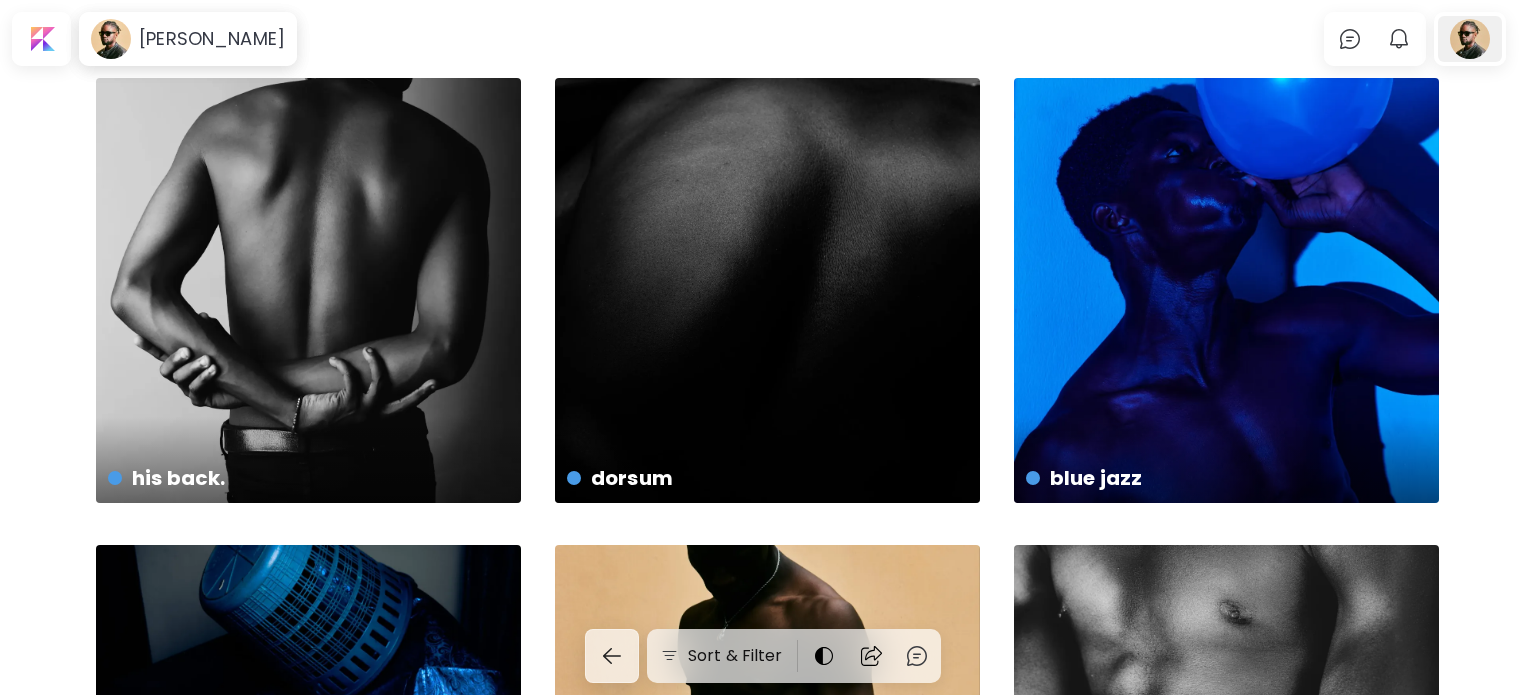 click at bounding box center (1470, 39) 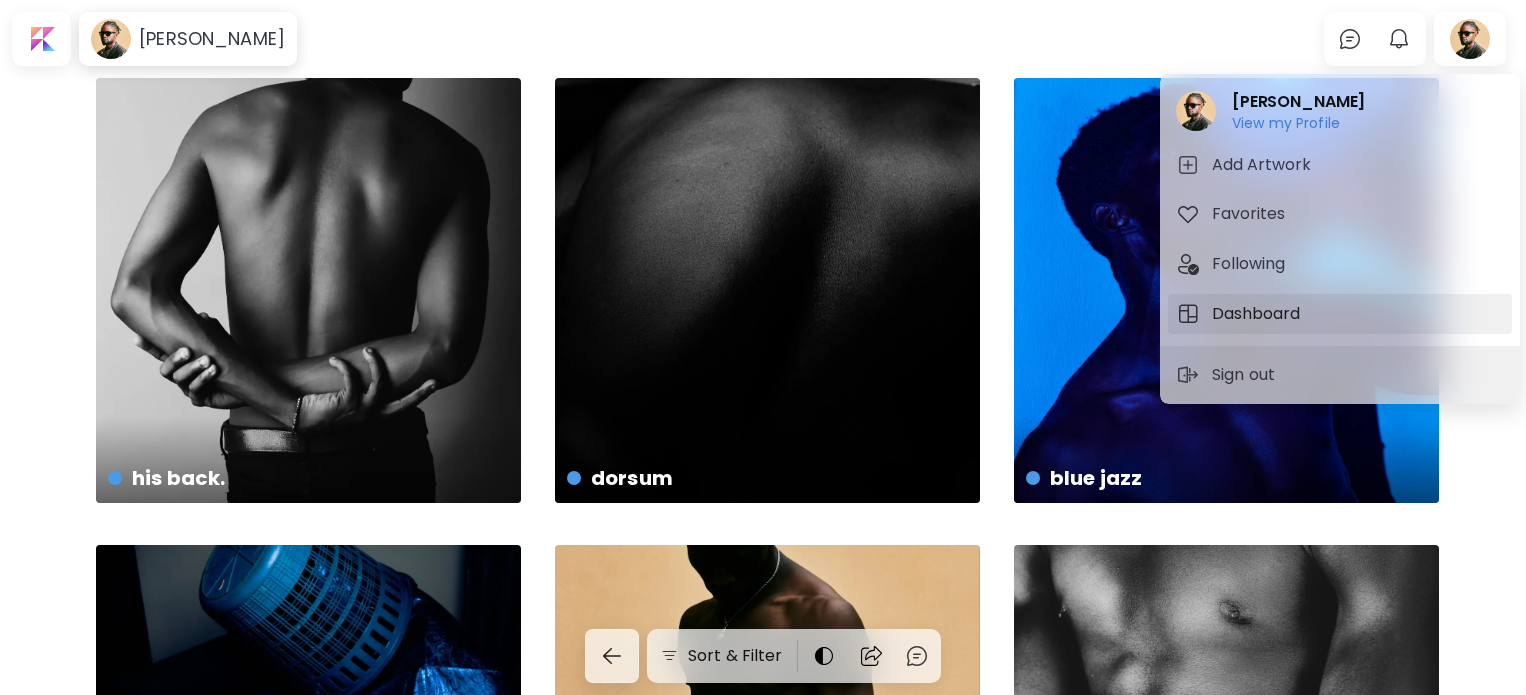 click on "Dashboard" at bounding box center [1259, 314] 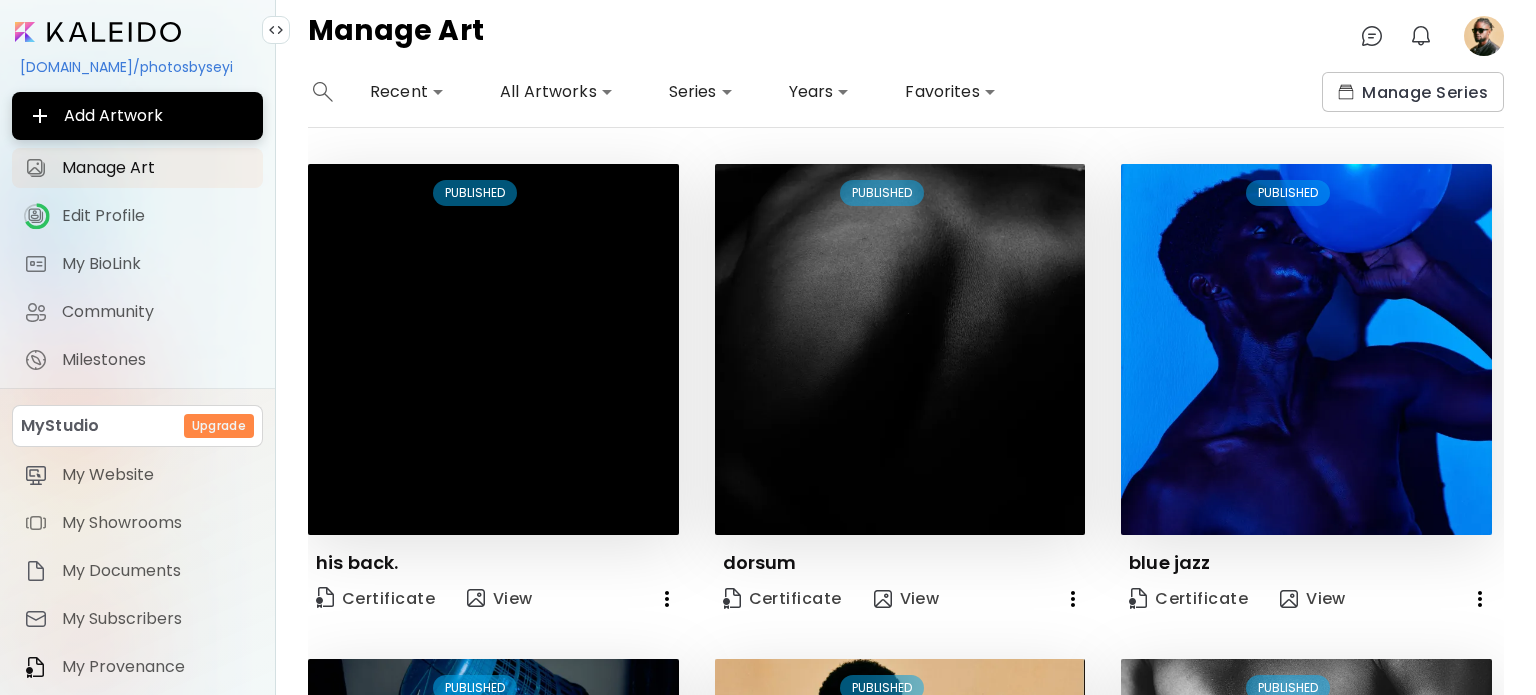 click 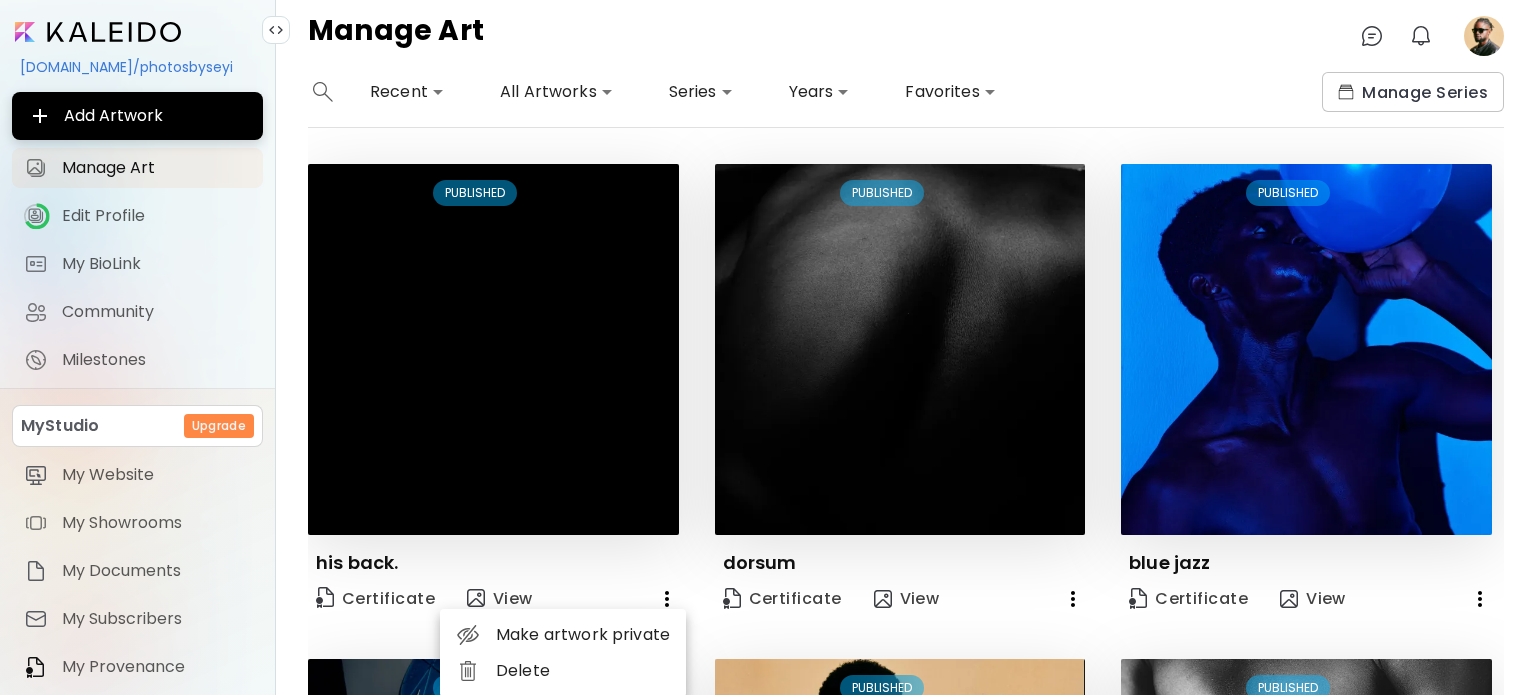 click on "Delete" at bounding box center (563, 671) 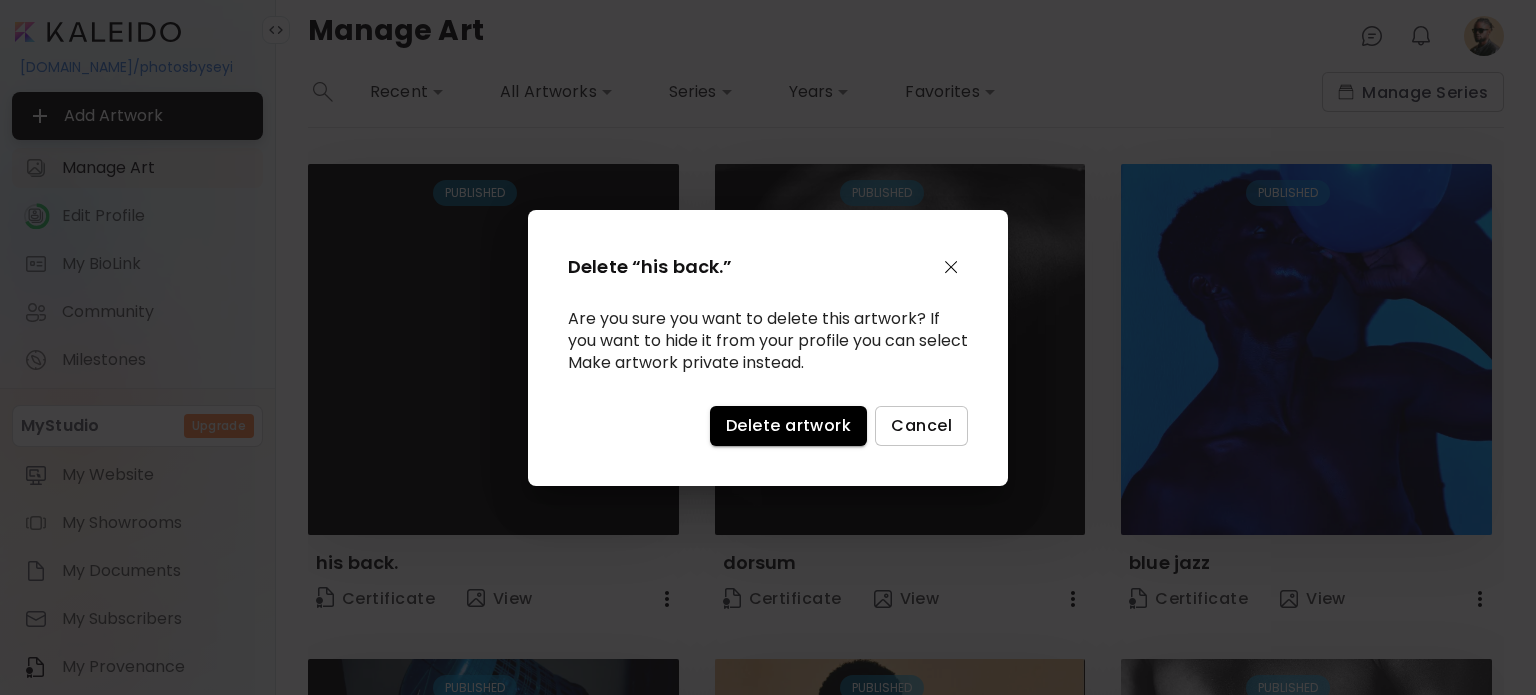 click on "Delete artwork" at bounding box center [788, 425] 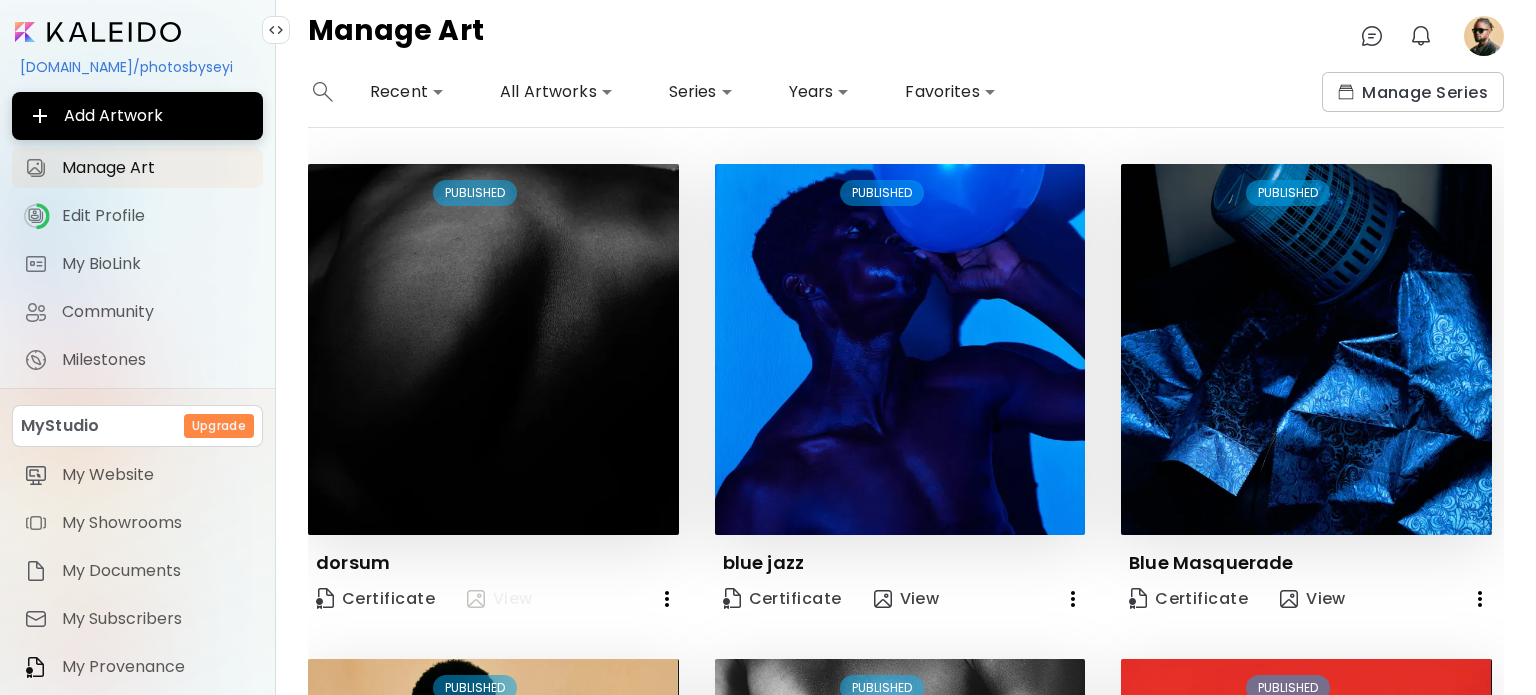 click on "View" at bounding box center [500, 599] 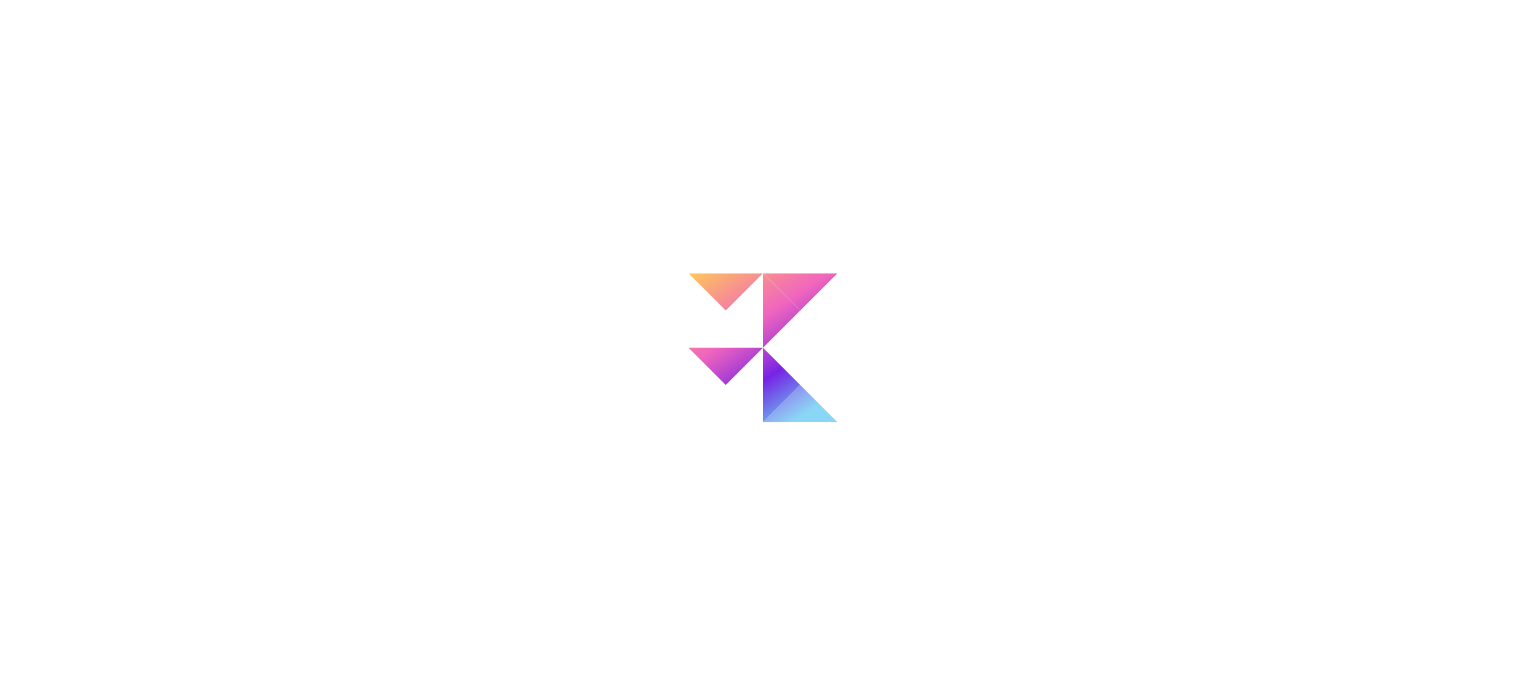 scroll, scrollTop: 0, scrollLeft: 0, axis: both 